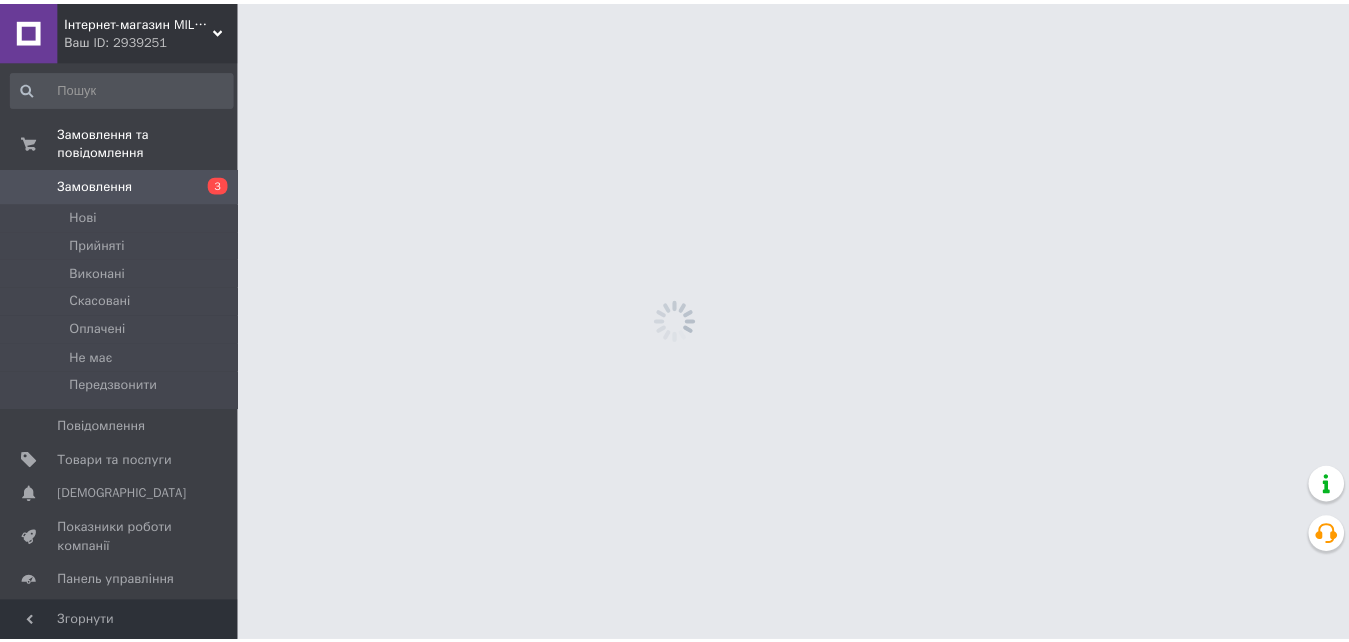 scroll, scrollTop: 0, scrollLeft: 0, axis: both 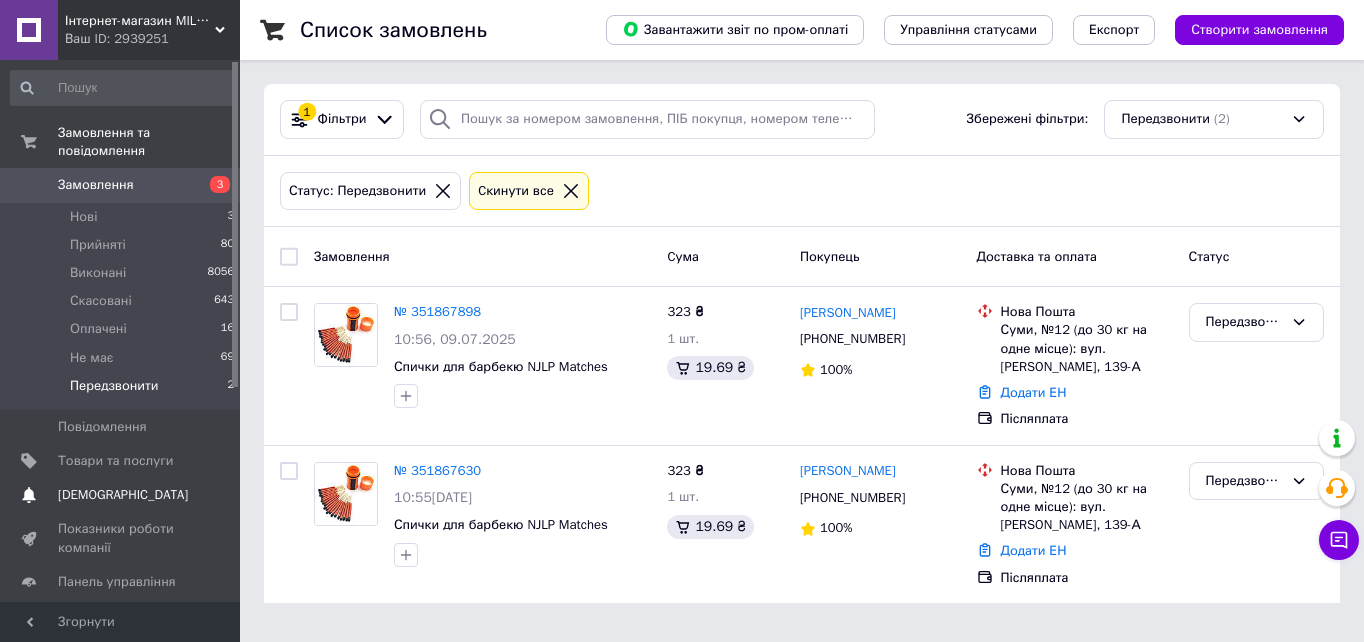 click on "[DEMOGRAPHIC_DATA]" at bounding box center [121, 495] 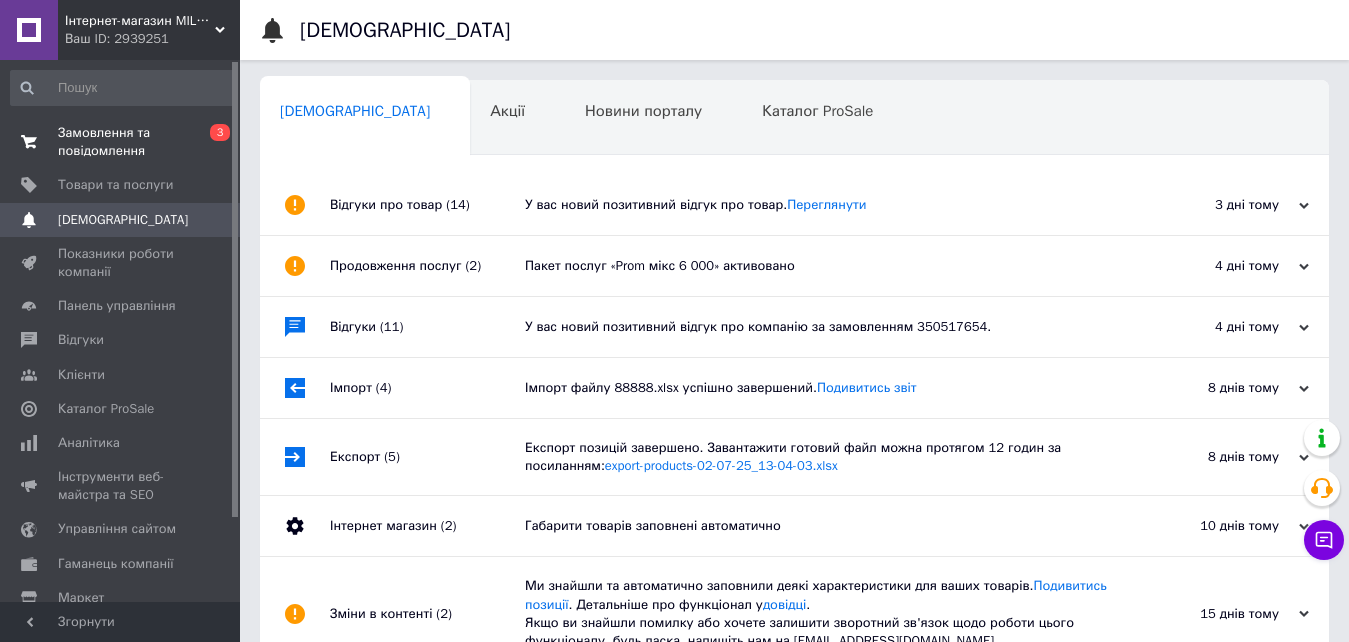 click on "Замовлення та повідомлення" at bounding box center [121, 142] 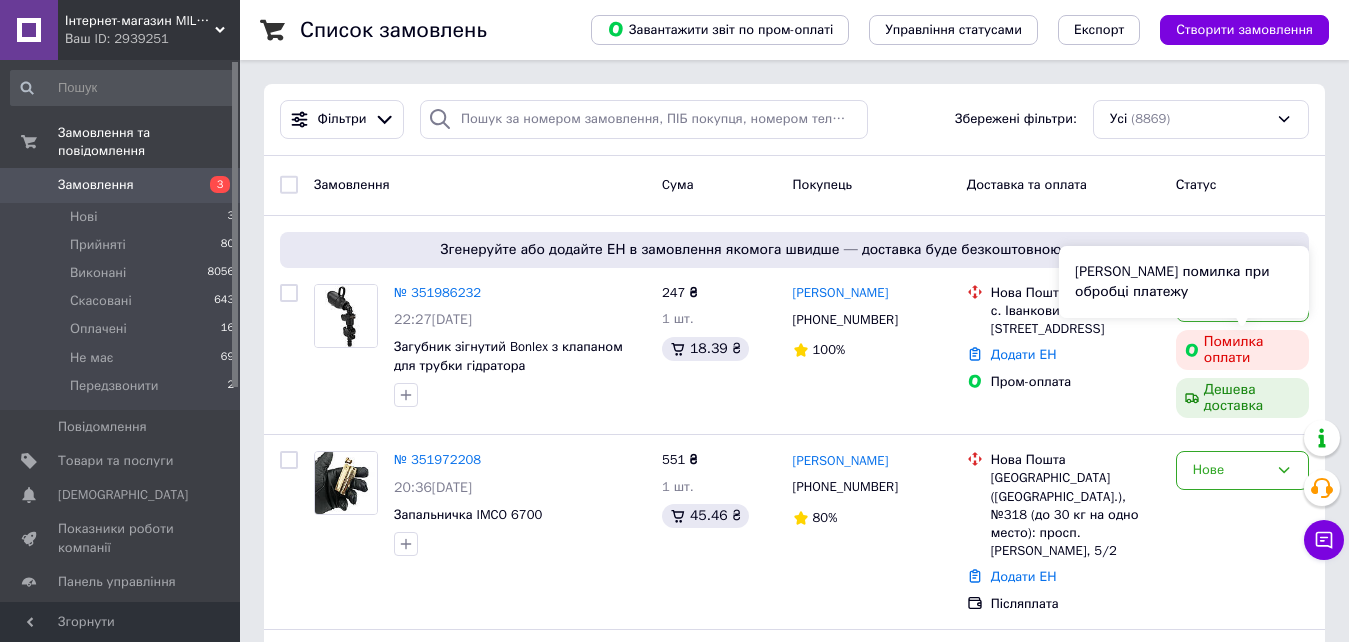 click on "Сталася помилка при обробці платежу" at bounding box center (1184, 282) 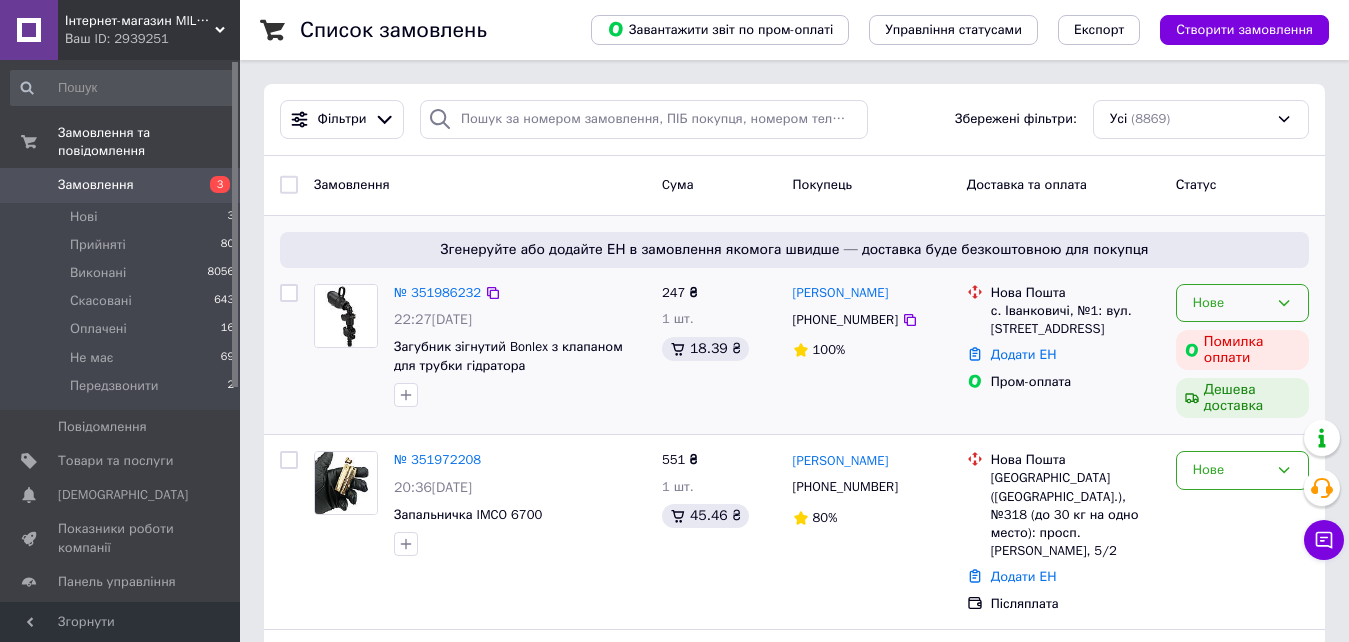 click on "Нове" at bounding box center [1242, 303] 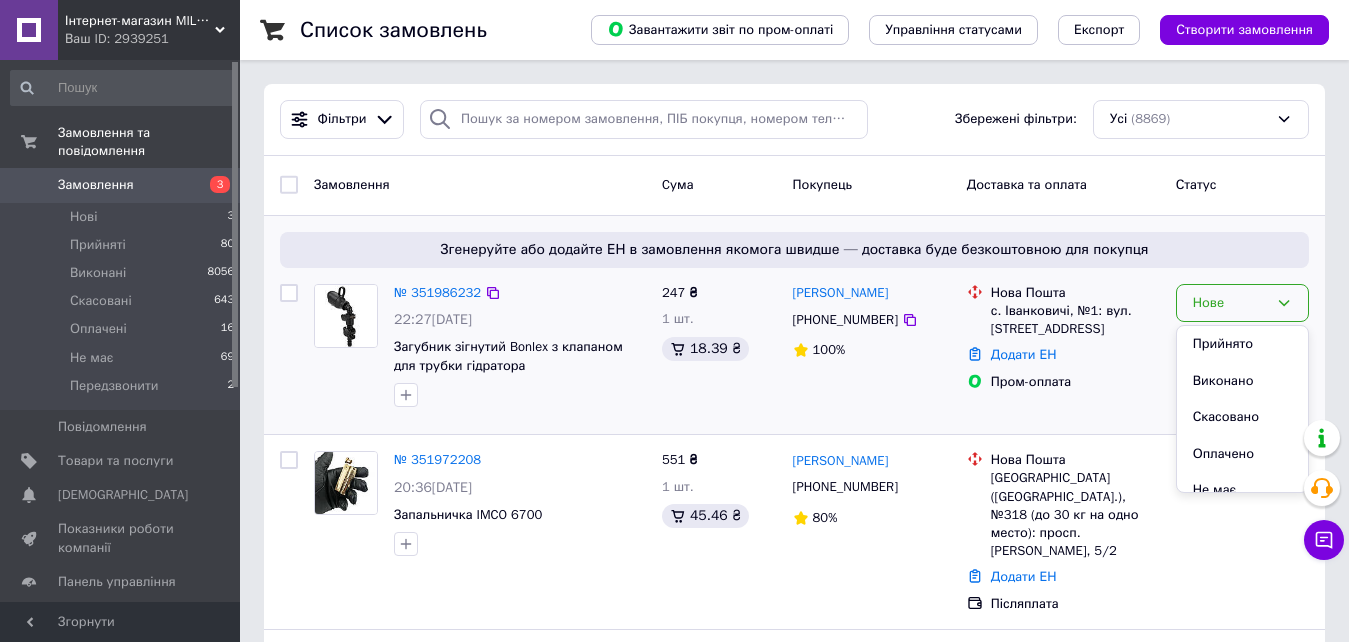 scroll, scrollTop: 53, scrollLeft: 0, axis: vertical 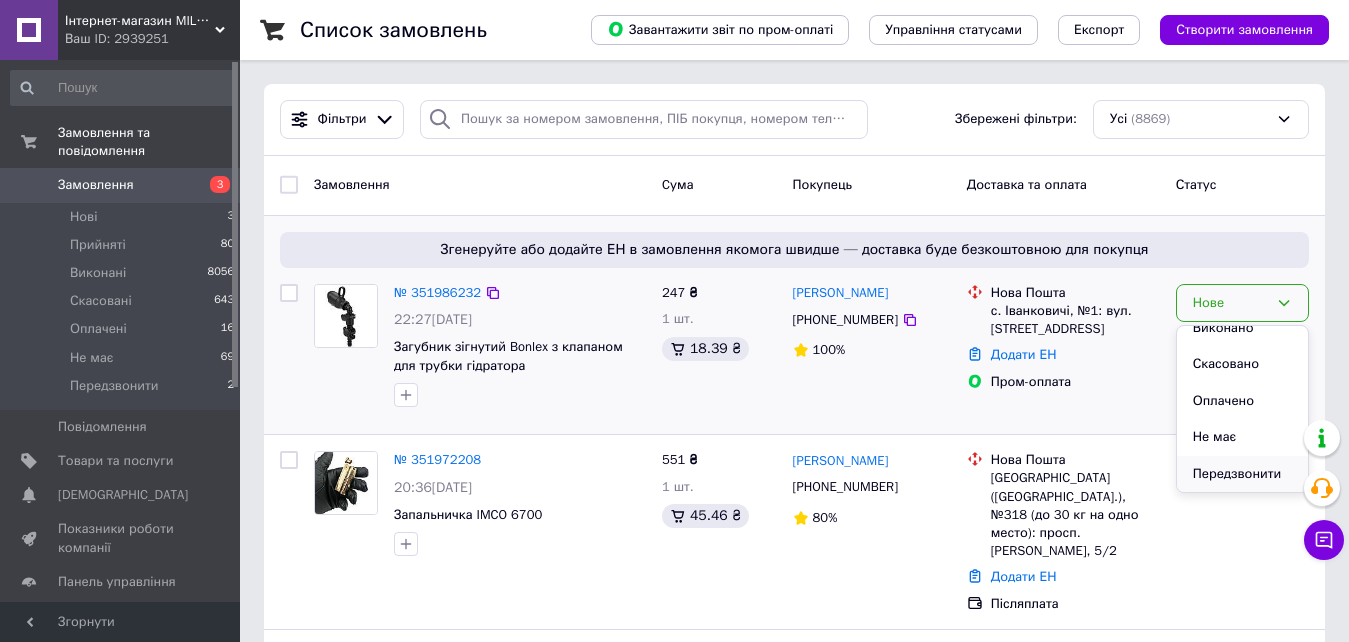 click on "Передзвонити" at bounding box center (1242, 474) 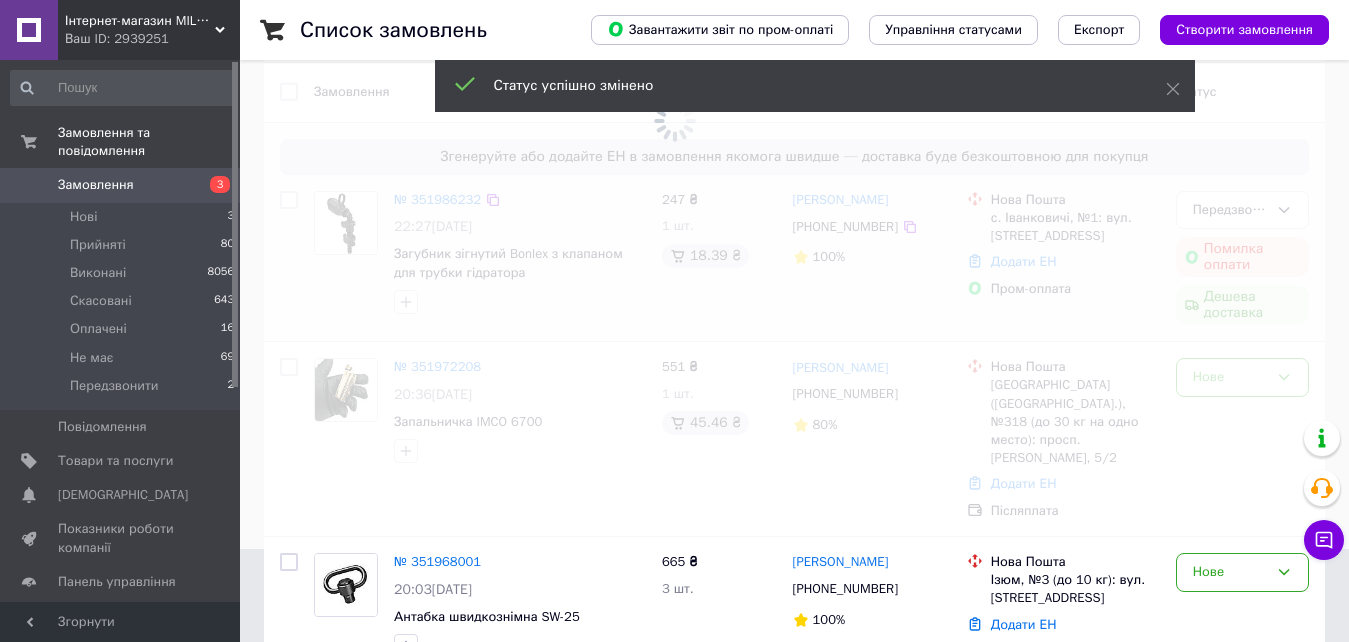 scroll, scrollTop: 200, scrollLeft: 0, axis: vertical 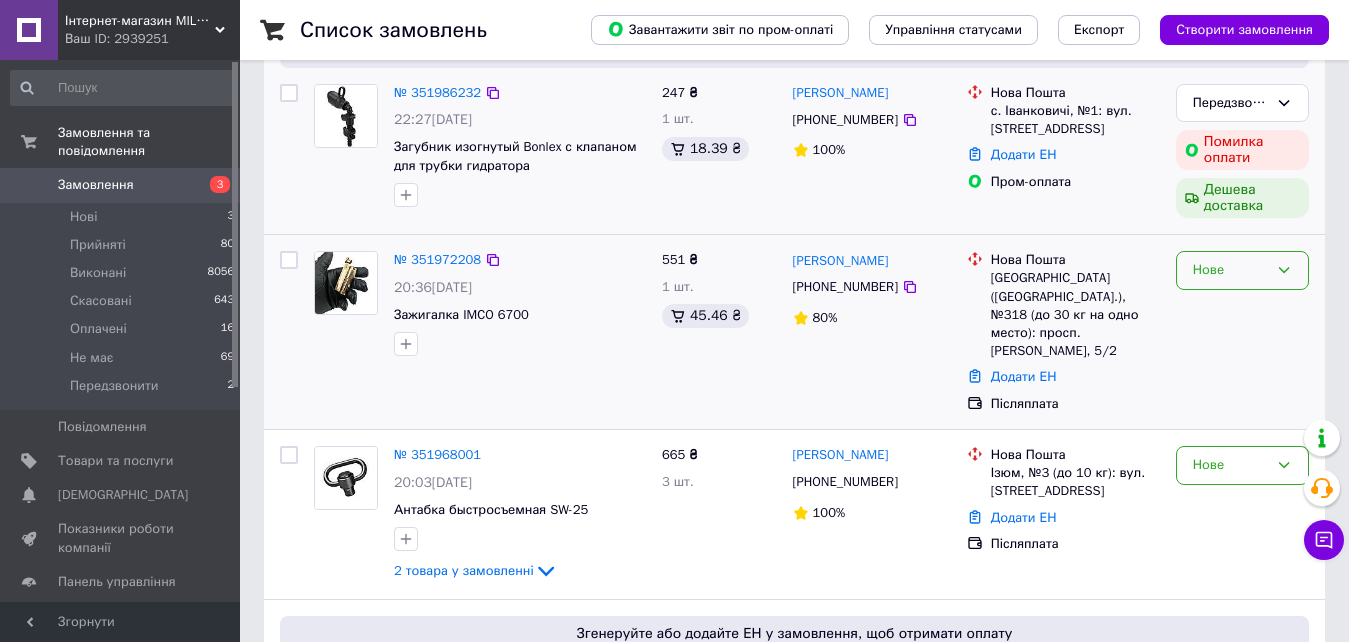 click on "Нове" at bounding box center (1230, 270) 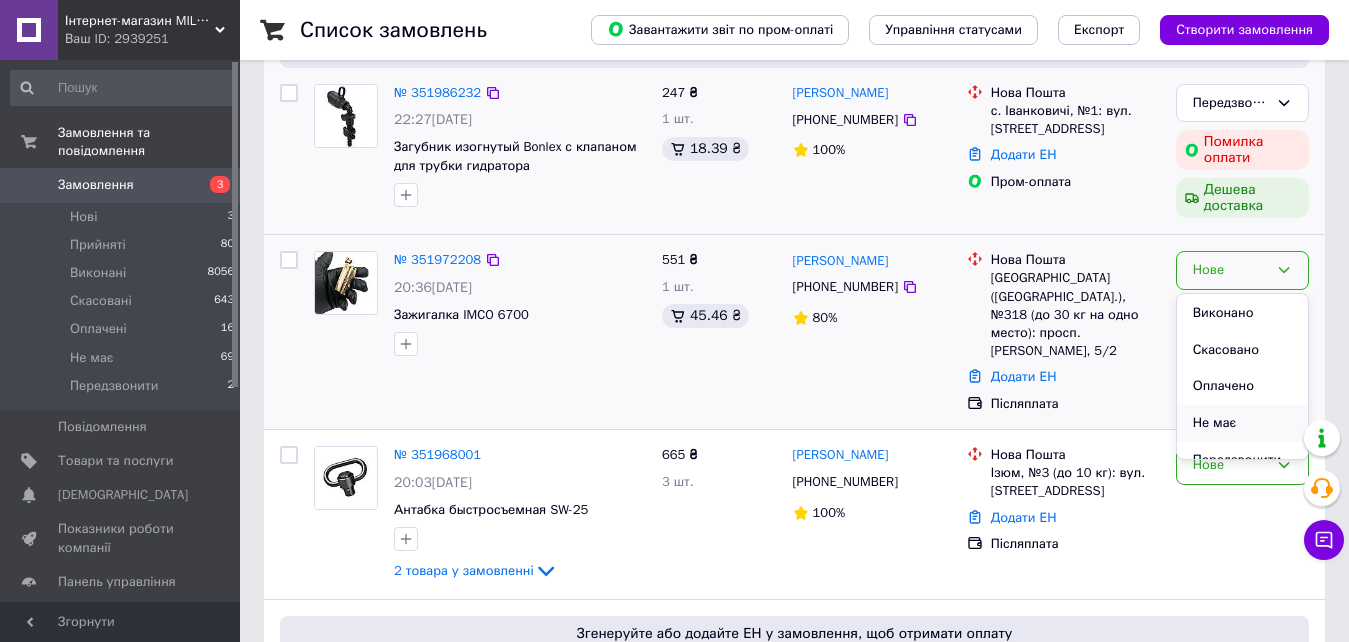 scroll, scrollTop: 53, scrollLeft: 0, axis: vertical 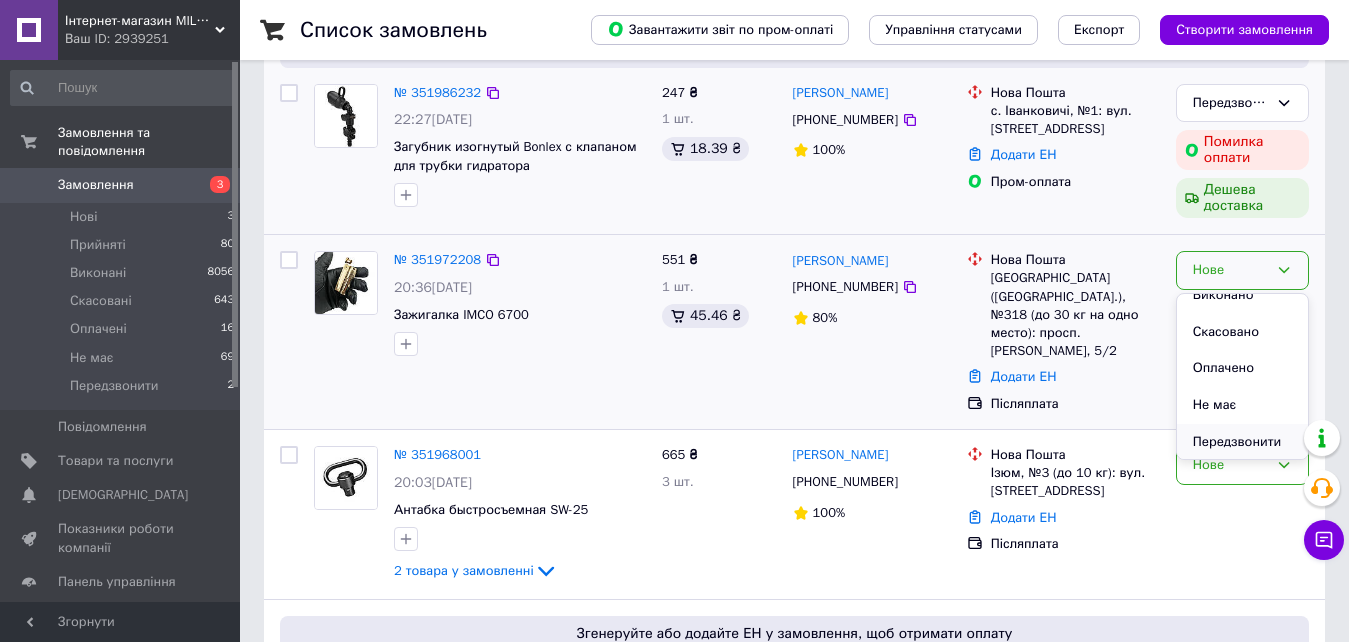 click on "Передзвонити" at bounding box center [1242, 442] 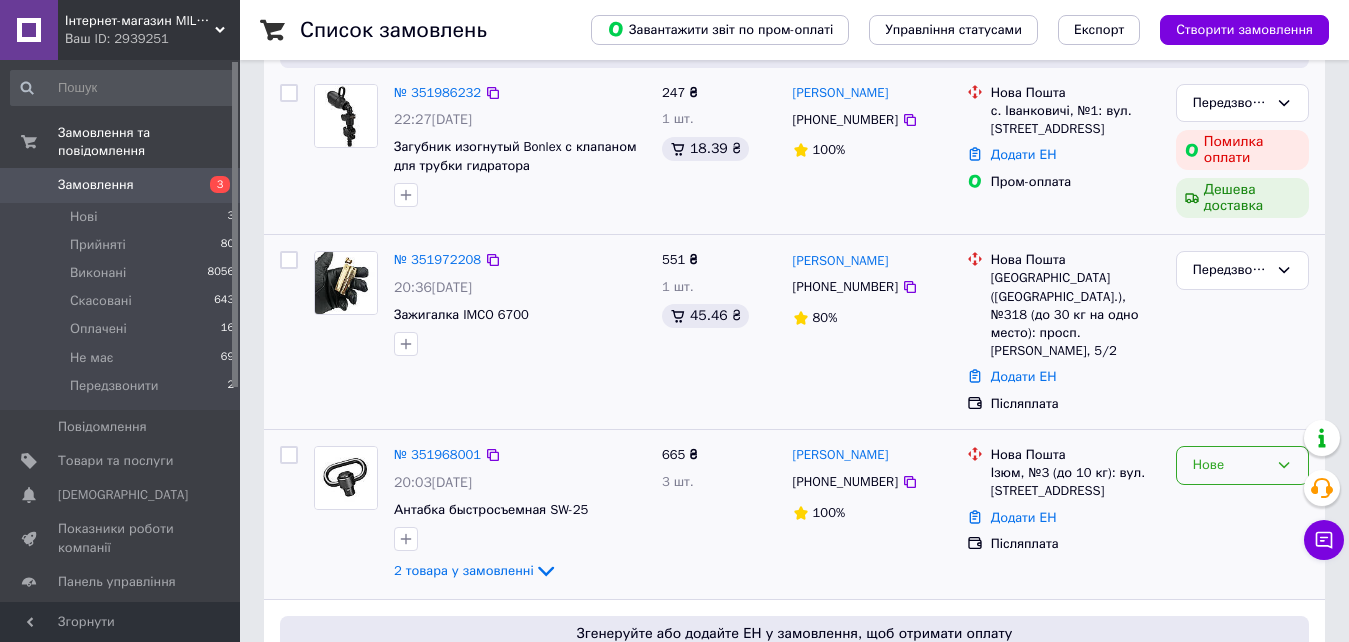 click on "Нове" at bounding box center [1242, 465] 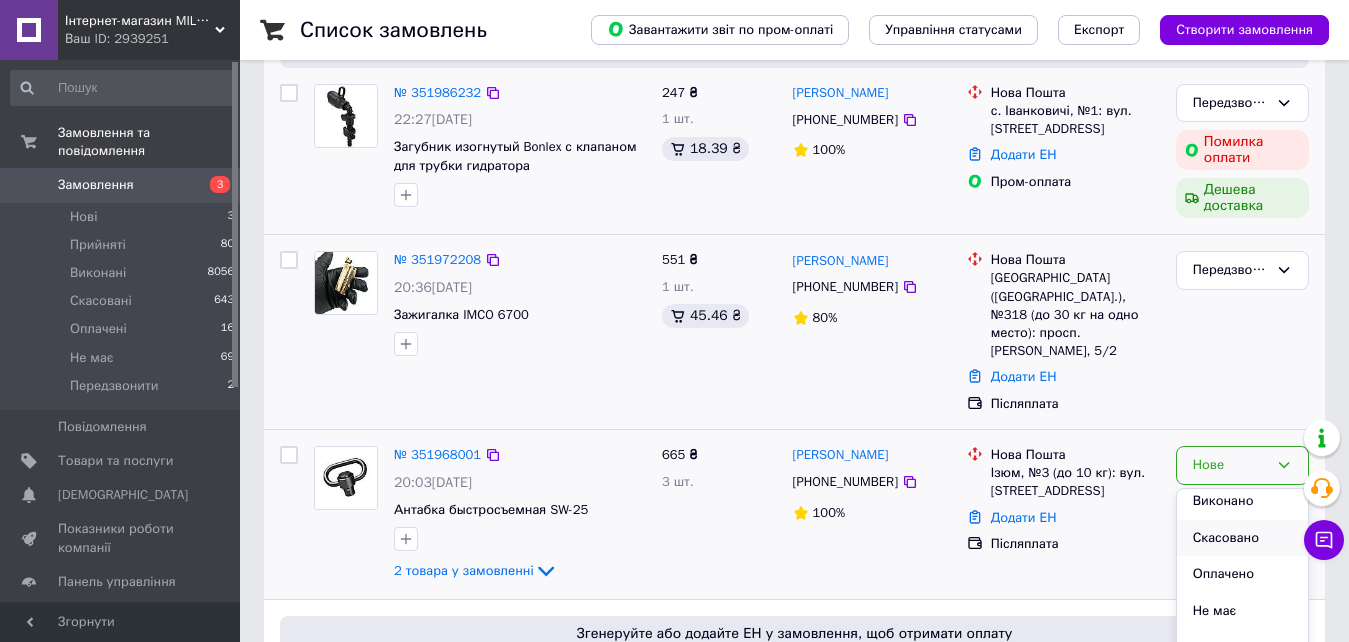 scroll, scrollTop: 53, scrollLeft: 0, axis: vertical 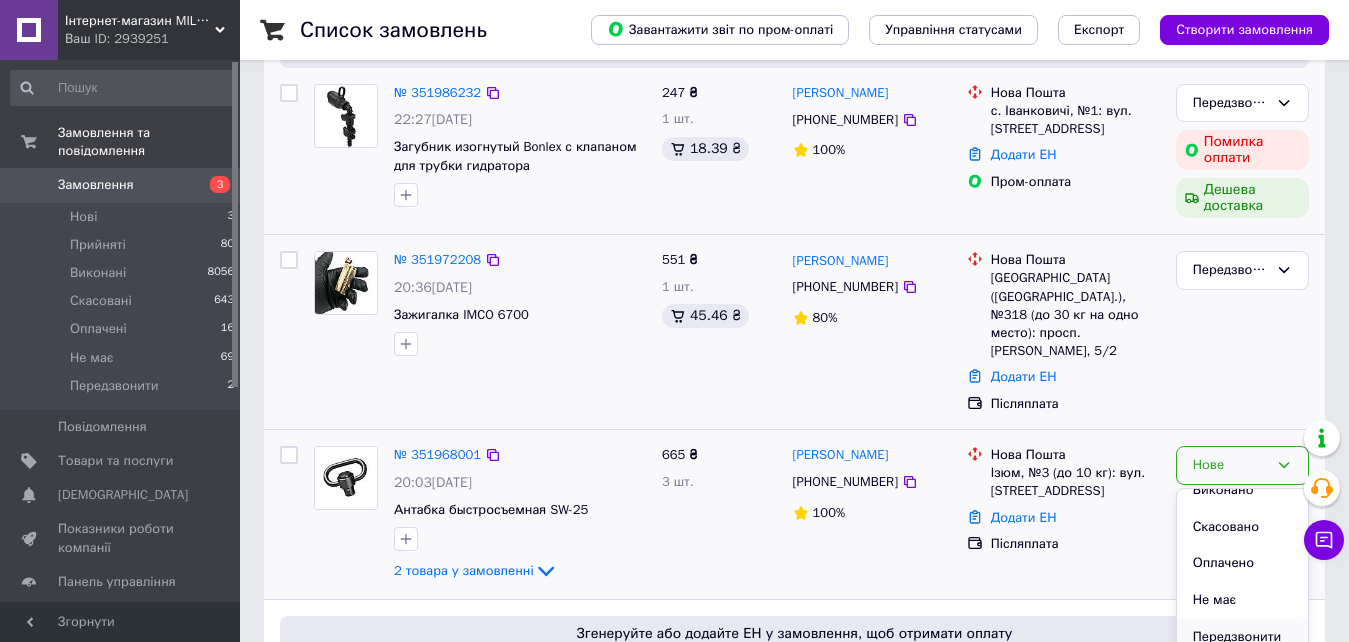 click on "Передзвонити" at bounding box center (1242, 637) 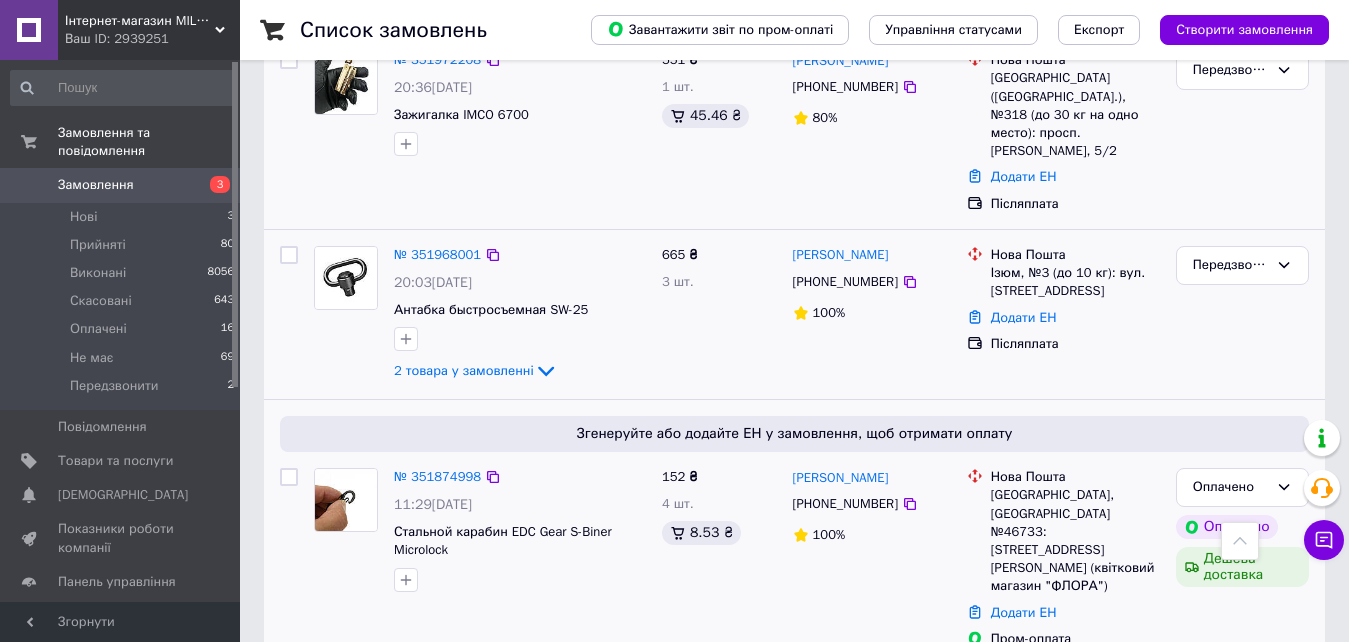 scroll, scrollTop: 200, scrollLeft: 0, axis: vertical 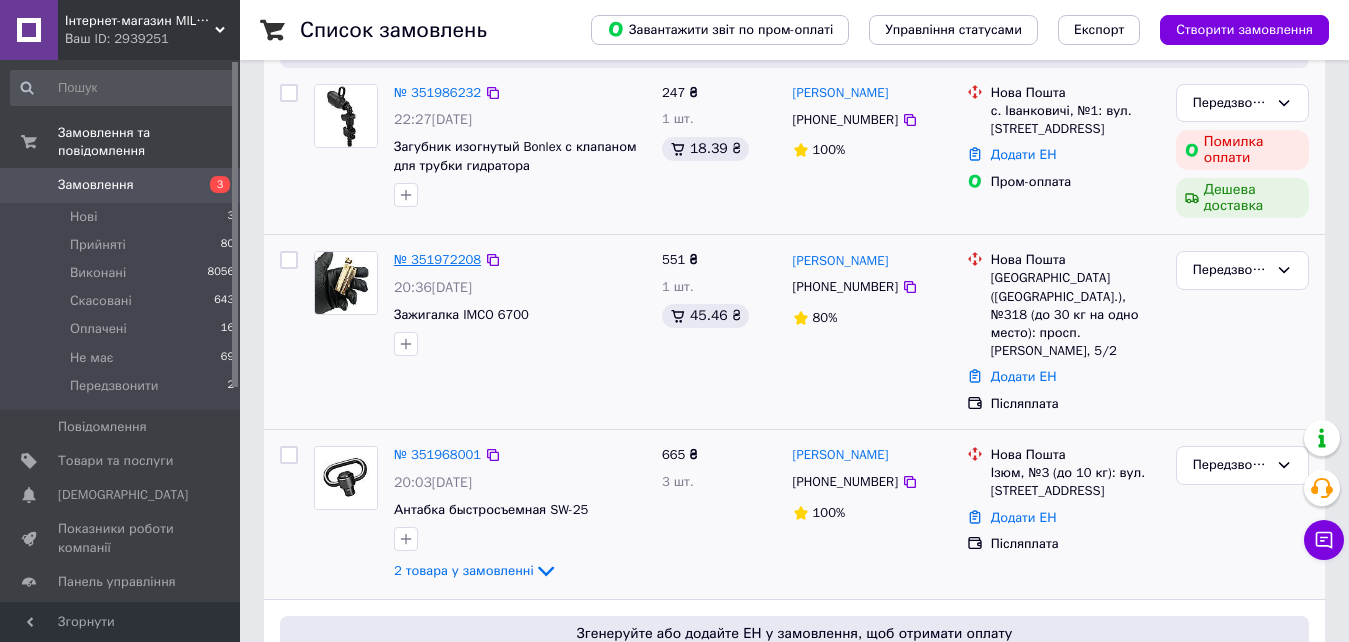 click on "№ 351972208" at bounding box center [437, 259] 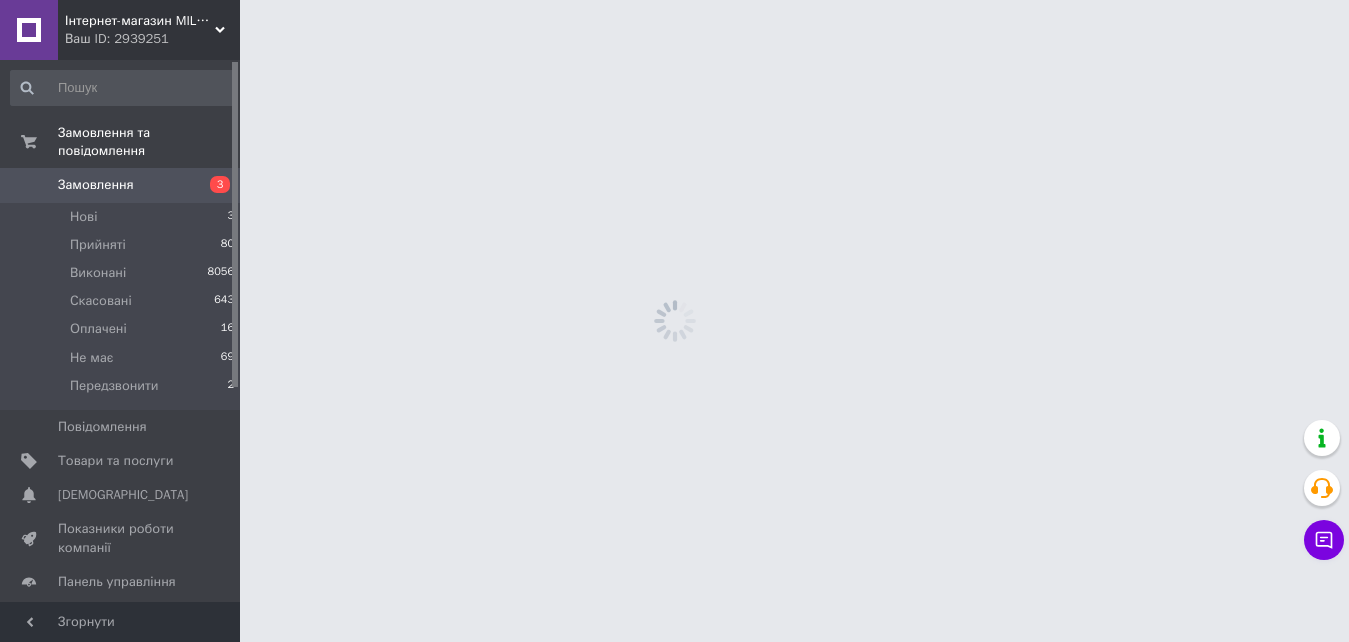 scroll, scrollTop: 0, scrollLeft: 0, axis: both 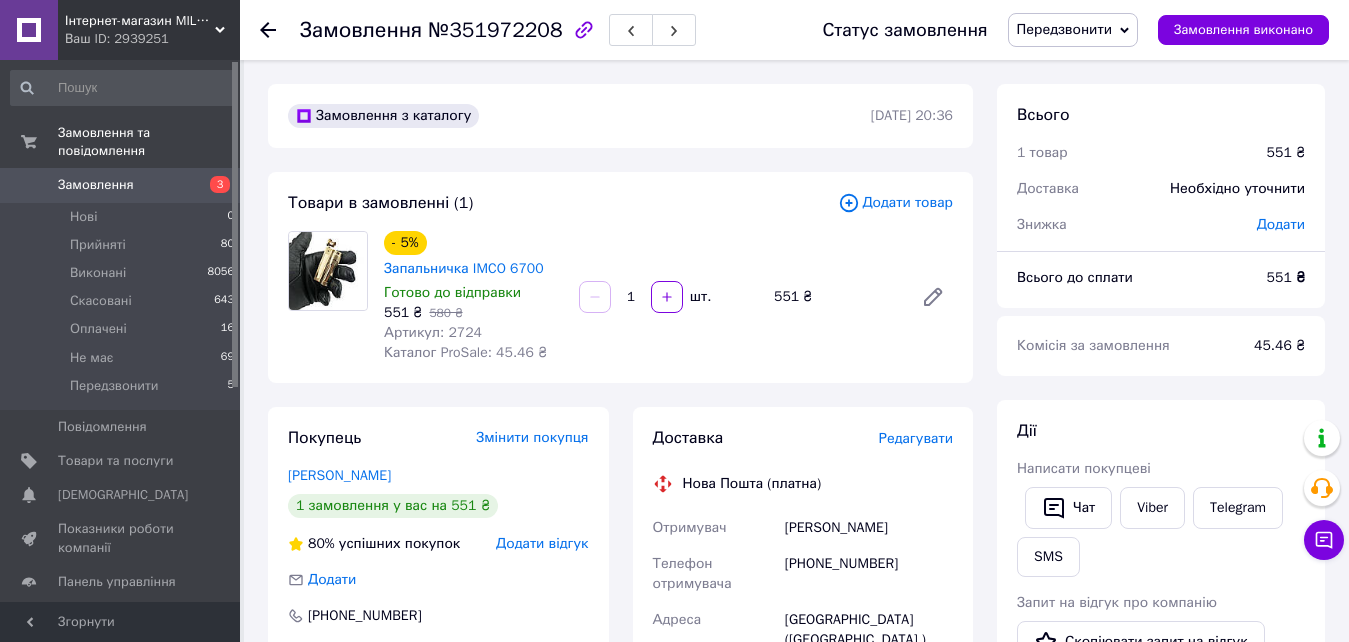 click on "Артикул: 2724" at bounding box center (433, 332) 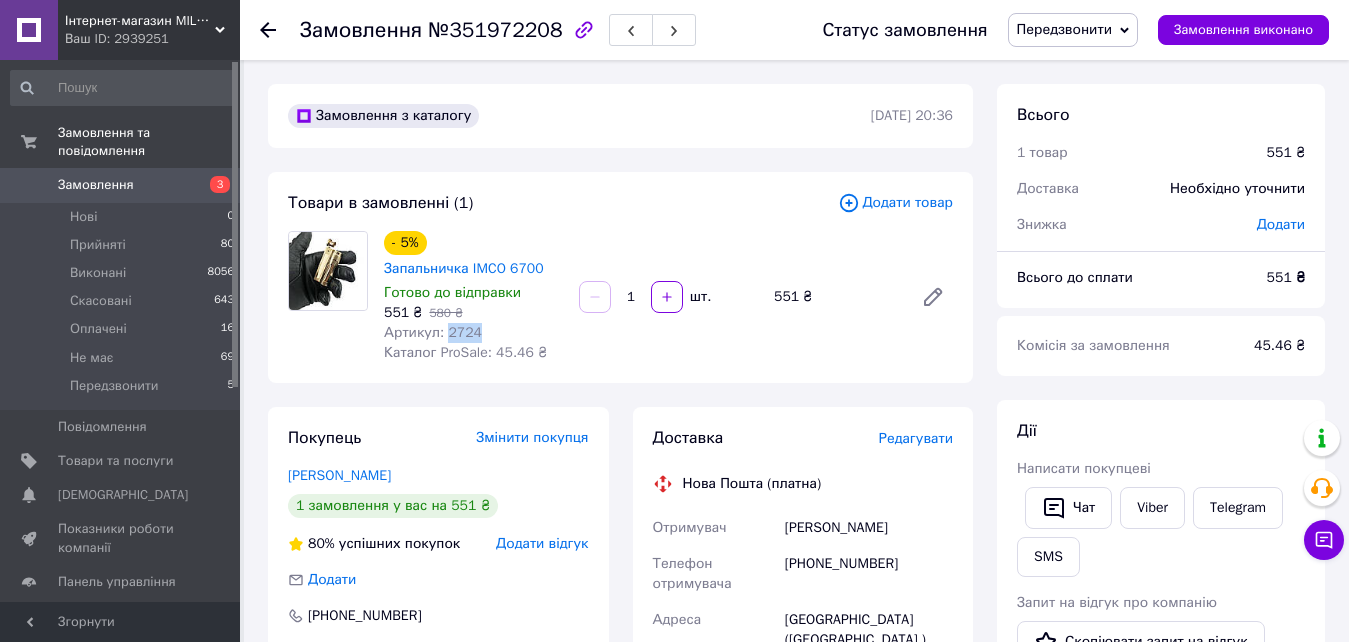 click on "Артикул: 2724" at bounding box center [433, 332] 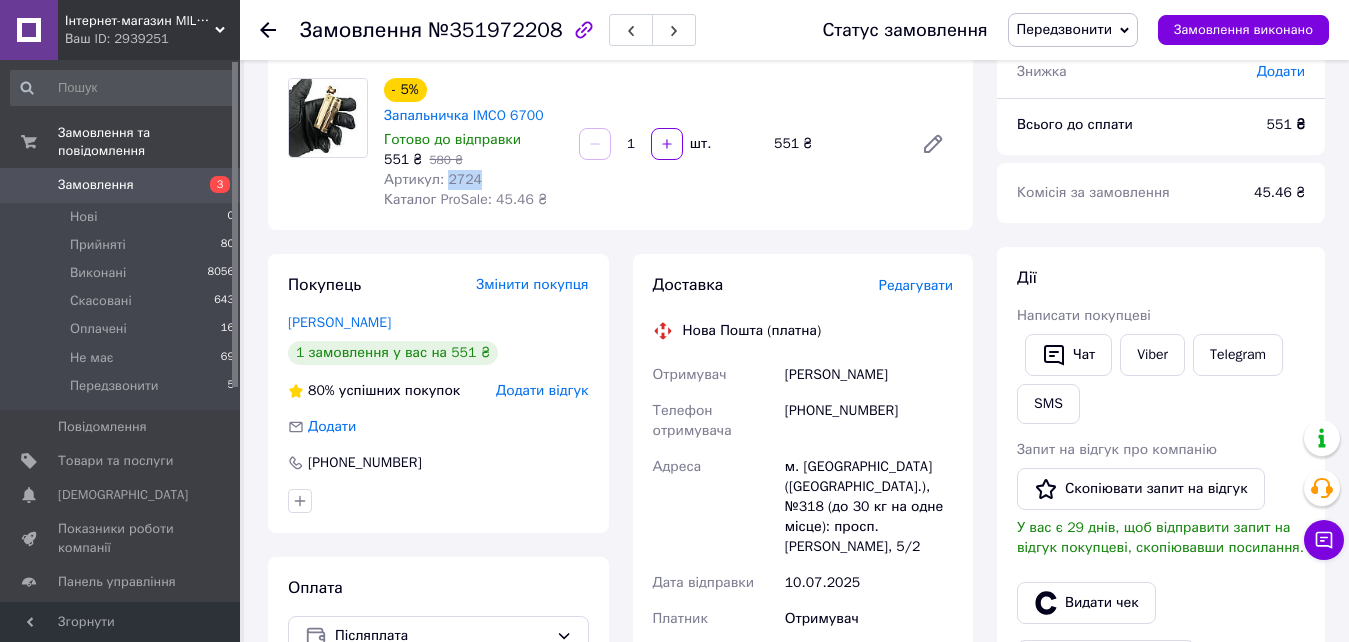 scroll, scrollTop: 200, scrollLeft: 0, axis: vertical 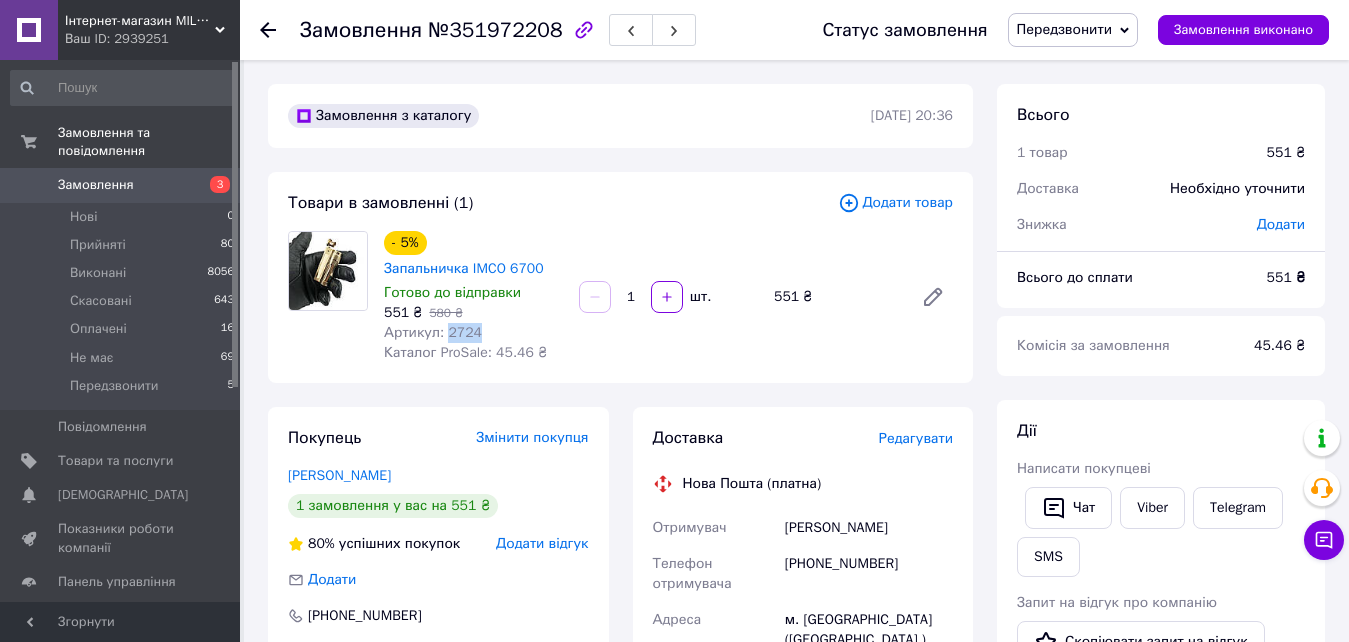 click on "Замовлення" at bounding box center [121, 185] 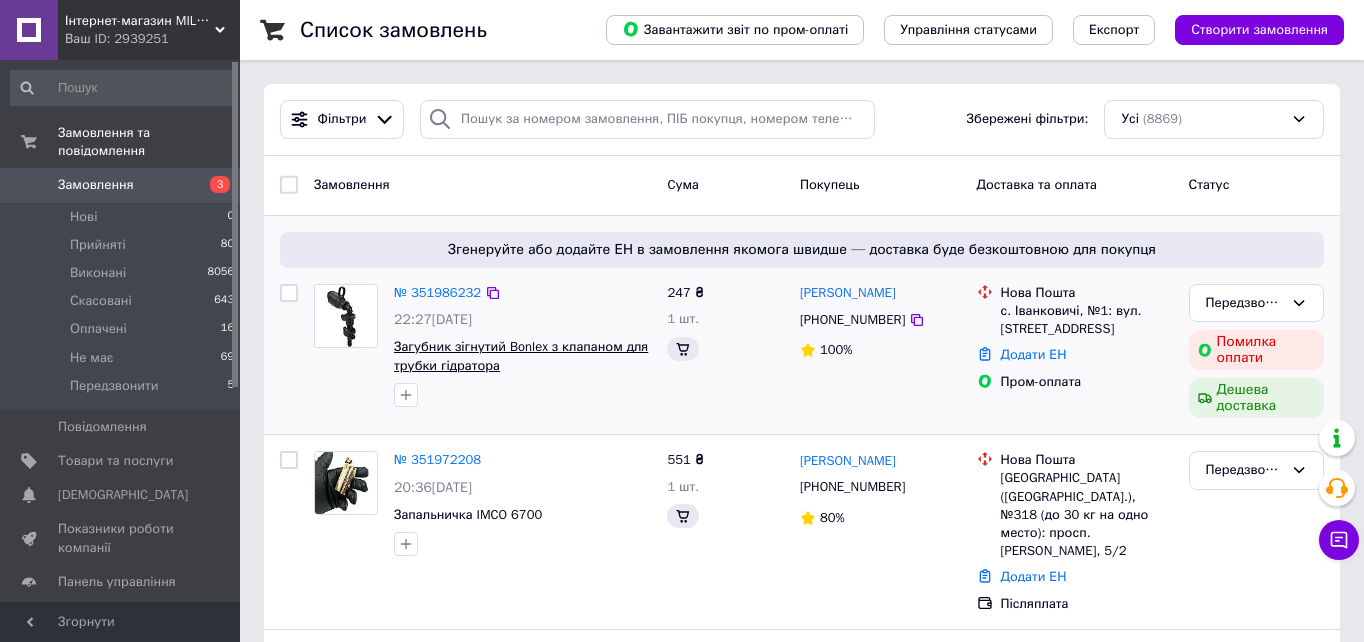 click on "Згенеруйте або додайте ЕН в замовлення якомога швидше — доставка буде безкоштовною для покупця № 351986232 22:27, 09.07.2025 Загубник зігнутий Bonlex з клапаном для трубки гідратора 247 ₴ 1 шт. Станіслав Резвін +380930136111 100% Нова Пошта с. Іванковичі, №1: вул. Соборна, 100а Додати ЕН Пром-оплата Передзвонити Помилка оплати Дешева доставка" at bounding box center (802, 325) 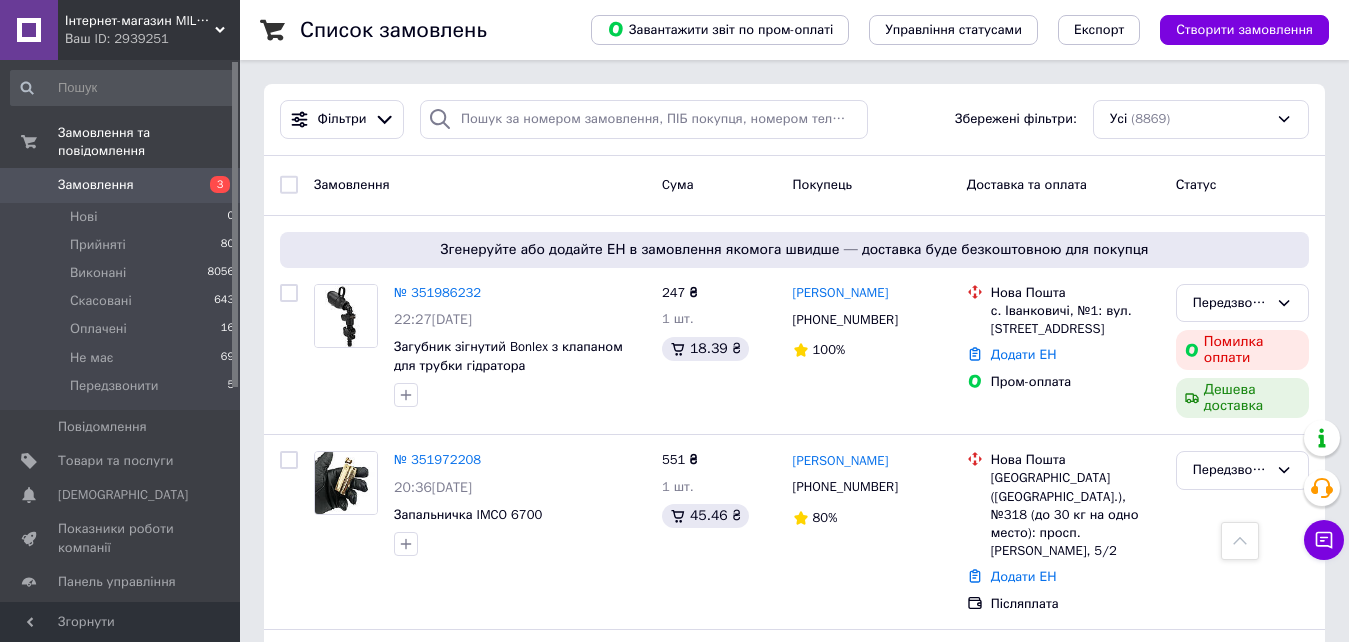 scroll, scrollTop: 400, scrollLeft: 0, axis: vertical 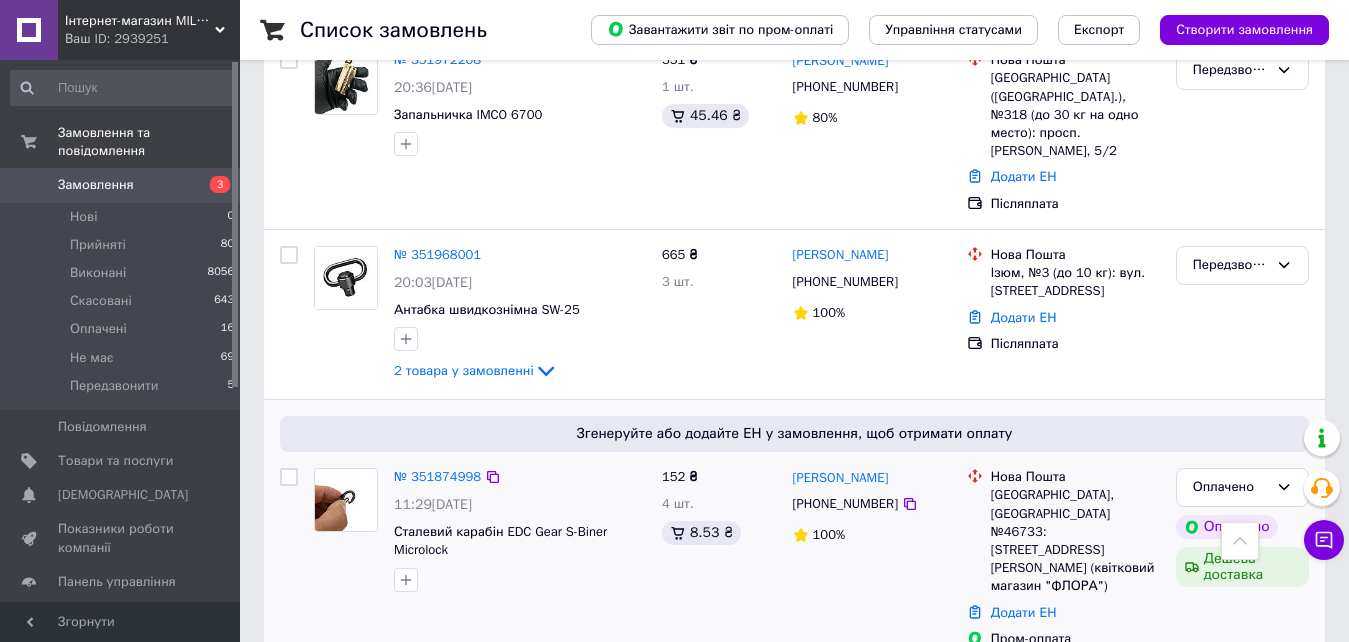 click on "Згенеруйте або додайте ЕН у замовлення, щоб отримати оплату" at bounding box center (794, 434) 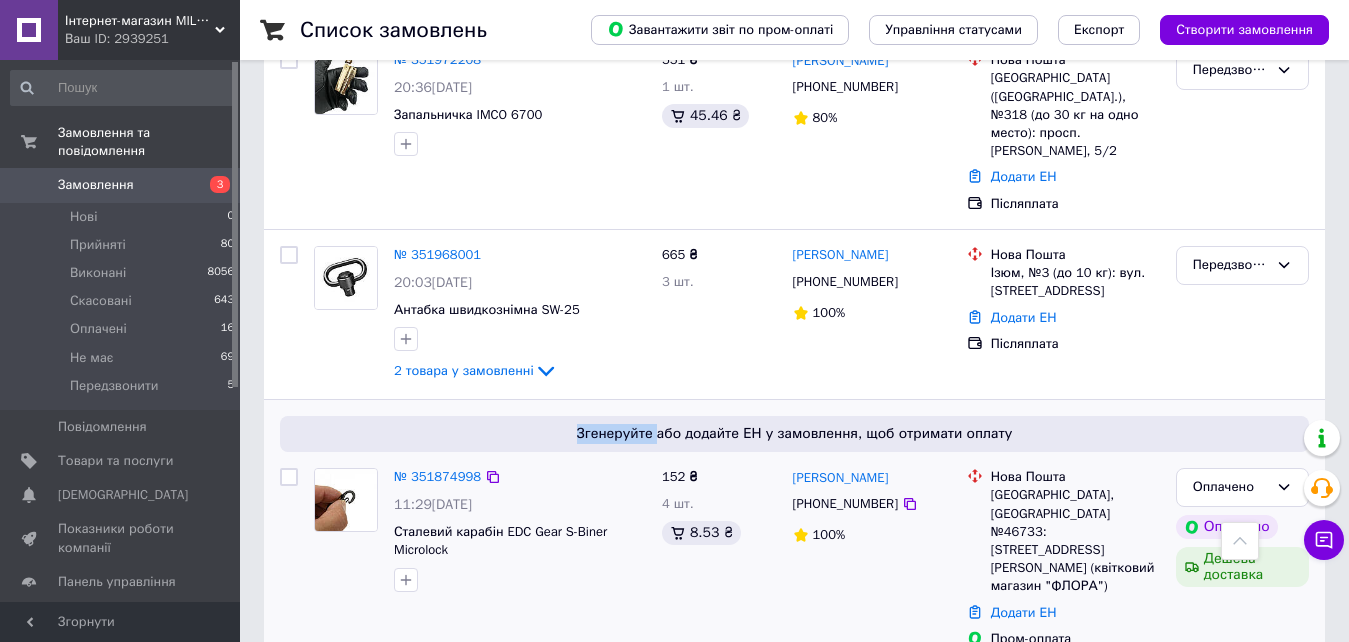 click on "Згенеруйте або додайте ЕН у замовлення, щоб отримати оплату" at bounding box center [794, 434] 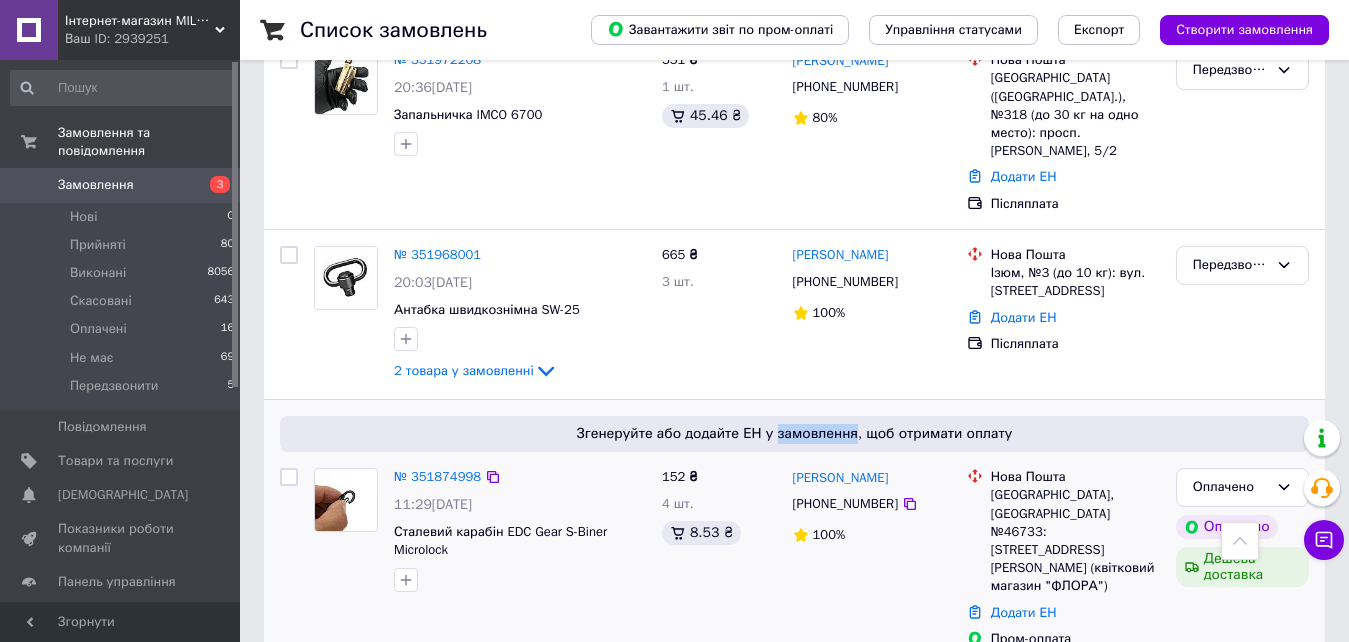 click on "Згенеруйте або додайте ЕН у замовлення, щоб отримати оплату" at bounding box center (794, 434) 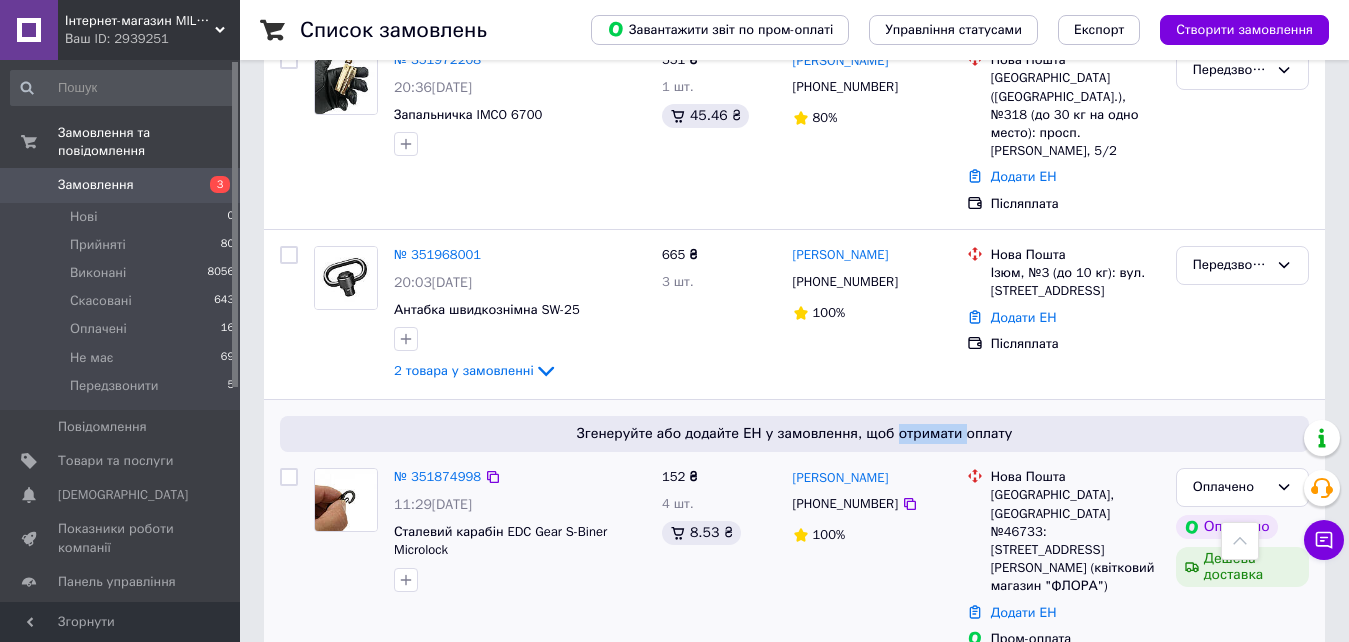 click on "Згенеруйте або додайте ЕН у замовлення, щоб отримати оплату" at bounding box center (794, 434) 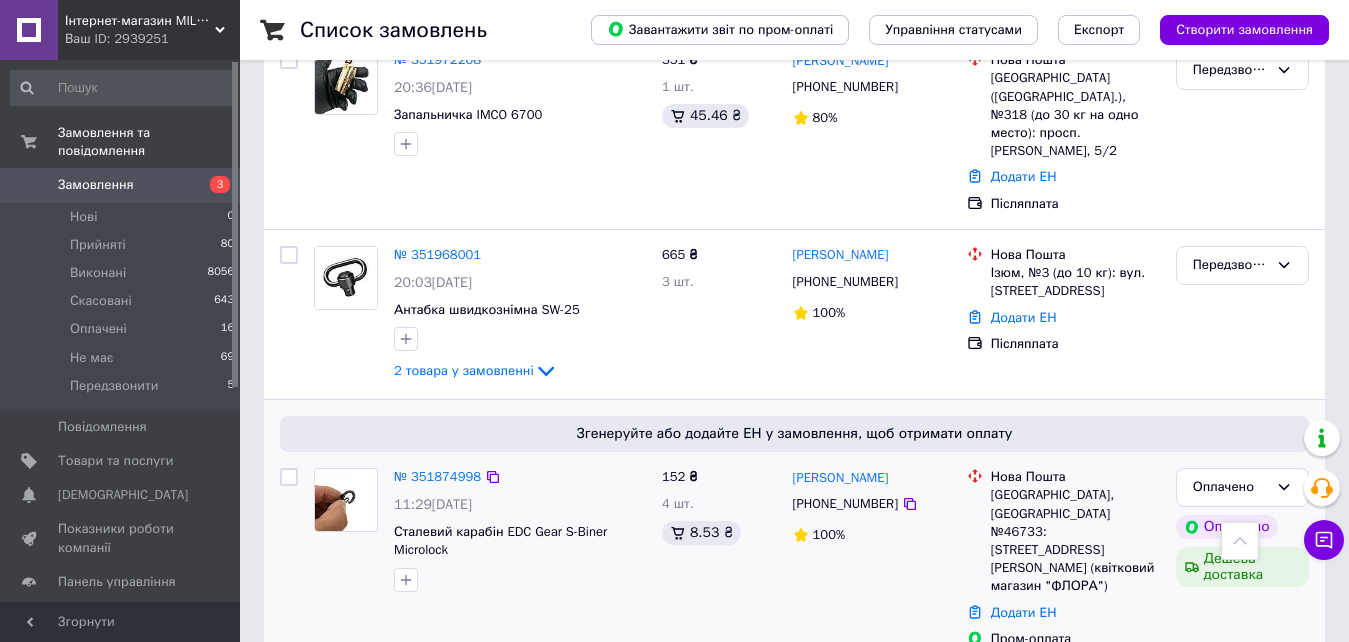 click on "Згенеруйте або додайте ЕН у замовлення, щоб отримати оплату" at bounding box center [794, 434] 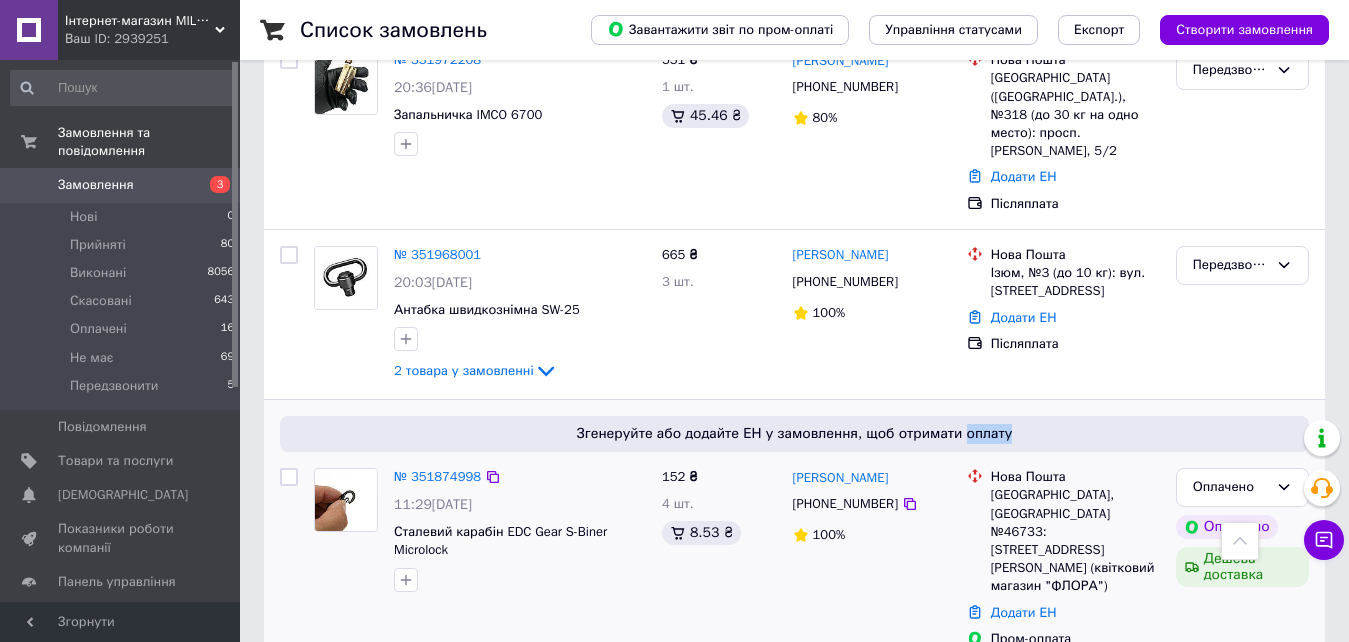 click on "Згенеруйте або додайте ЕН у замовлення, щоб отримати оплату" at bounding box center [794, 434] 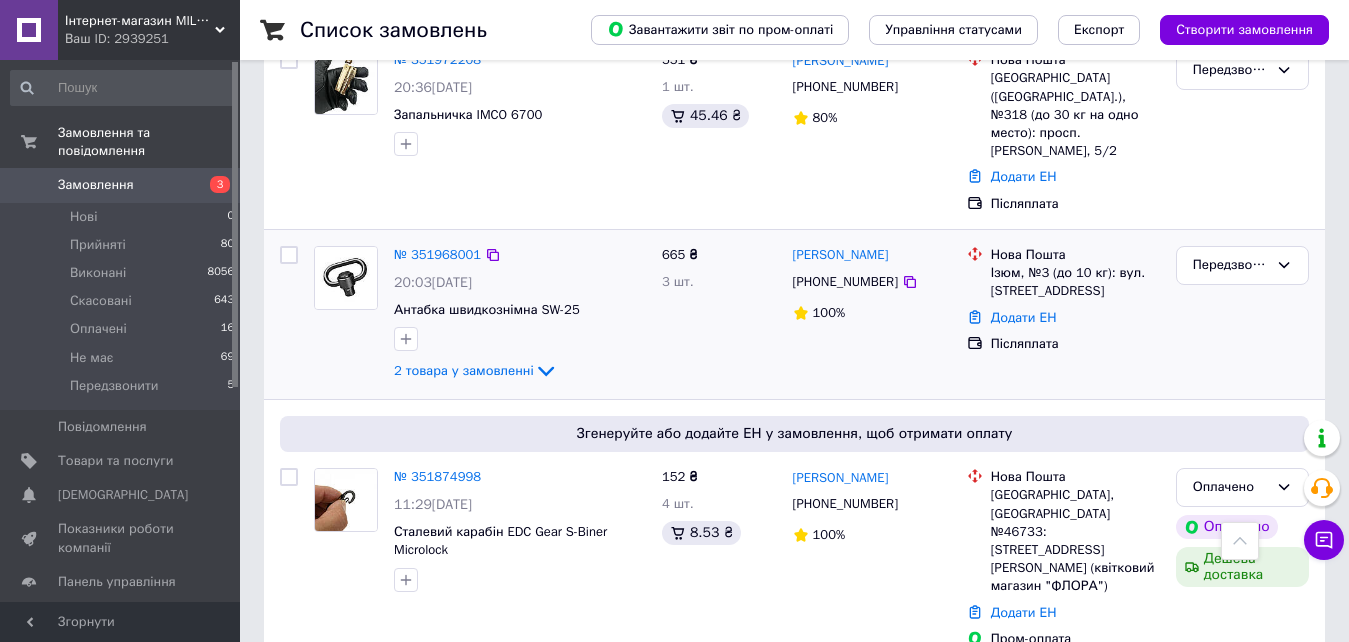 click on "665 ₴ 3 шт." at bounding box center (719, 314) 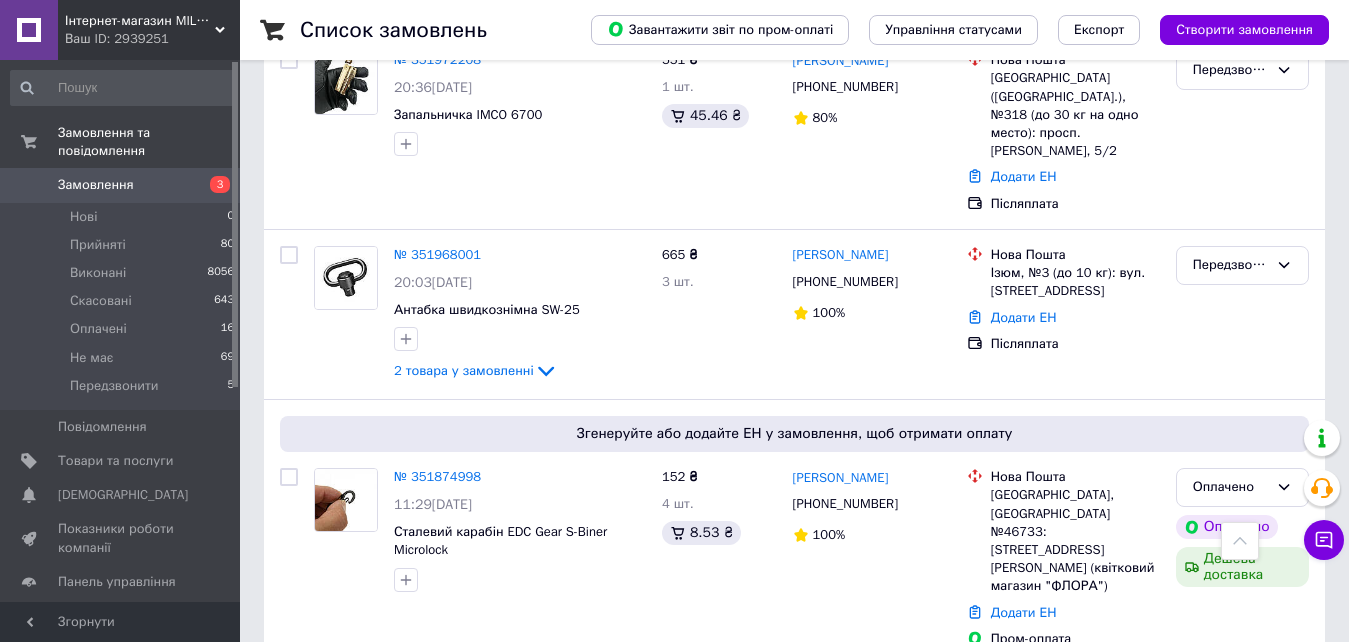 scroll, scrollTop: 0, scrollLeft: 0, axis: both 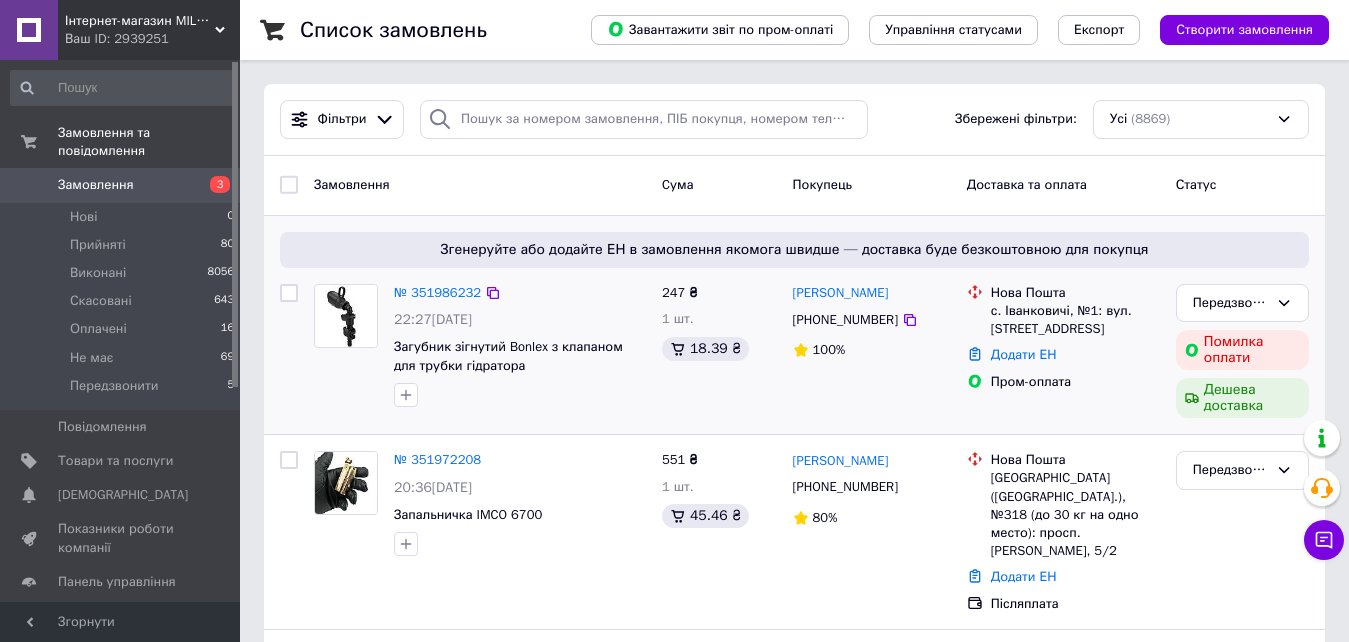 click on "№ 351986232" at bounding box center (437, 293) 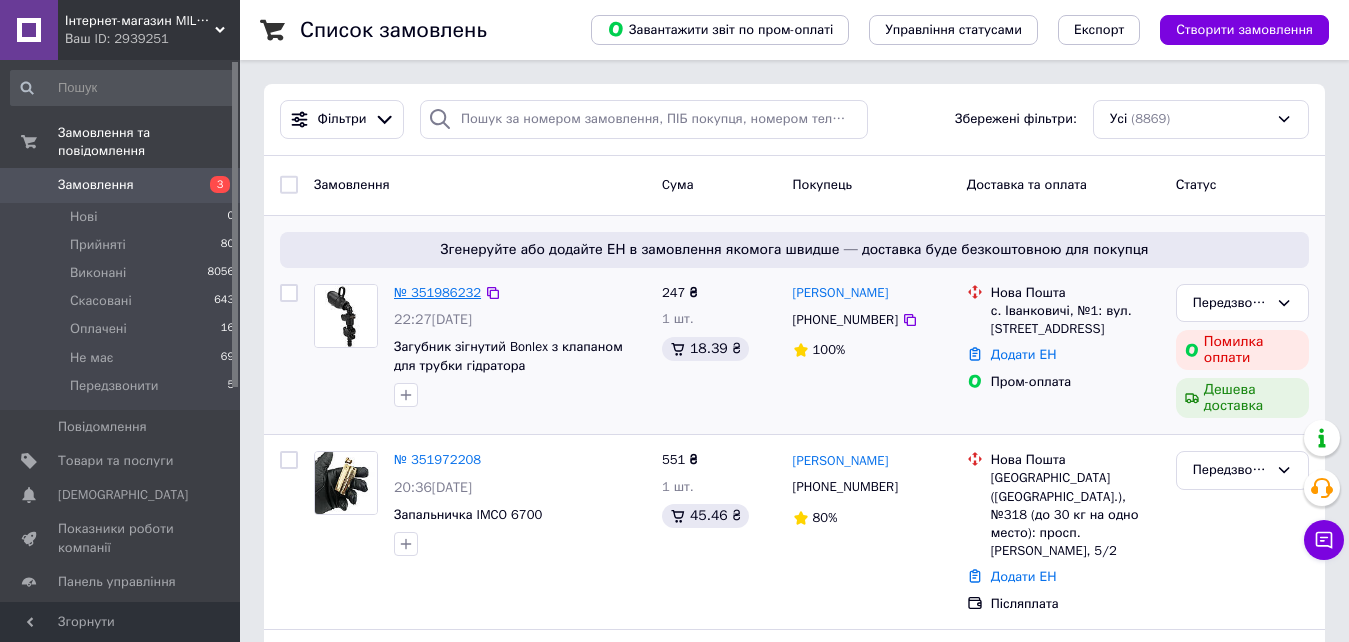 click on "№ 351986232" at bounding box center [437, 292] 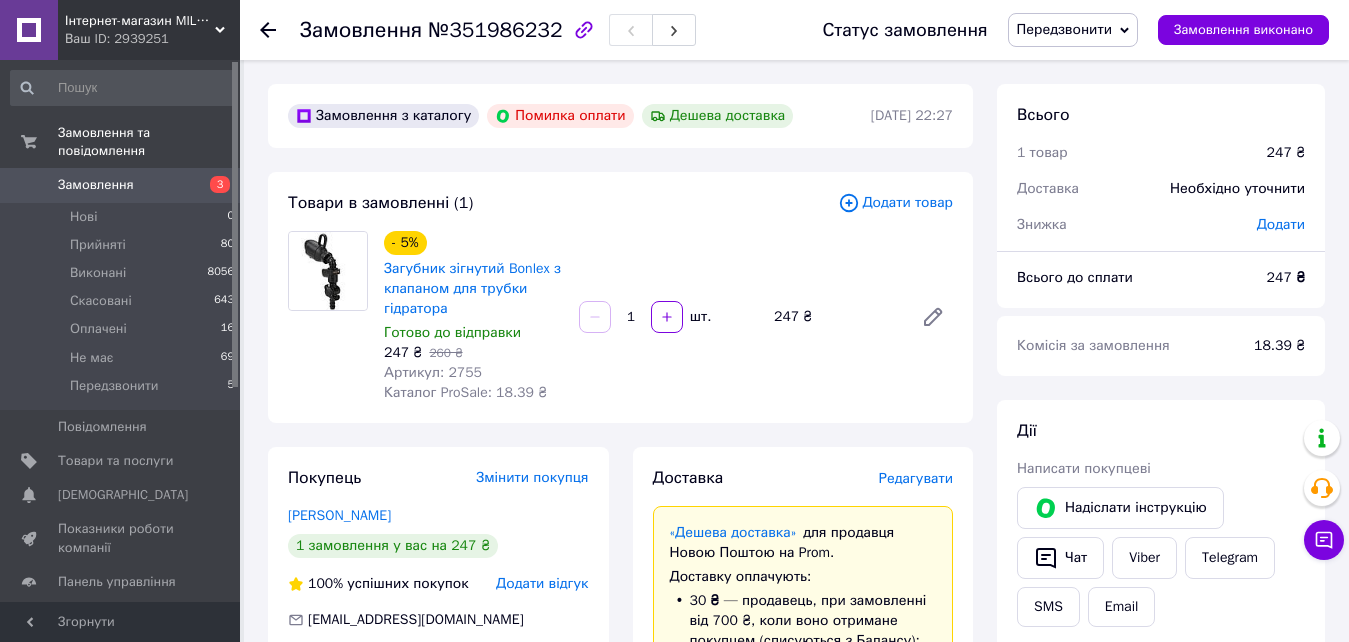 click on "Артикул: 2755" at bounding box center (433, 372) 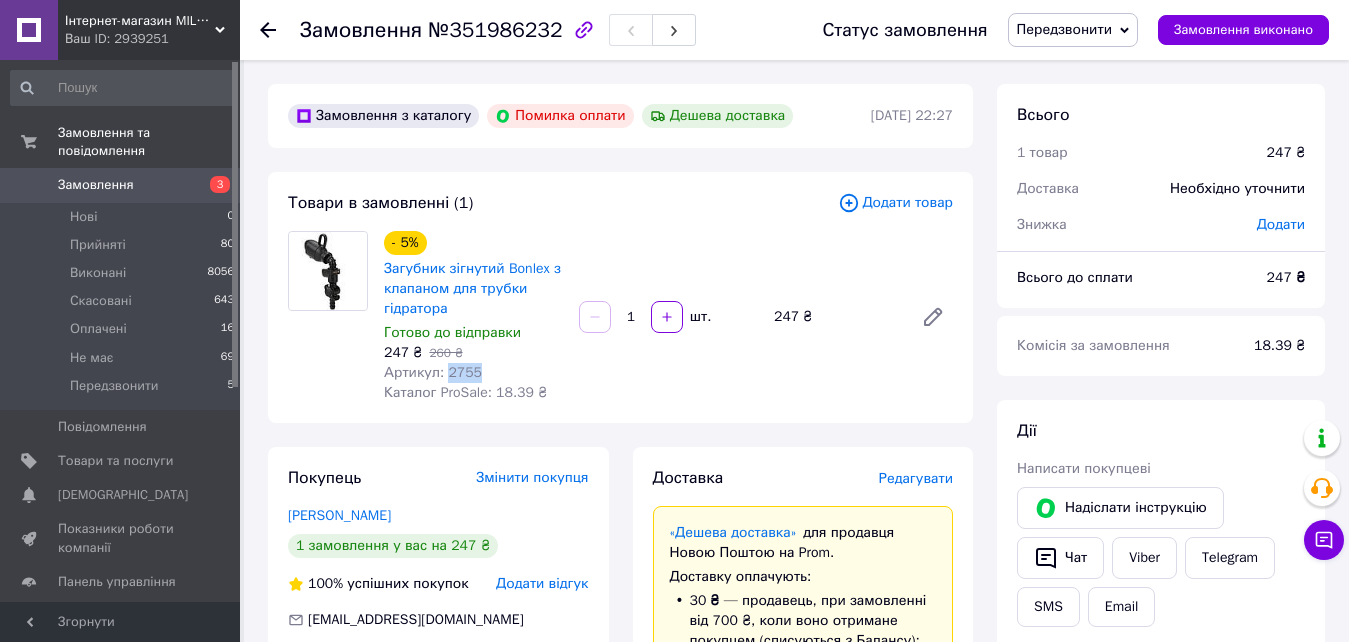 click on "Артикул: 2755" at bounding box center (433, 372) 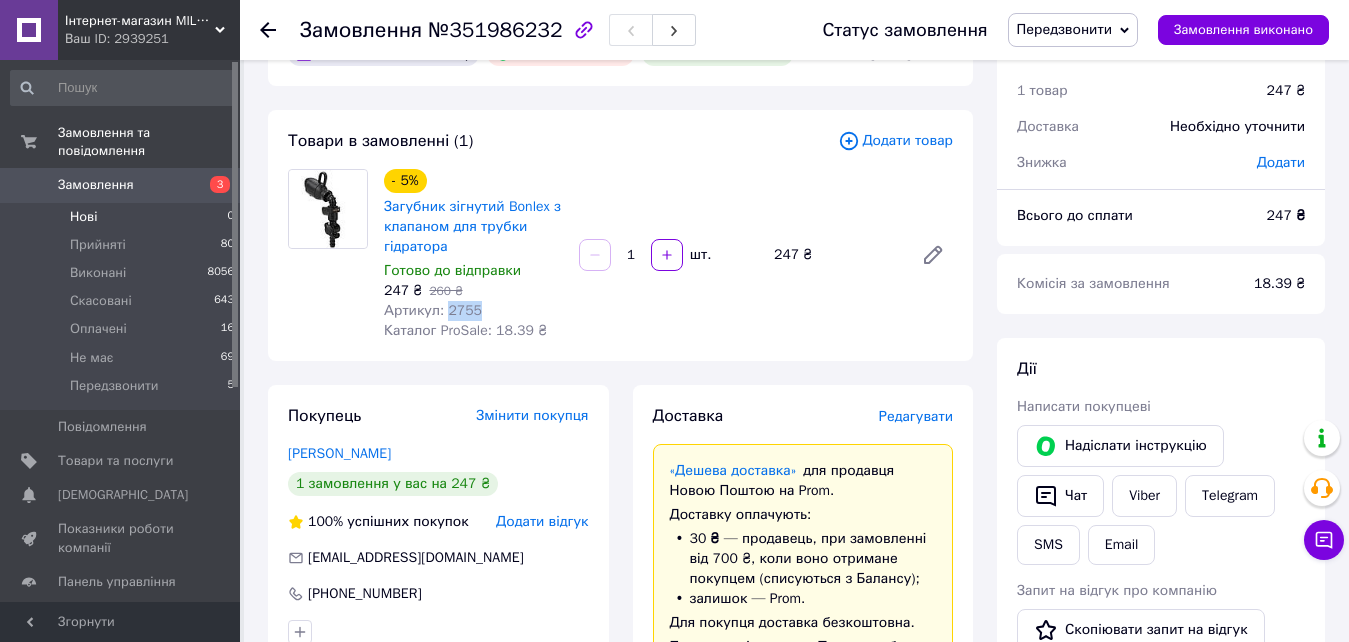 scroll, scrollTop: 0, scrollLeft: 0, axis: both 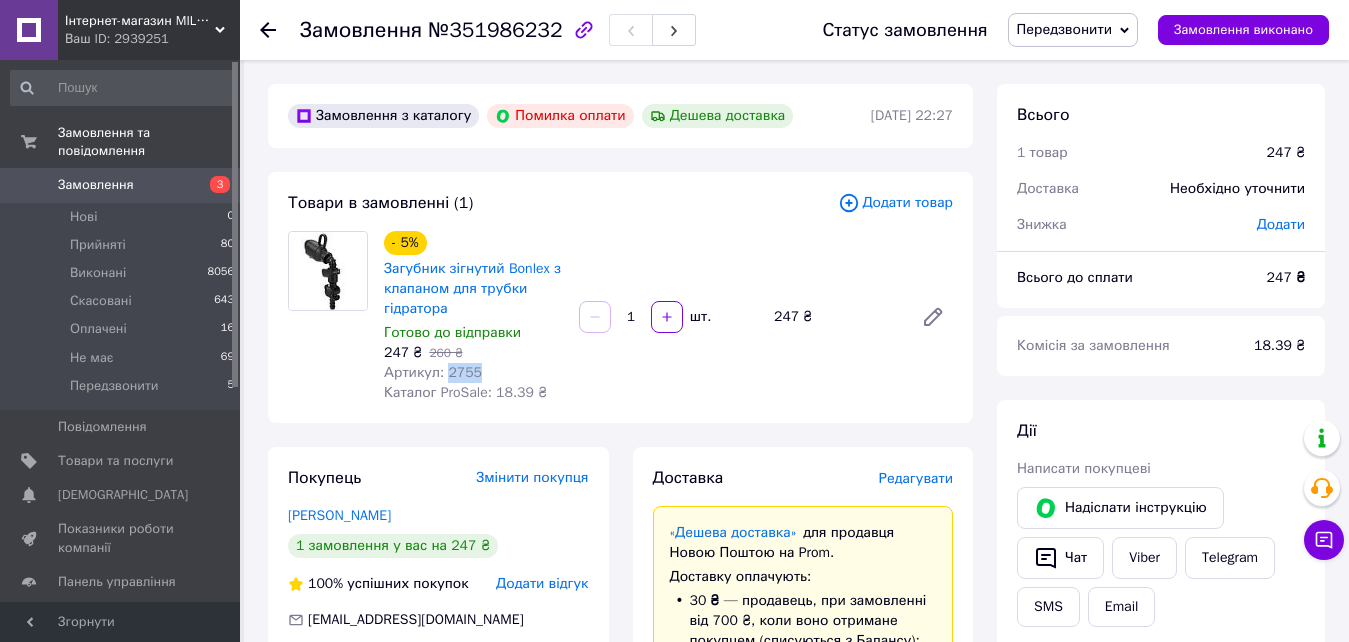 click on "Замовлення" at bounding box center [121, 185] 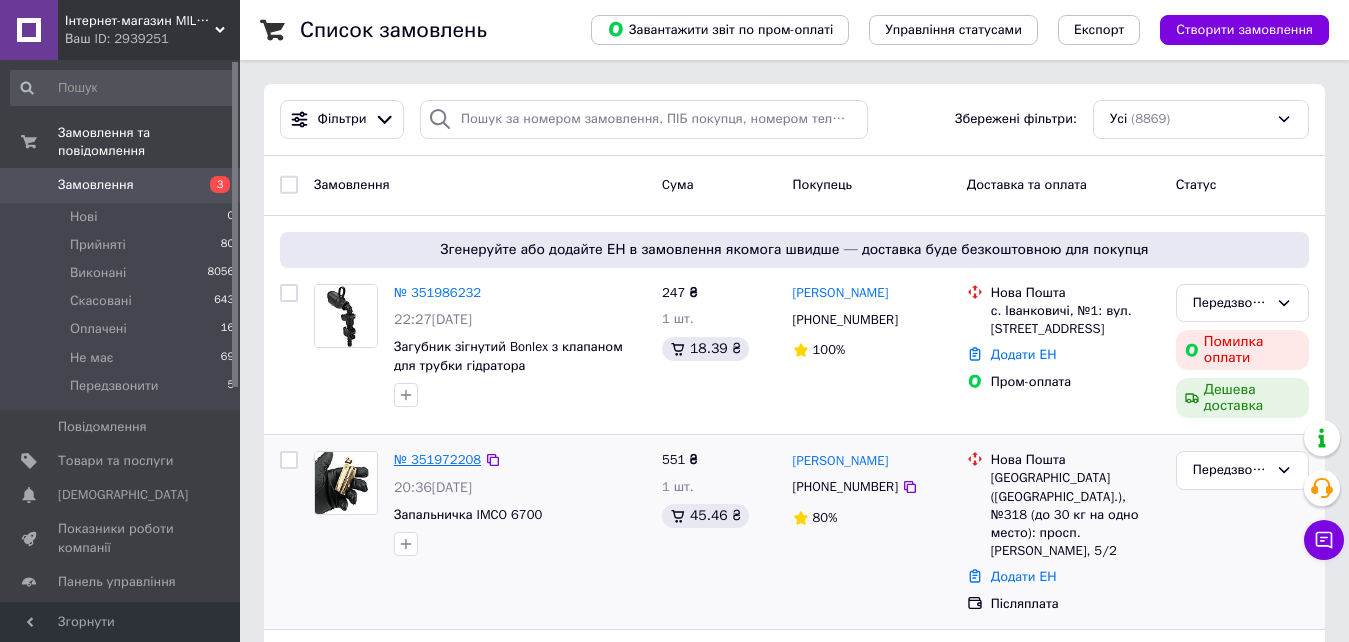click on "№ 351972208" at bounding box center [437, 459] 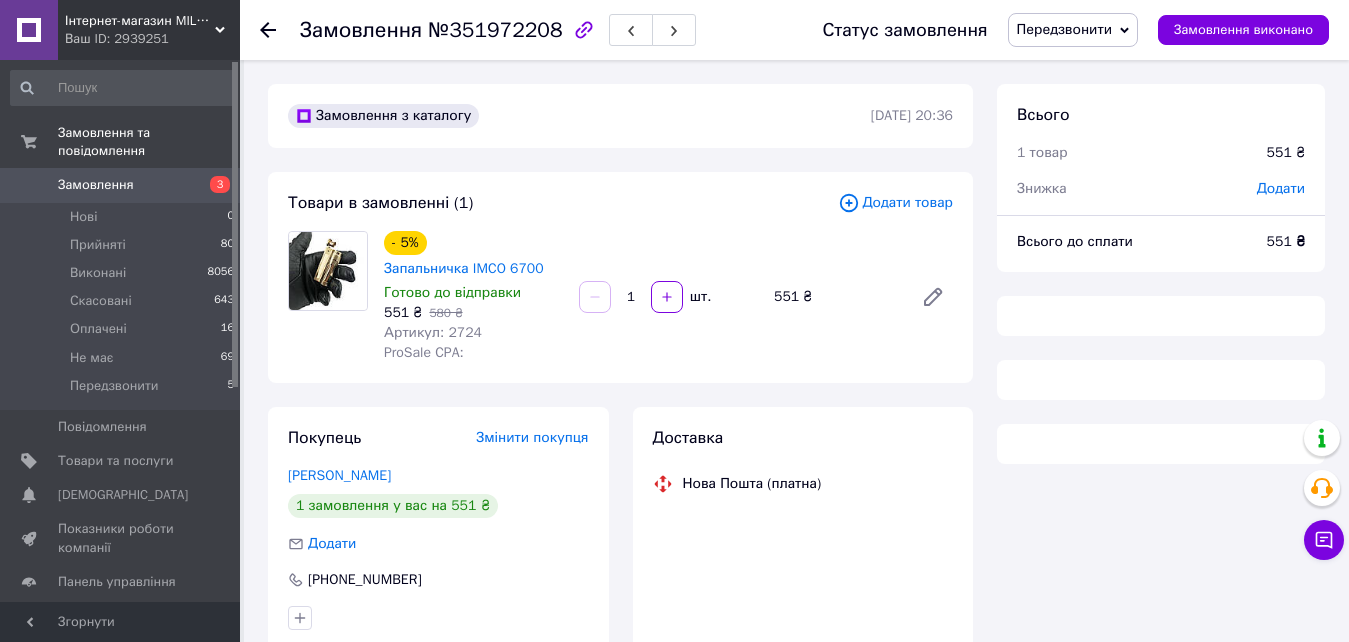 click on "Артикул: 2724" at bounding box center (433, 332) 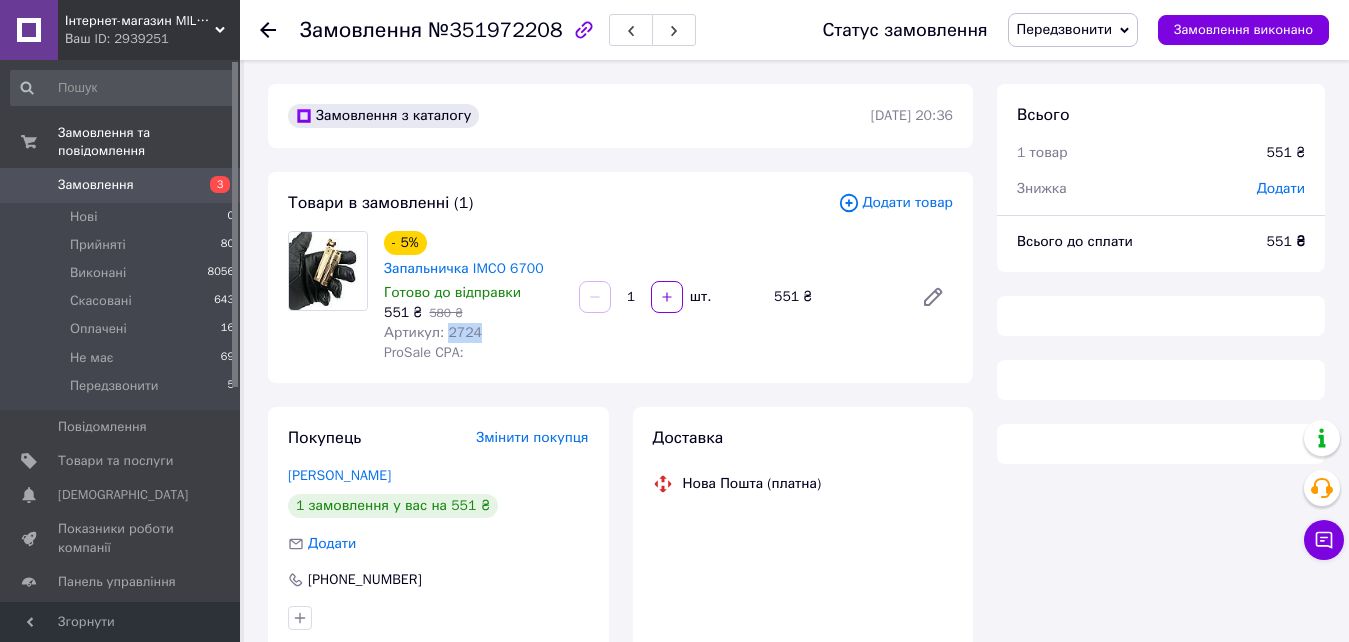 click on "Артикул: 2724" at bounding box center (433, 332) 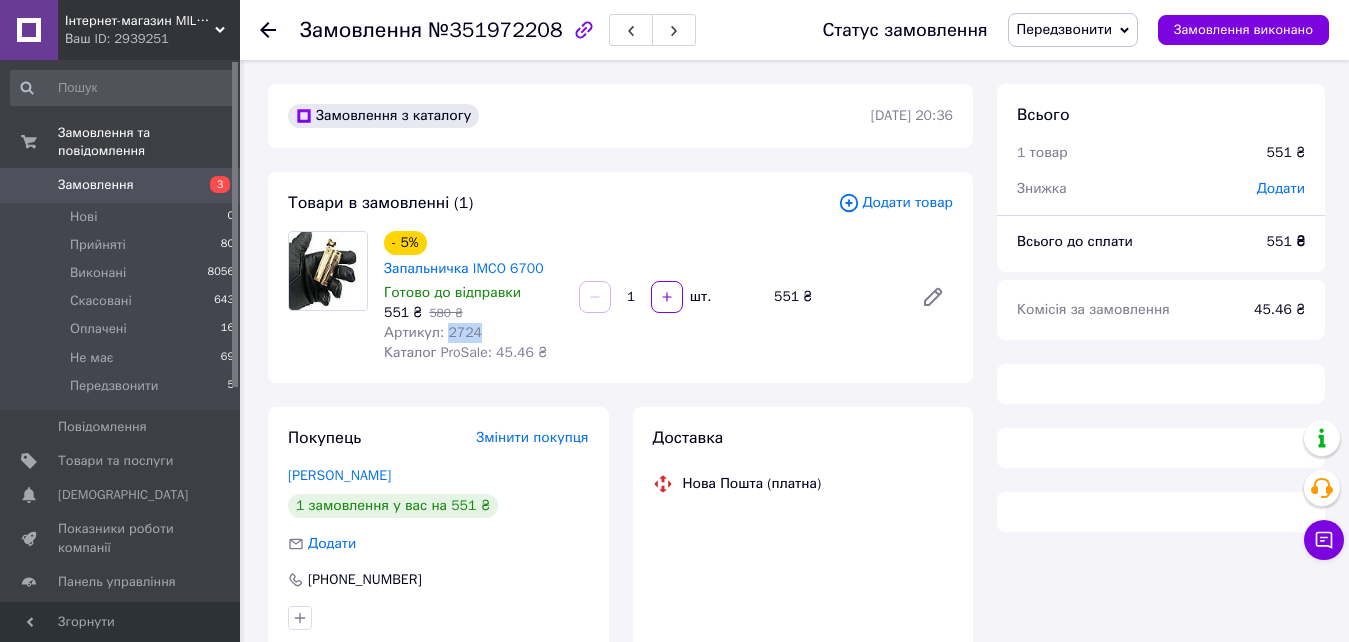 copy on "2724" 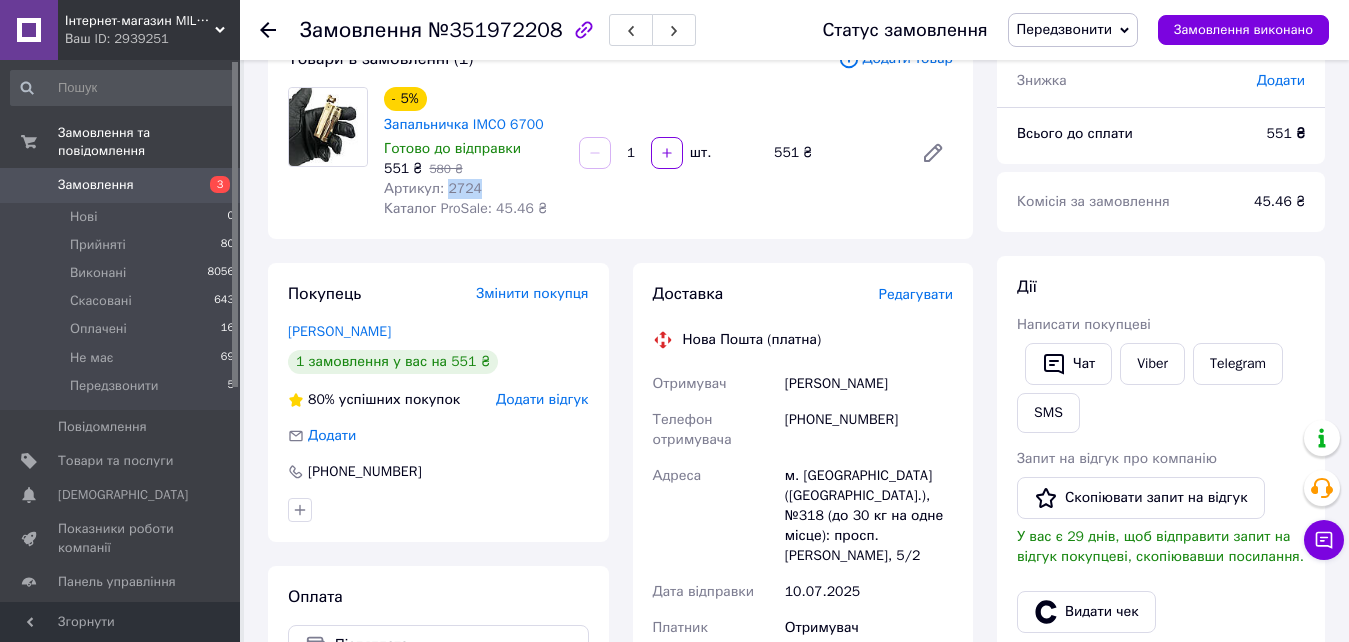 scroll, scrollTop: 400, scrollLeft: 0, axis: vertical 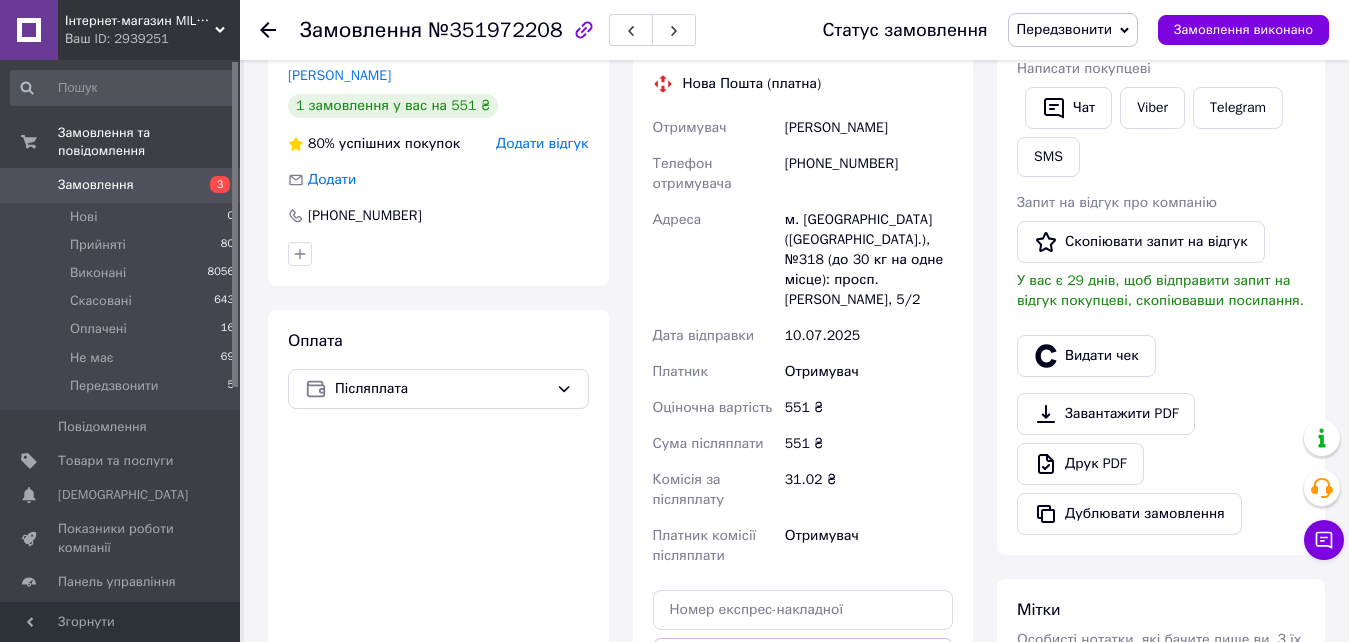 click on "Головко Юра" at bounding box center [869, 128] 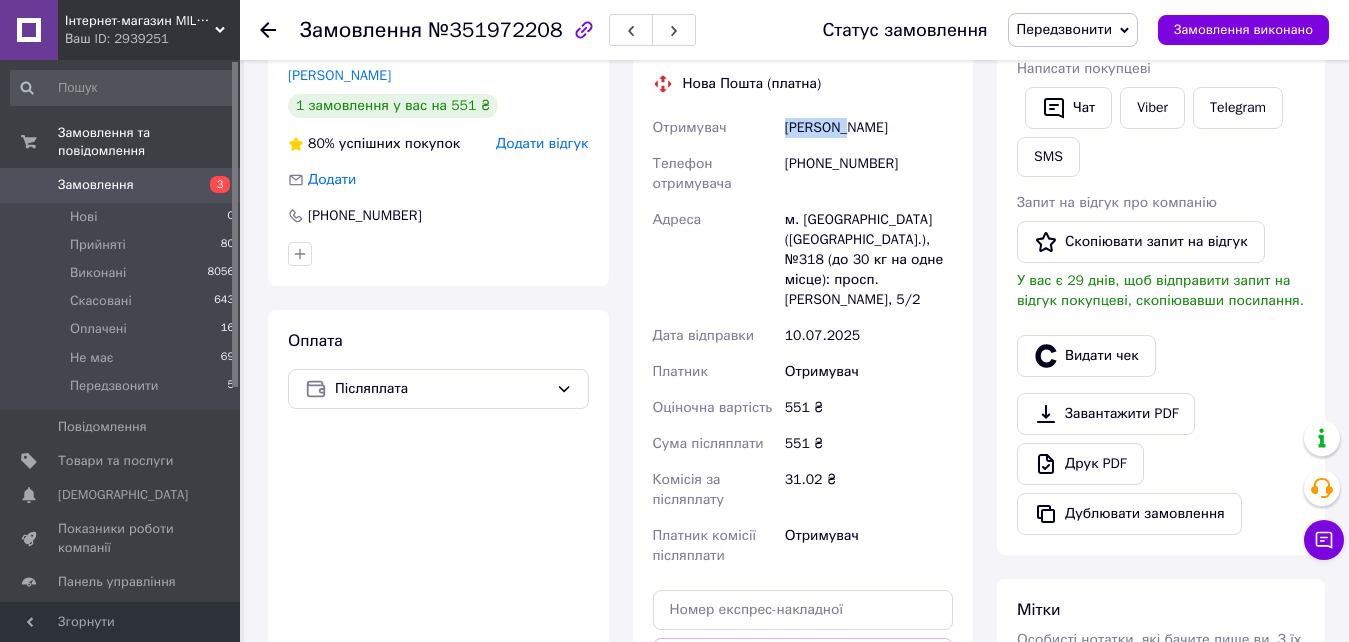 click on "Головко Юра" at bounding box center (869, 128) 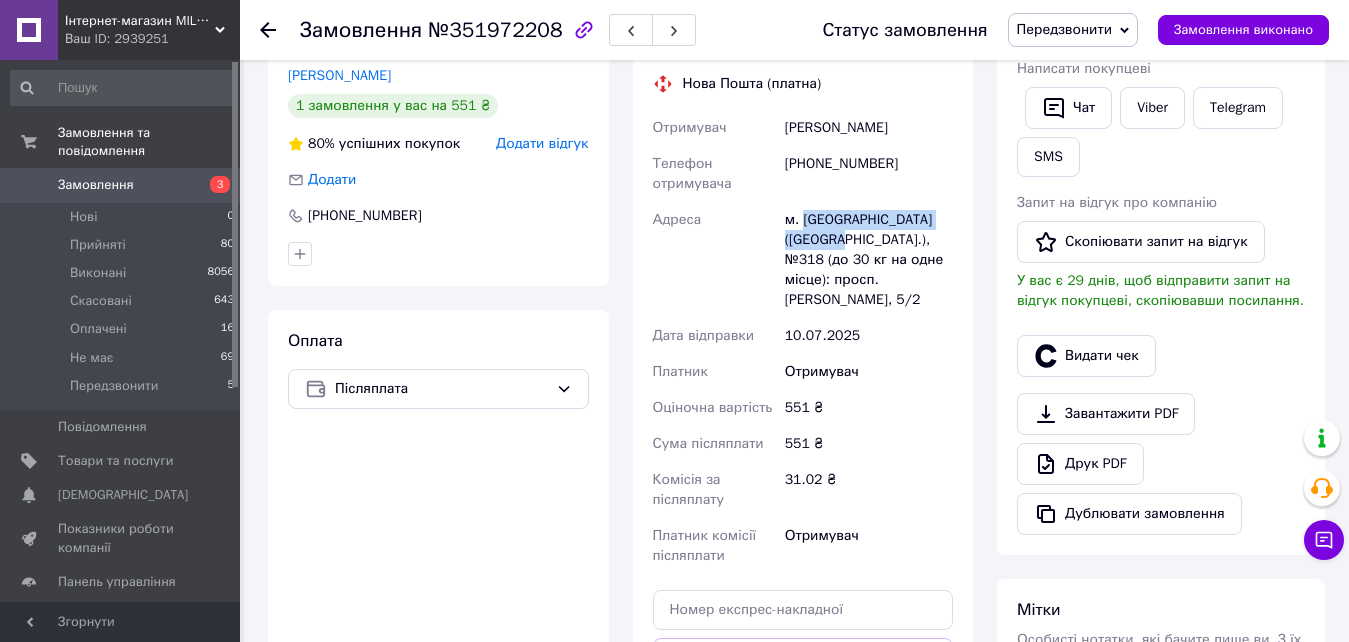 drag, startPoint x: 823, startPoint y: 237, endPoint x: 804, endPoint y: 219, distance: 26.172504 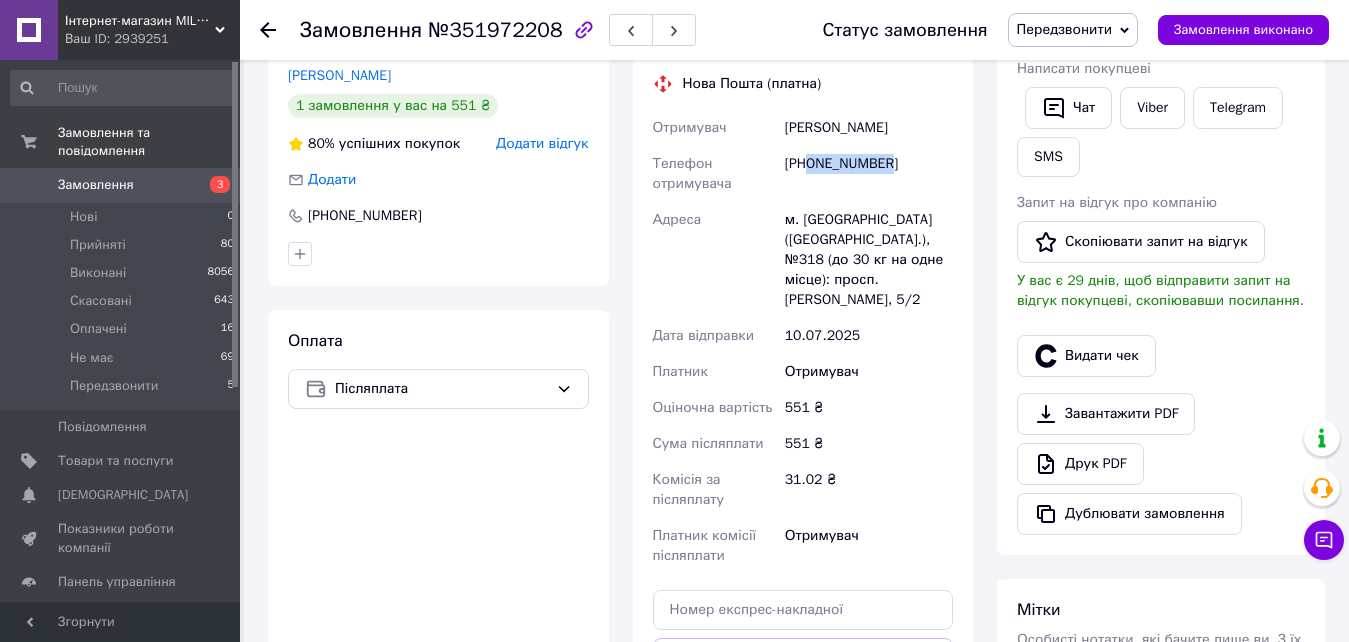 drag, startPoint x: 897, startPoint y: 162, endPoint x: 810, endPoint y: 168, distance: 87.20665 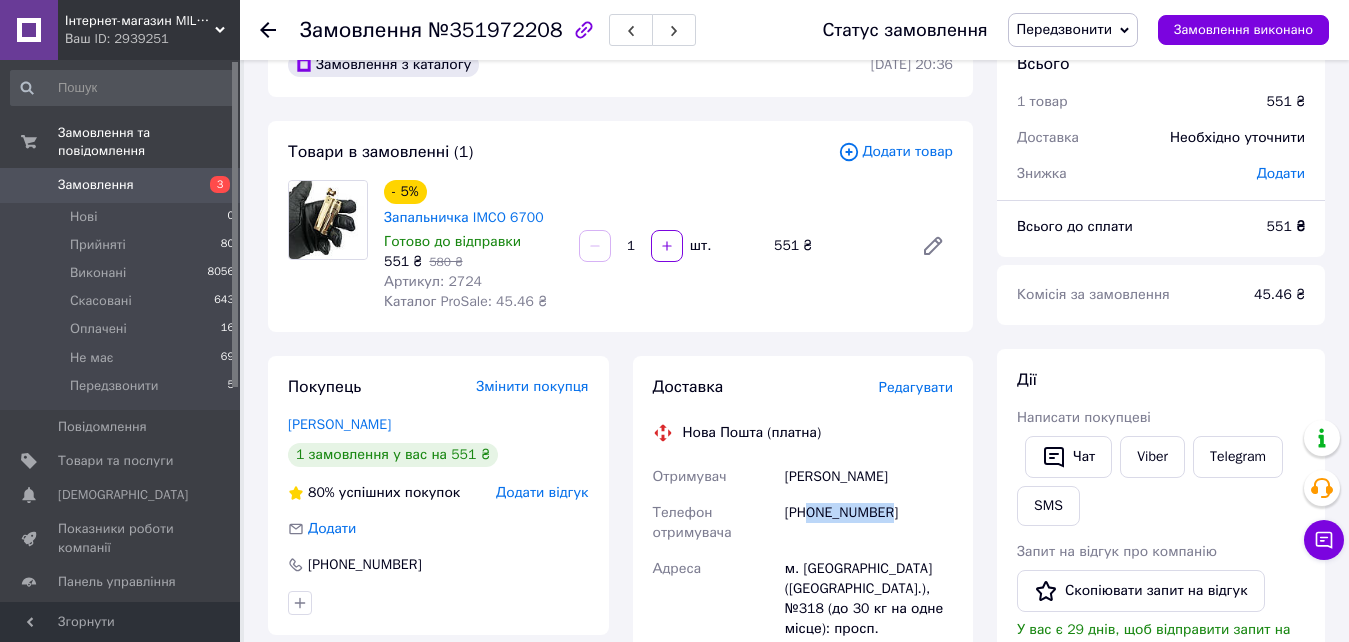 scroll, scrollTop: 0, scrollLeft: 0, axis: both 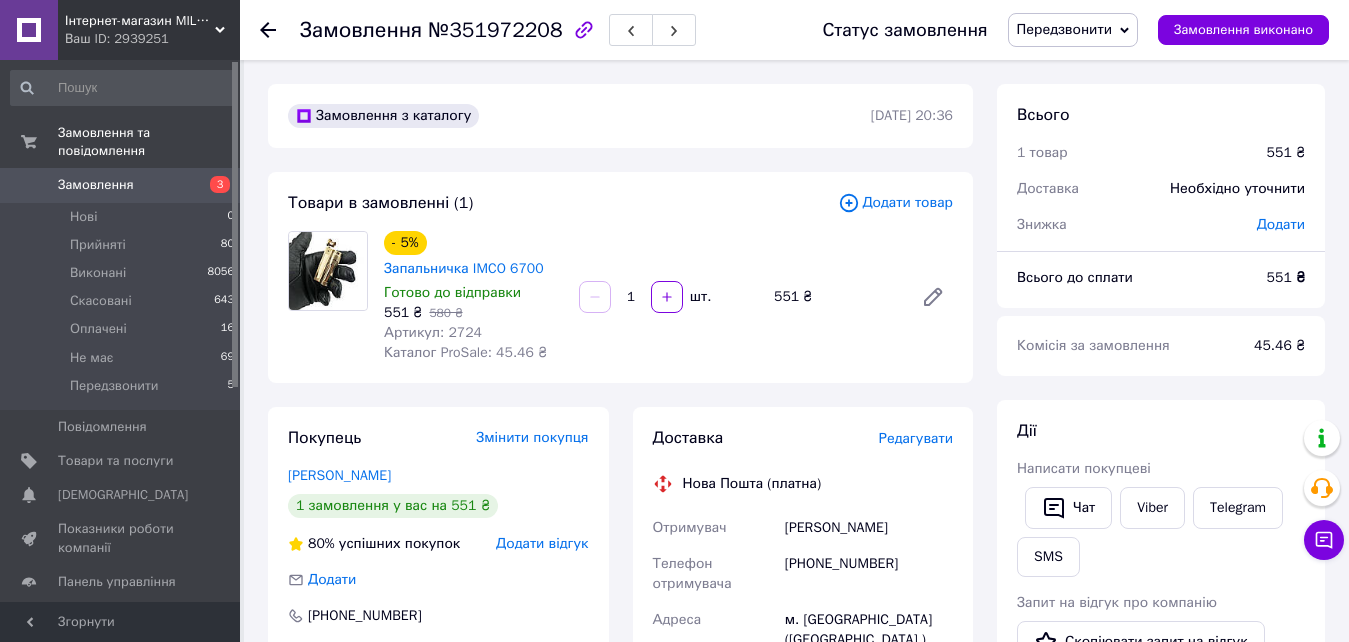 click on "Головко Юра" at bounding box center [869, 528] 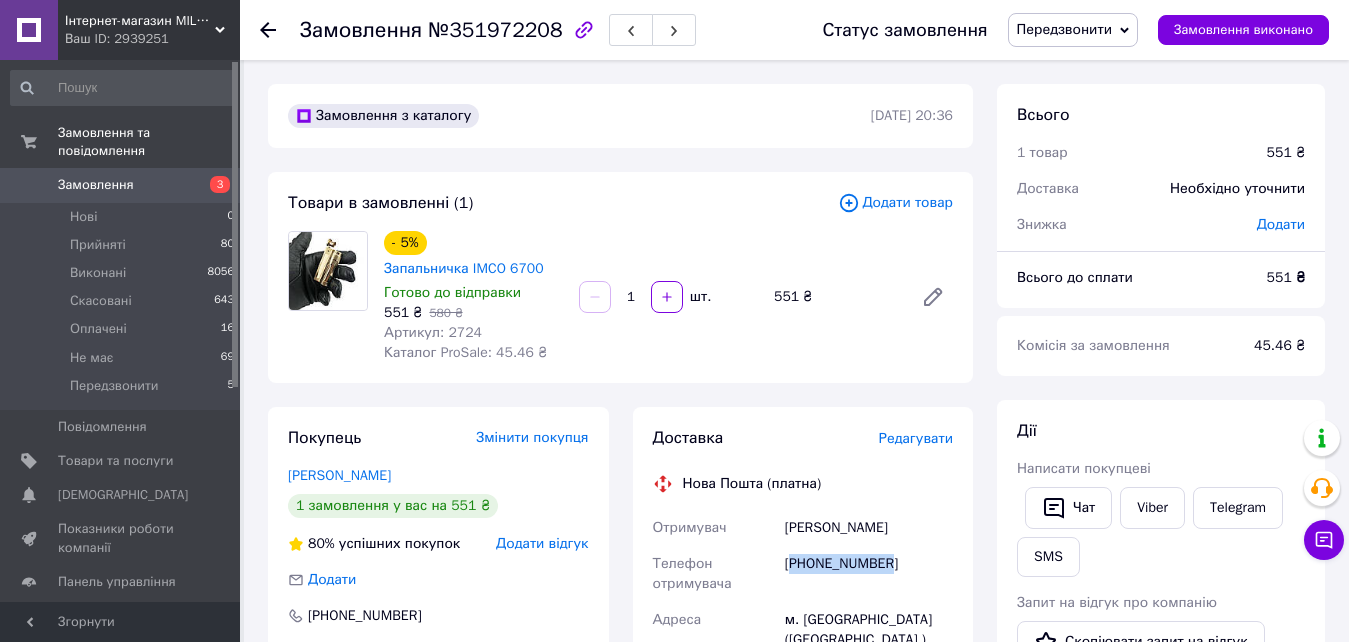 click on "[PHONE_NUMBER]" at bounding box center (869, 574) 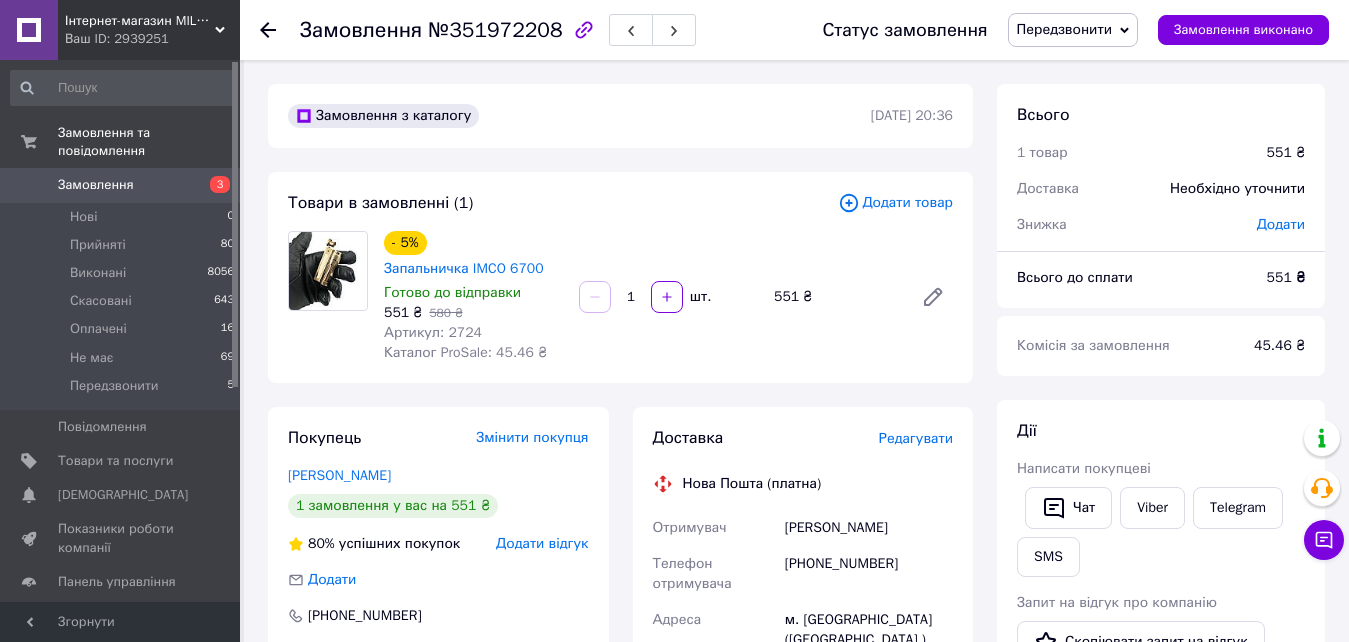 drag, startPoint x: 1093, startPoint y: 0, endPoint x: 1085, endPoint y: 22, distance: 23.409399 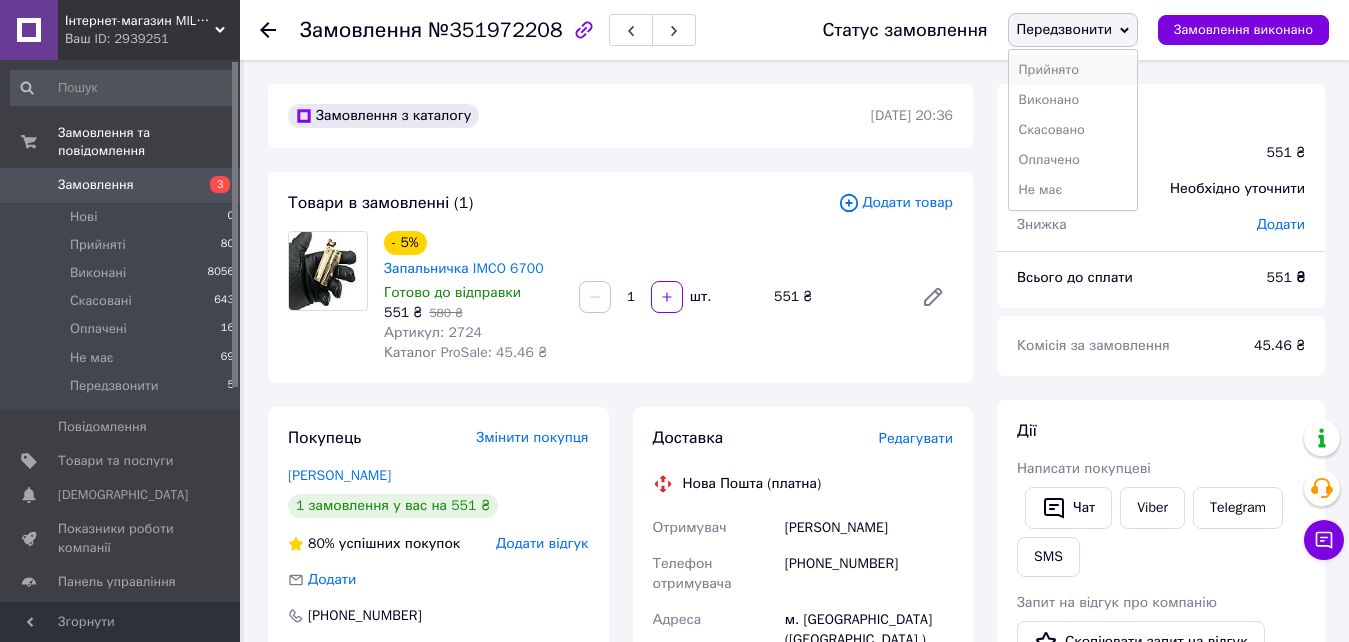 click on "Прийнято" at bounding box center [1073, 70] 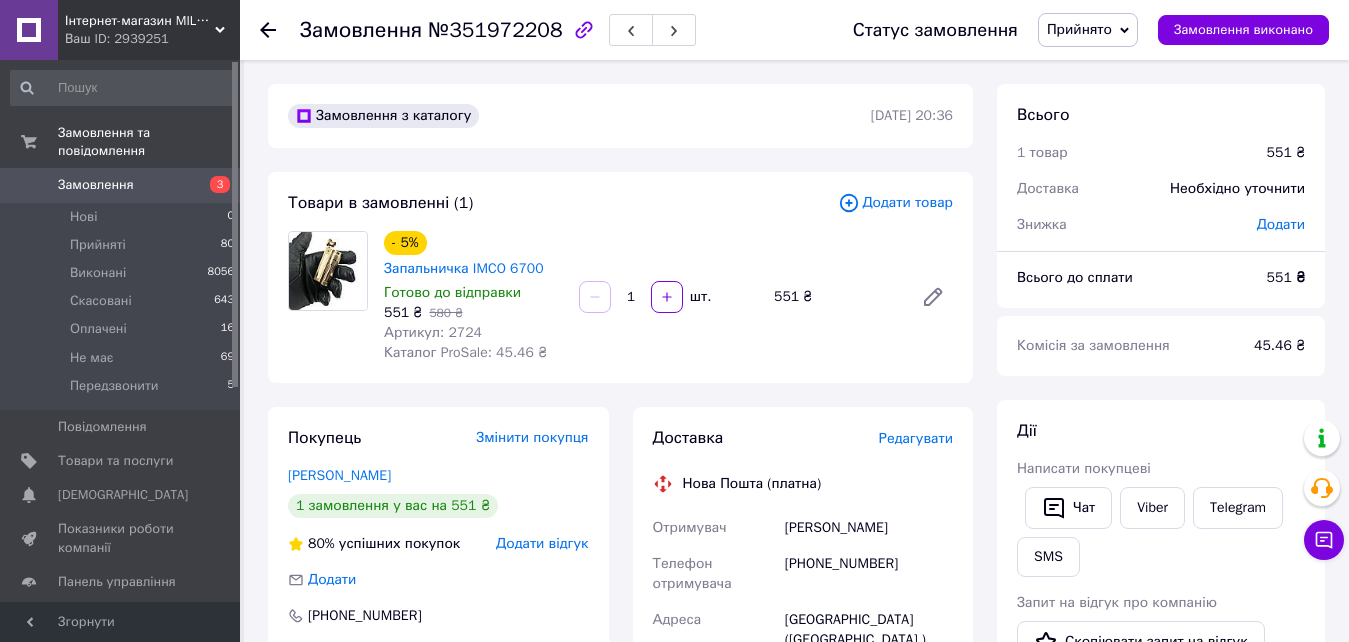 click on "Замовлення" at bounding box center (121, 185) 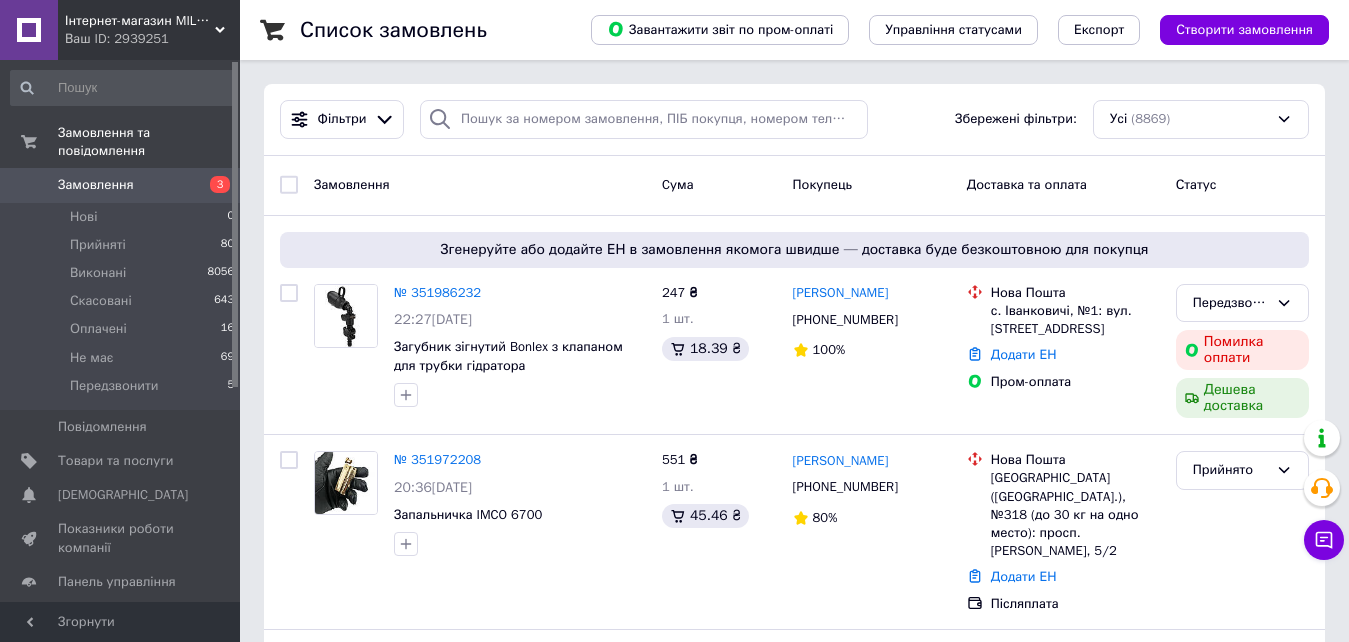 click on "Замовлення Cума Покупець Доставка та оплата Статус" at bounding box center [794, 186] 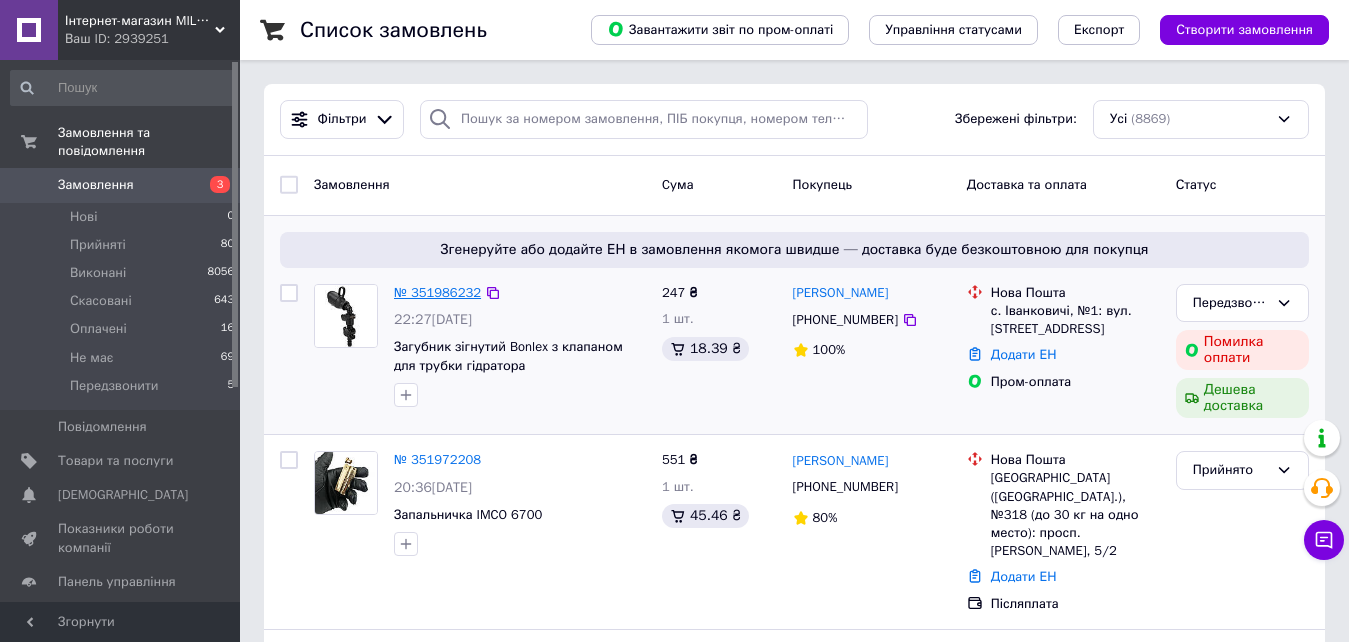 click on "№ 351986232" at bounding box center (437, 292) 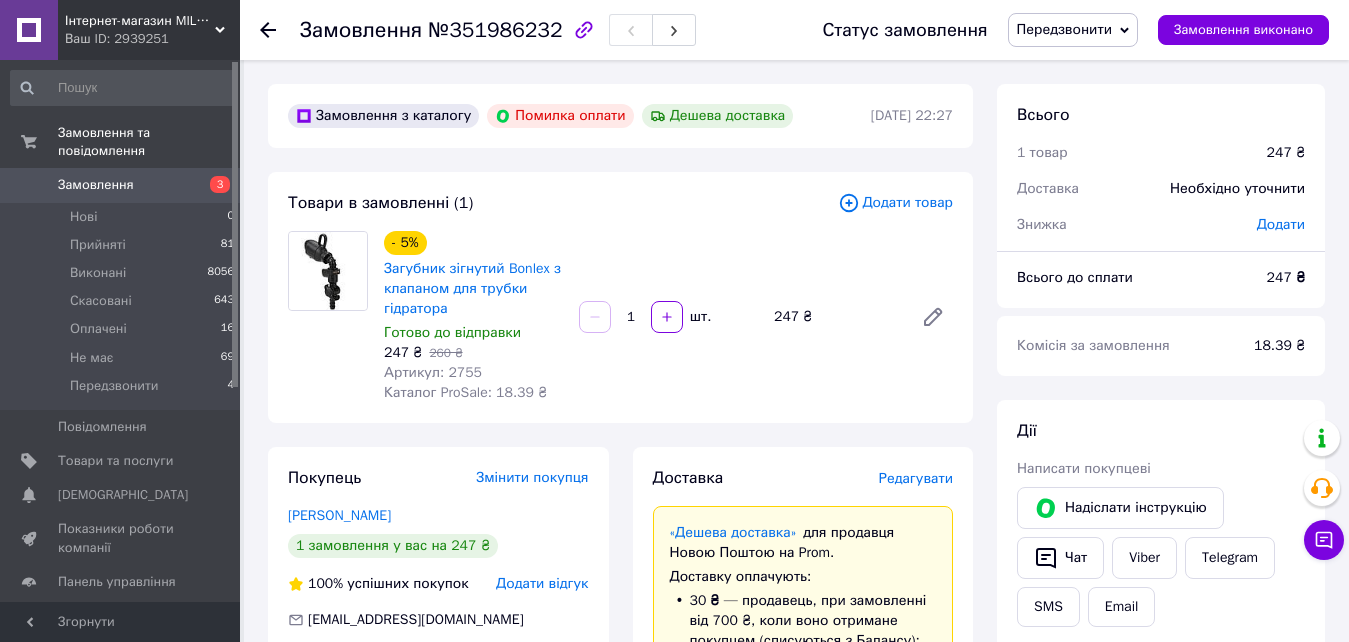 click on "Артикул: 2755" at bounding box center [433, 372] 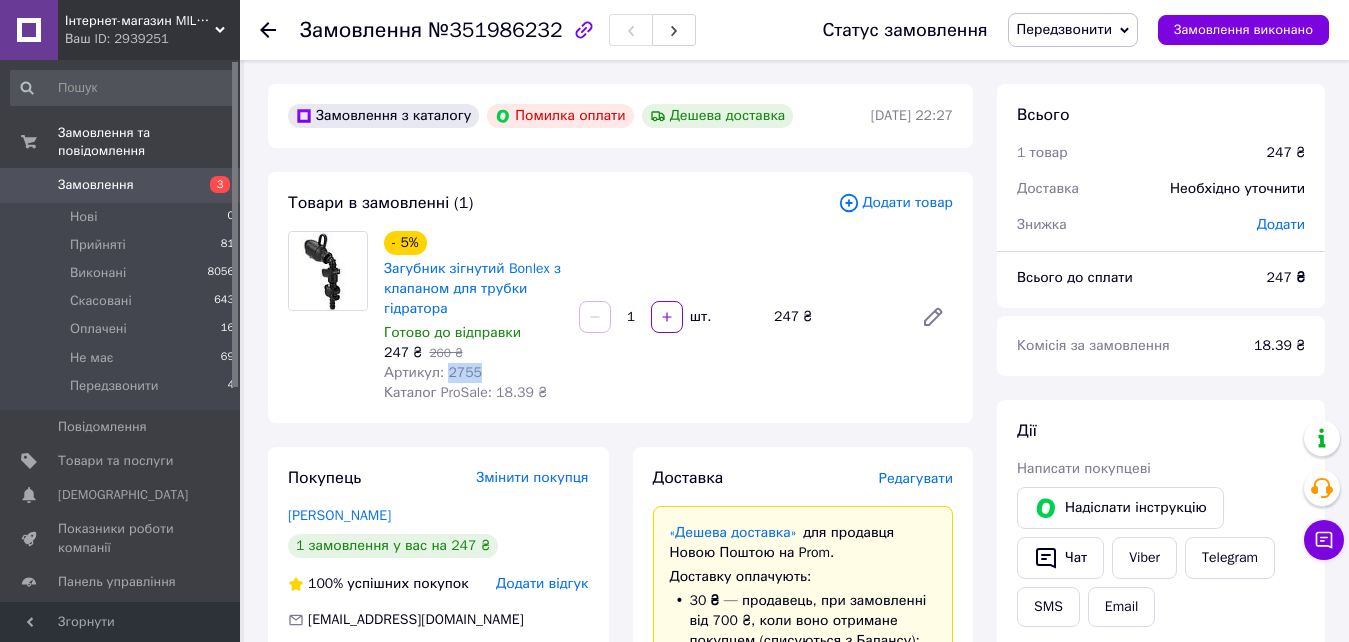 click on "Артикул: 2755" at bounding box center [433, 372] 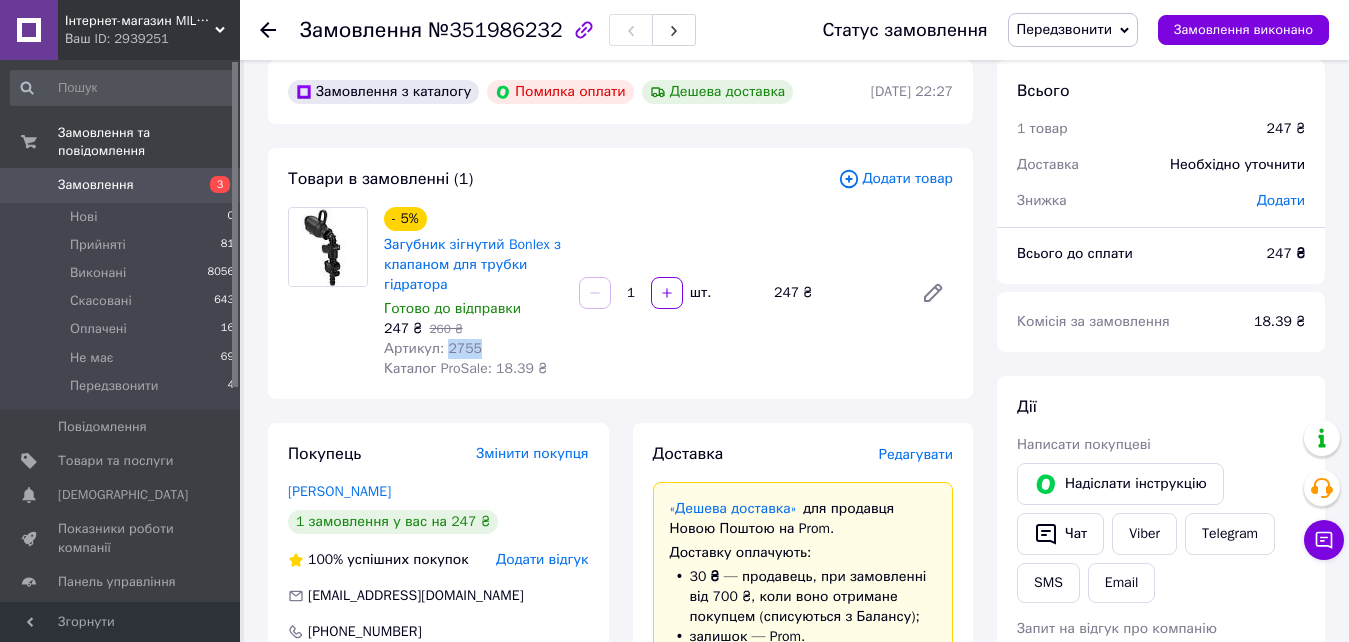 scroll, scrollTop: 0, scrollLeft: 0, axis: both 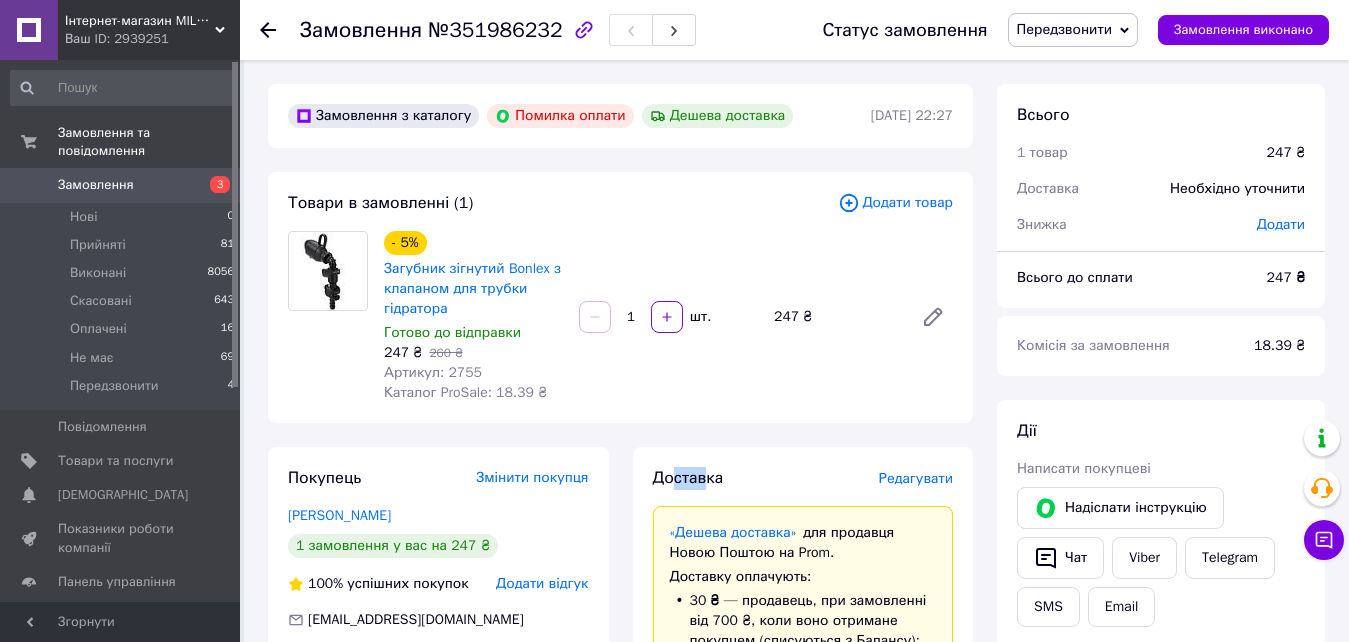 drag, startPoint x: 708, startPoint y: 475, endPoint x: 632, endPoint y: 452, distance: 79.40403 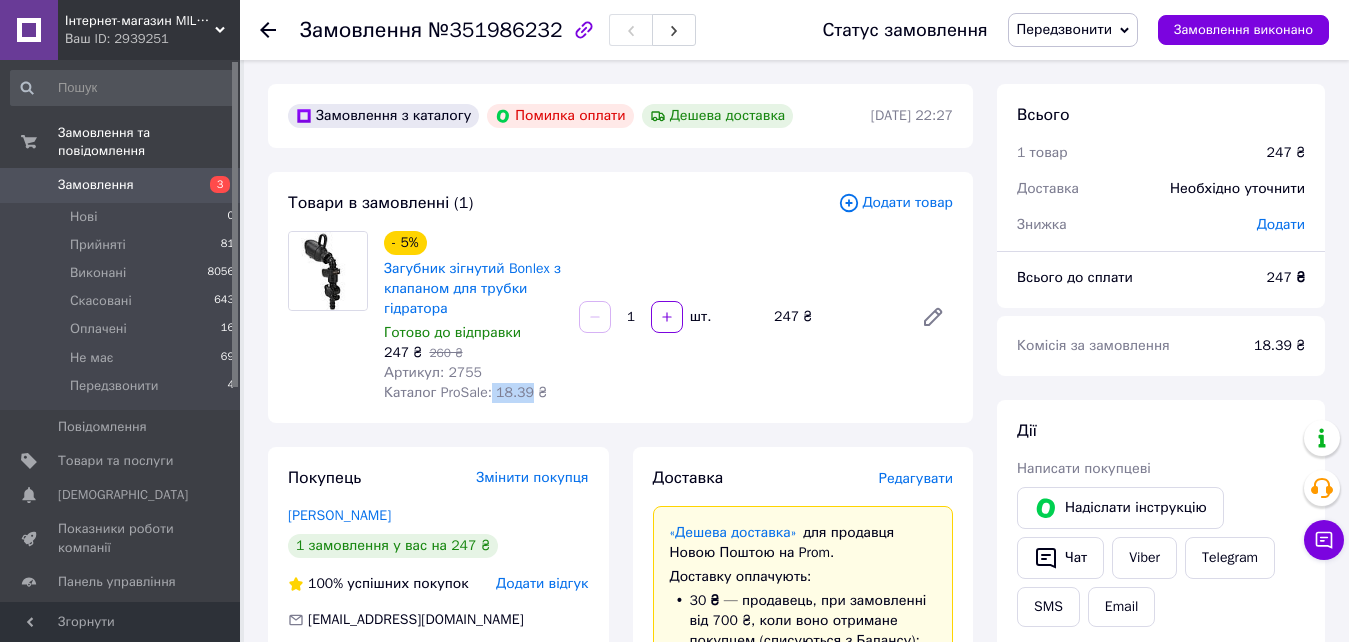 drag, startPoint x: 524, startPoint y: 385, endPoint x: 486, endPoint y: 391, distance: 38.470768 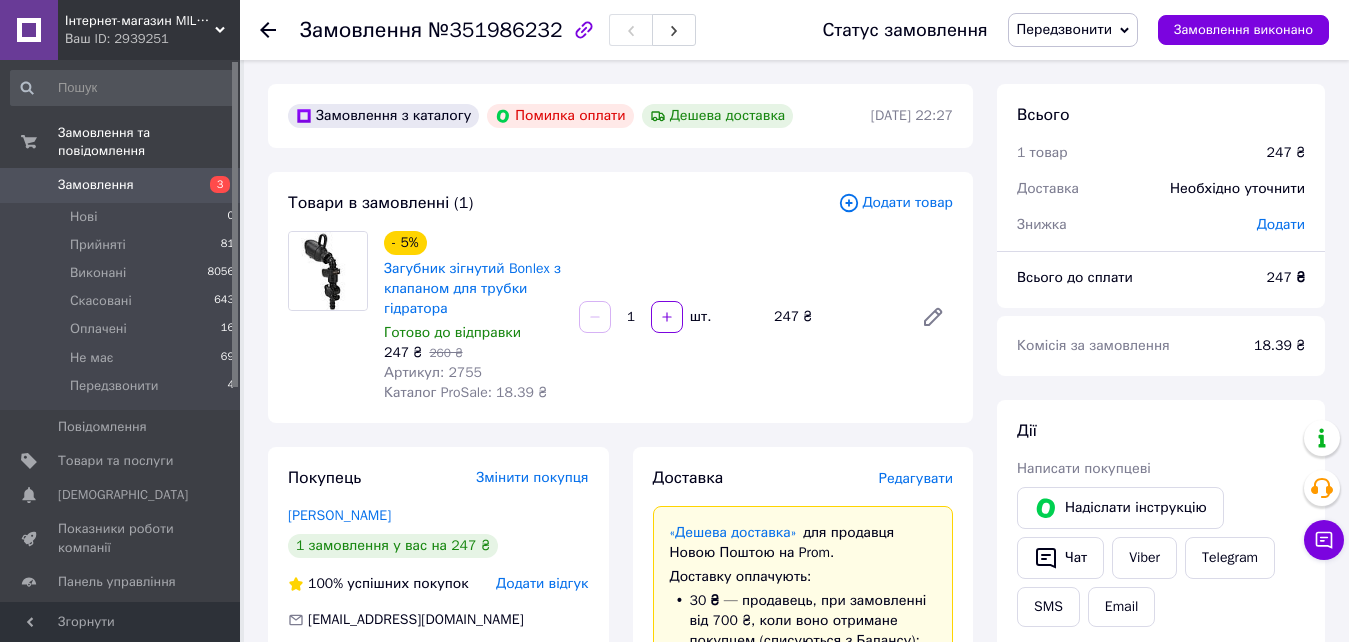 click on "- 5% Загубник зігнутий Bonlex з клапаном для трубки гідратора Готово до відправки 247 ₴   260 ₴ Артикул: 2755 Каталог ProSale: 18.39 ₴  1   шт. 247 ₴" at bounding box center (668, 317) 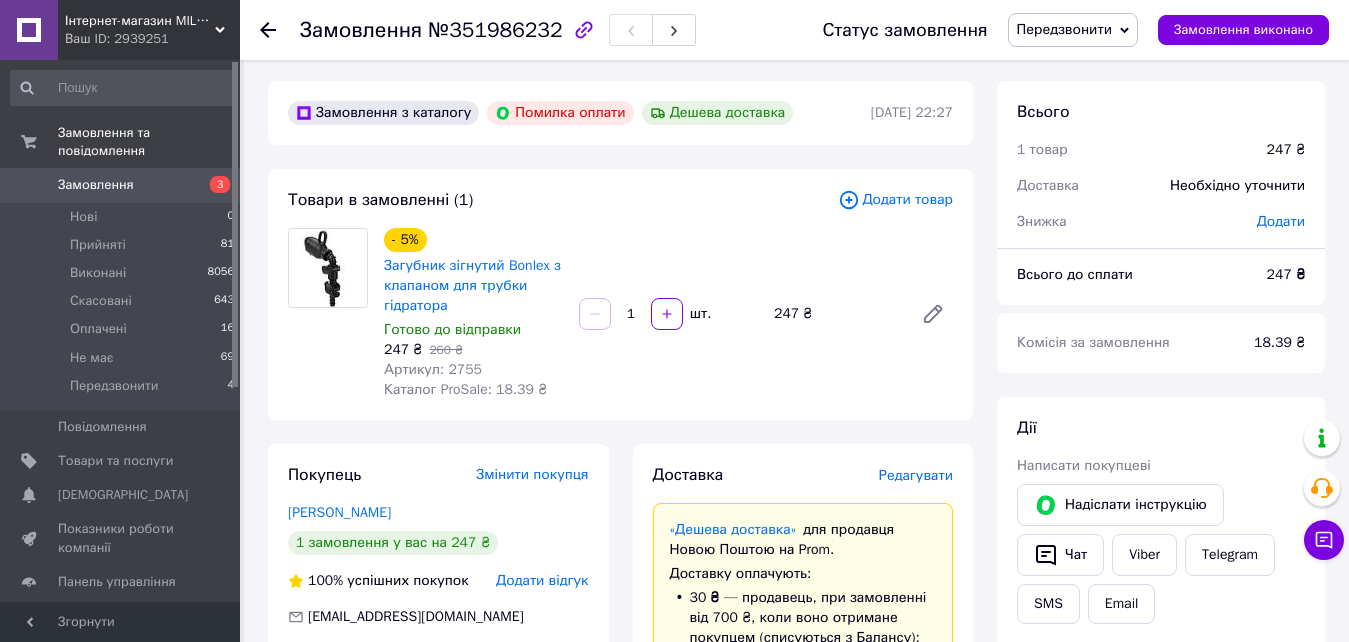scroll, scrollTop: 0, scrollLeft: 0, axis: both 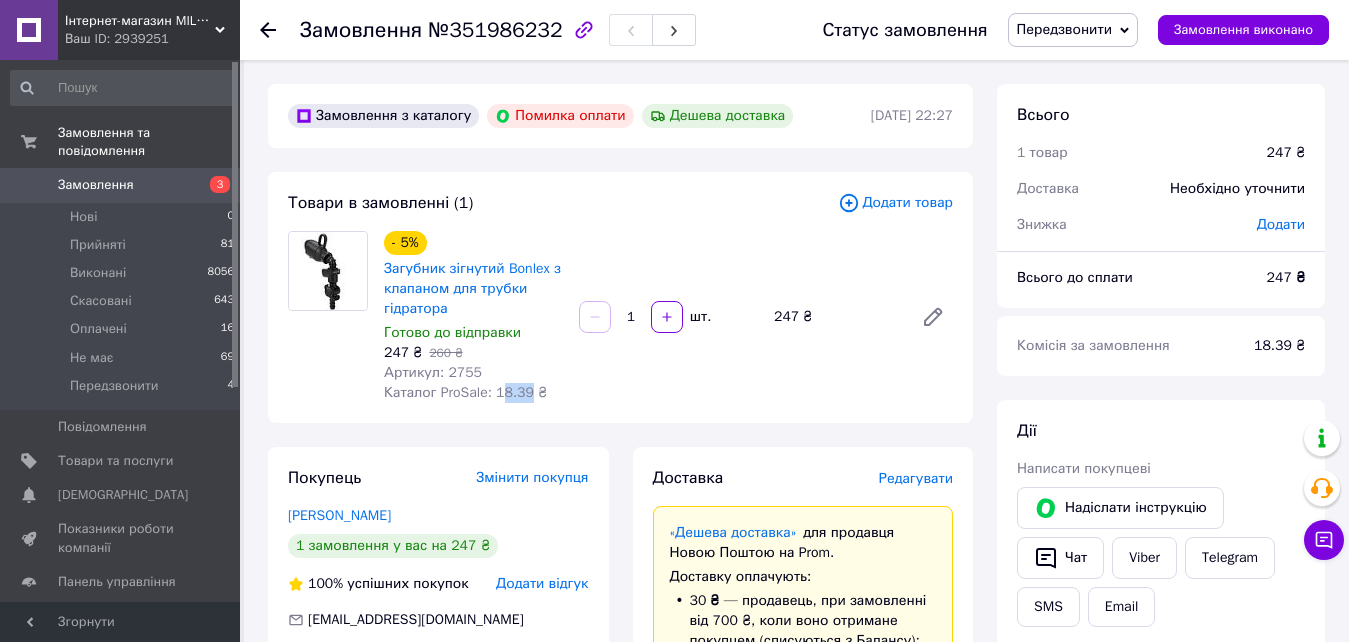 drag, startPoint x: 524, startPoint y: 391, endPoint x: 494, endPoint y: 394, distance: 30.149628 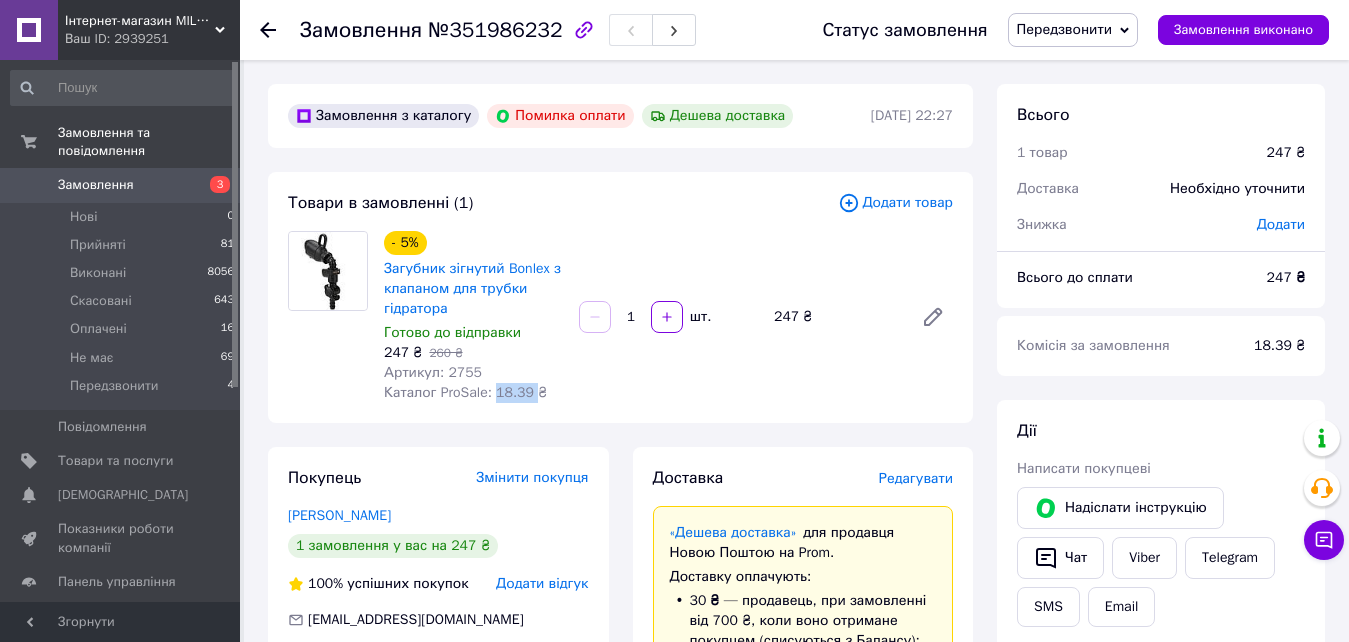 click on "Каталог ProSale: 18.39 ₴" at bounding box center (465, 392) 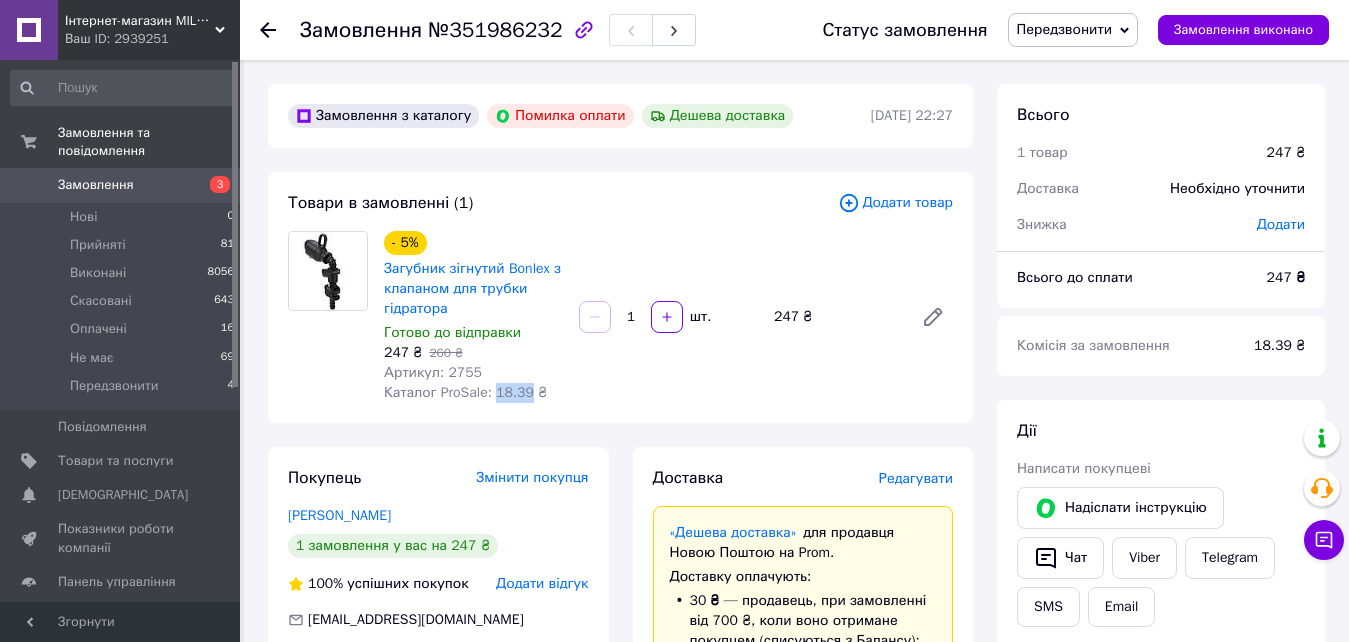 drag, startPoint x: 521, startPoint y: 393, endPoint x: 493, endPoint y: 387, distance: 28.635643 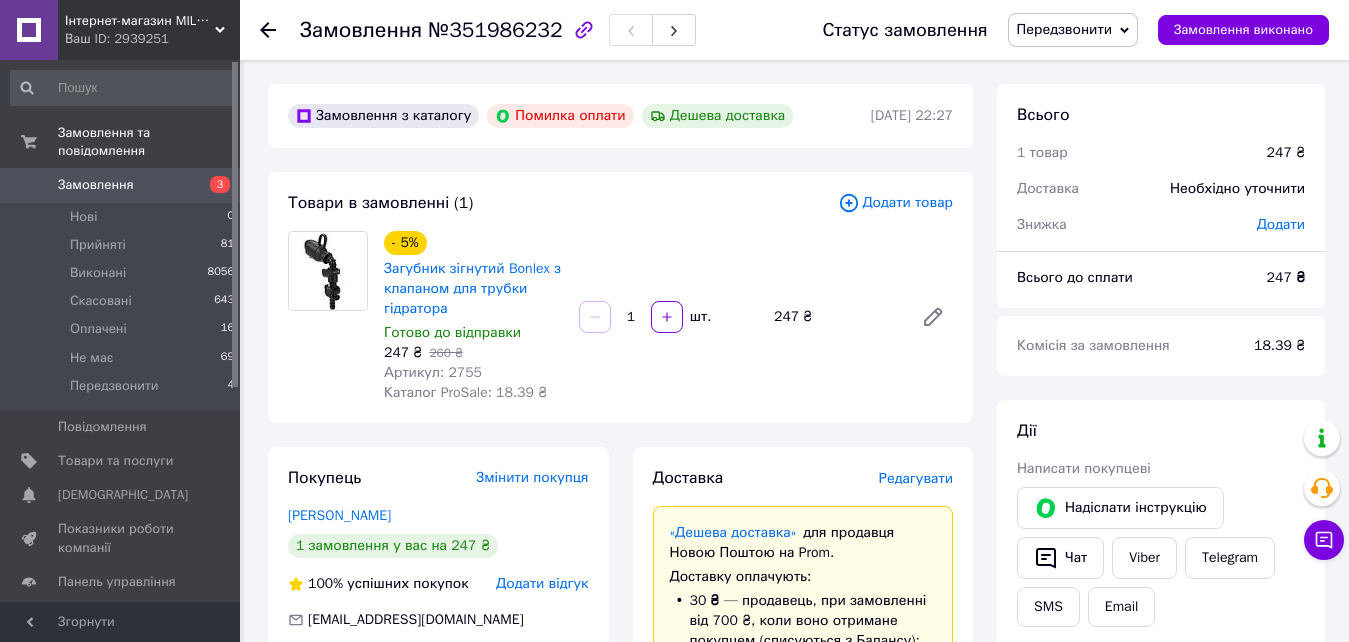 click on "Каталог ProSale: 18.39 ₴" at bounding box center [465, 392] 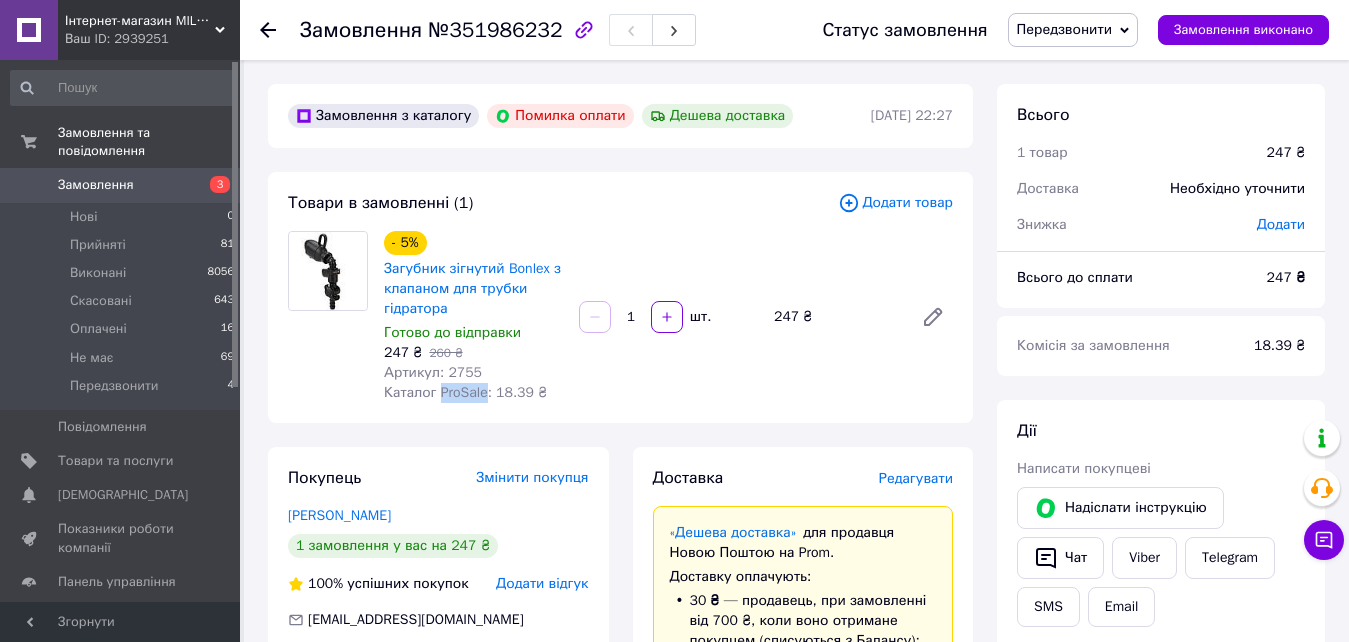 click on "Каталог ProSale: 18.39 ₴" at bounding box center [465, 392] 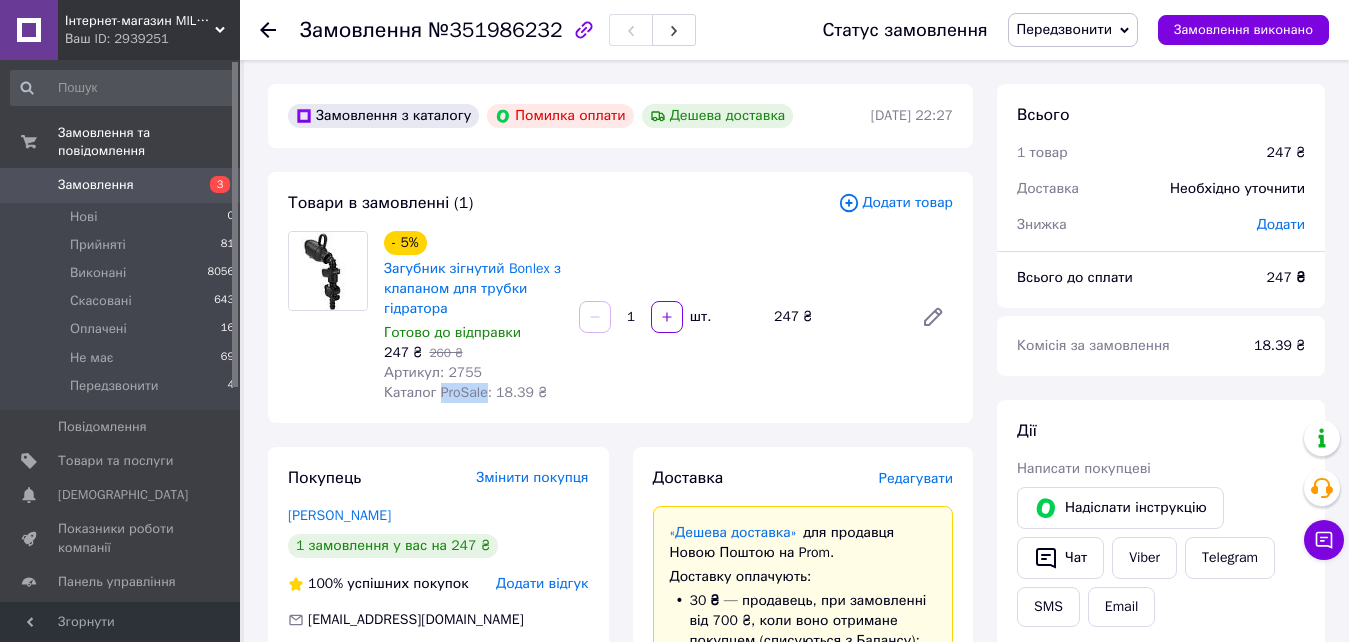 click on "Каталог ProSale: 18.39 ₴" at bounding box center [465, 392] 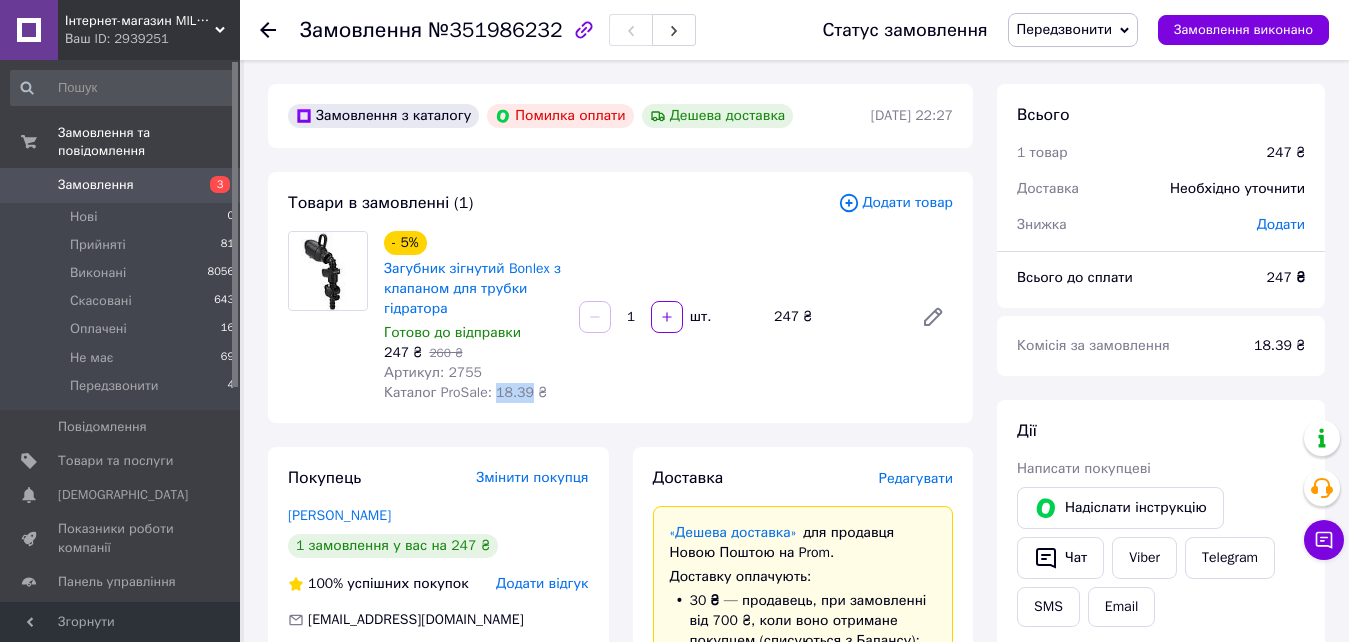 drag, startPoint x: 524, startPoint y: 394, endPoint x: 491, endPoint y: 390, distance: 33.24154 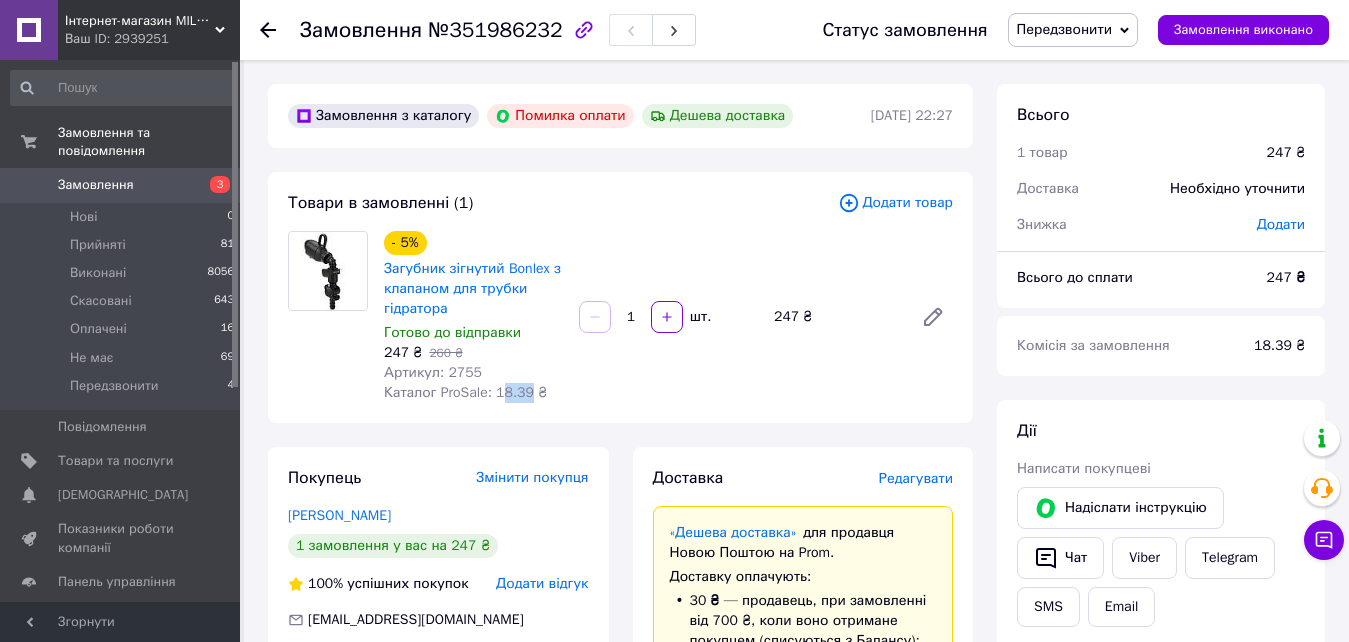 drag, startPoint x: 521, startPoint y: 391, endPoint x: 494, endPoint y: 386, distance: 27.45906 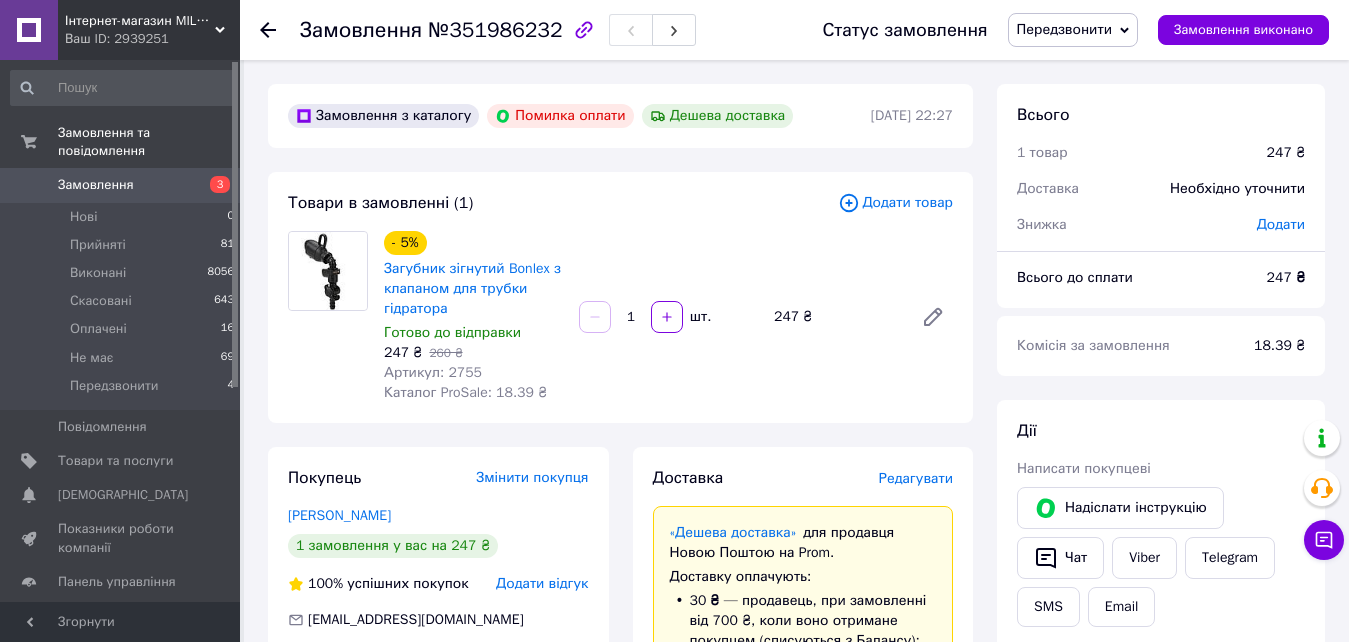 click on "- 5% Загубник зігнутий Bonlex з клапаном для трубки гідратора Готово до відправки 247 ₴   260 ₴ Артикул: 2755 Каталог ProSale: 18.39 ₴" at bounding box center (473, 317) 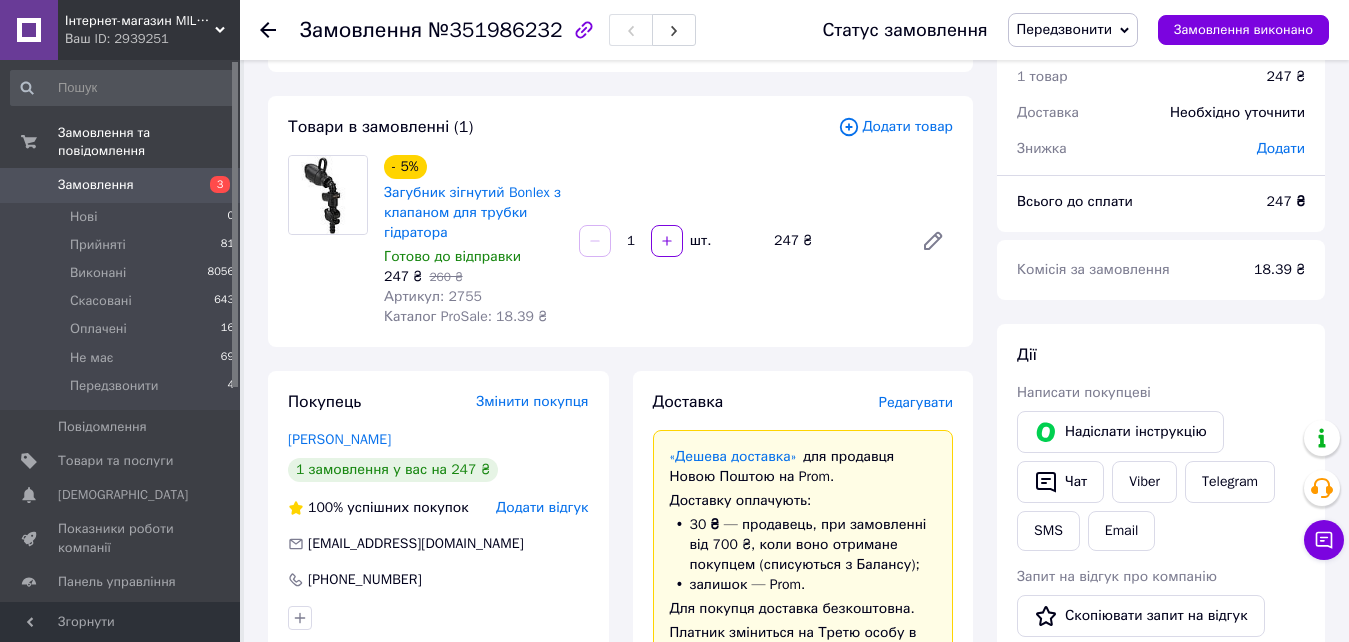 scroll, scrollTop: 0, scrollLeft: 0, axis: both 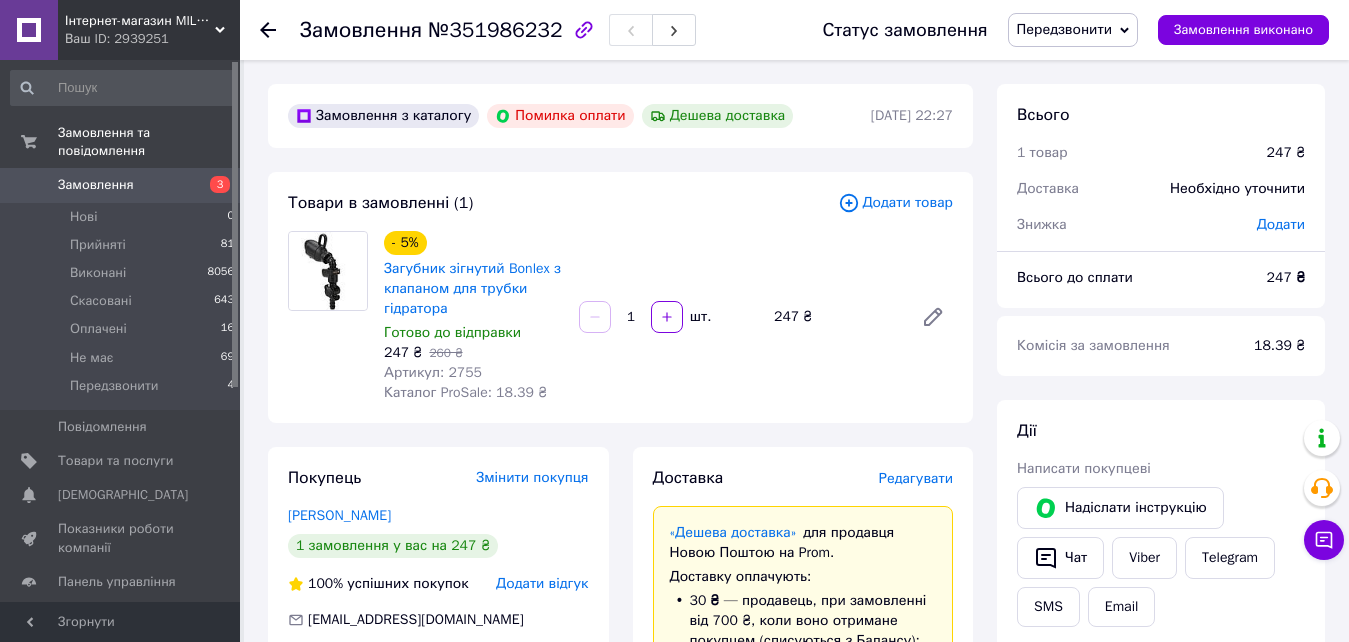 click on "Замовлення" at bounding box center [121, 185] 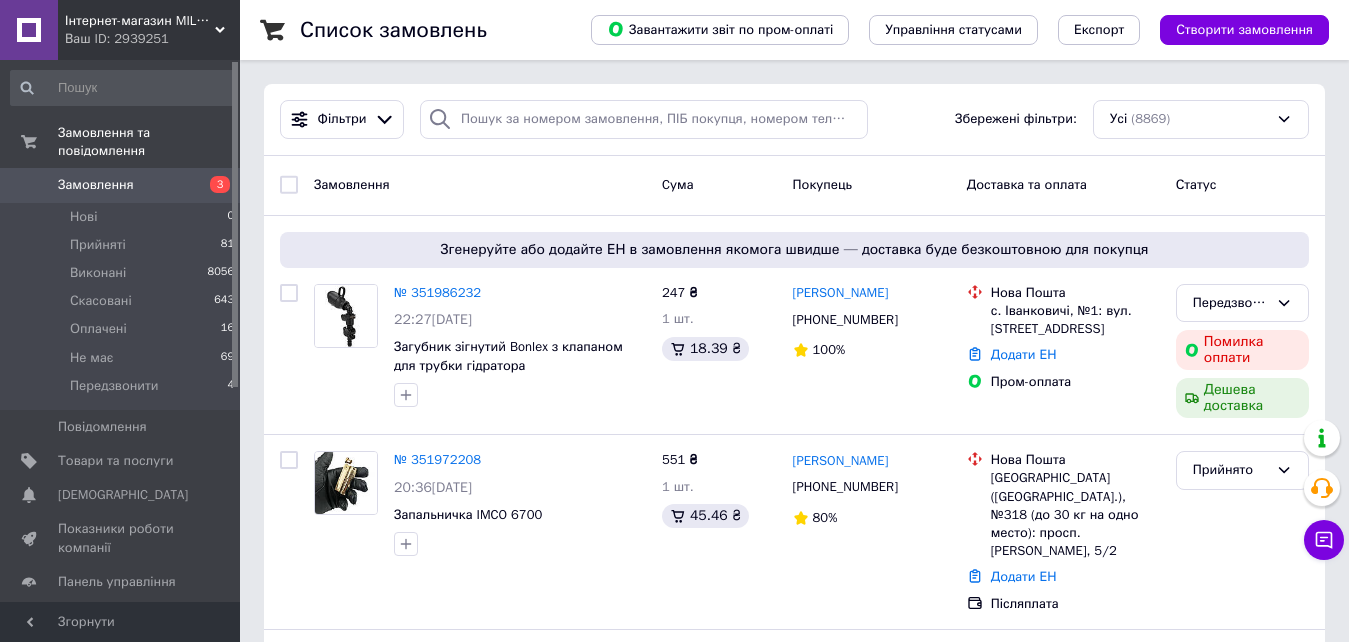 click on "Список замовлень   Завантажити звіт по пром-оплаті Управління статусами Експорт Створити замовлення Фільтри Збережені фільтри: Усі (8869) Замовлення Cума Покупець Доставка та оплата Статус Згенеруйте або додайте ЕН в замовлення якомога швидше — доставка буде безкоштовною для покупця № 351986232 22:27[DATE] Загубник зігнутий Bonlex з клапаном для трубки гідратора 247 ₴ 1 шт. 18.39 ₴ [PERSON_NAME] [PHONE_NUMBER] 100% Нова Пошта с. Іванковичі, №1: вул. [STREET_ADDRESS] Додати ЕН Пром-оплата Передзвонити Помилка оплати Дешева доставка № 351972208 20:36[DATE] Запальничка IMCO 6700 551 ₴ 1 шт. 80% 1" at bounding box center [794, 9674] 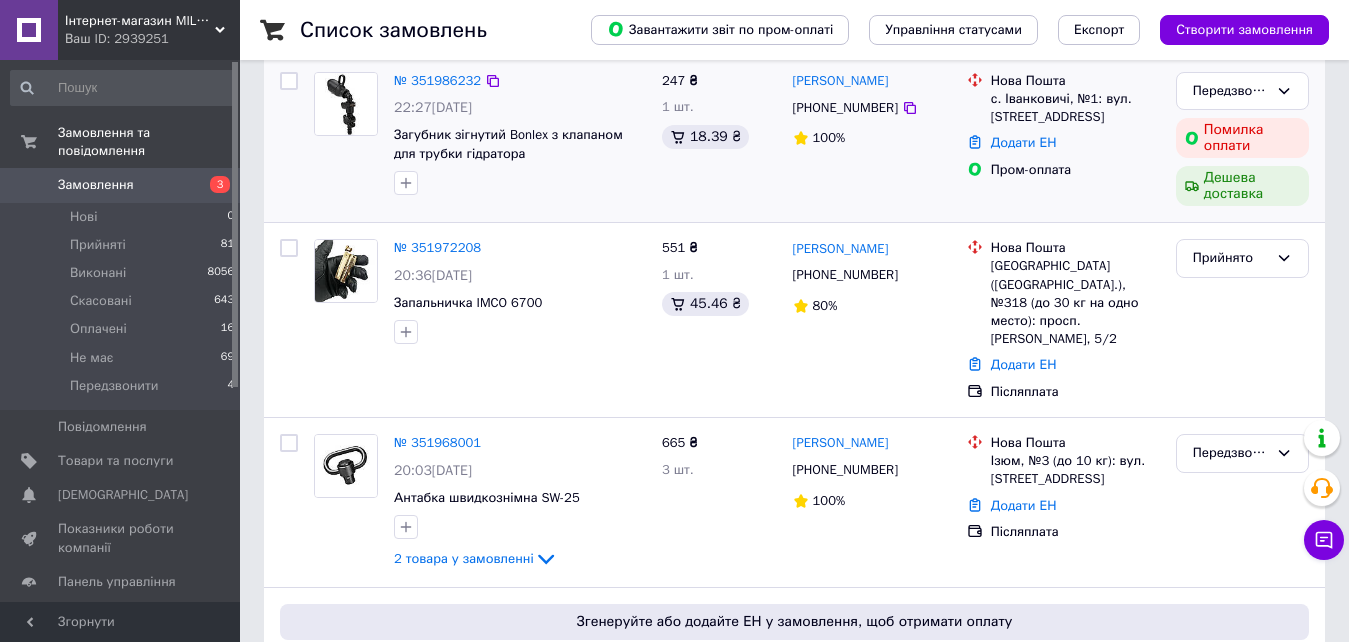 scroll, scrollTop: 400, scrollLeft: 0, axis: vertical 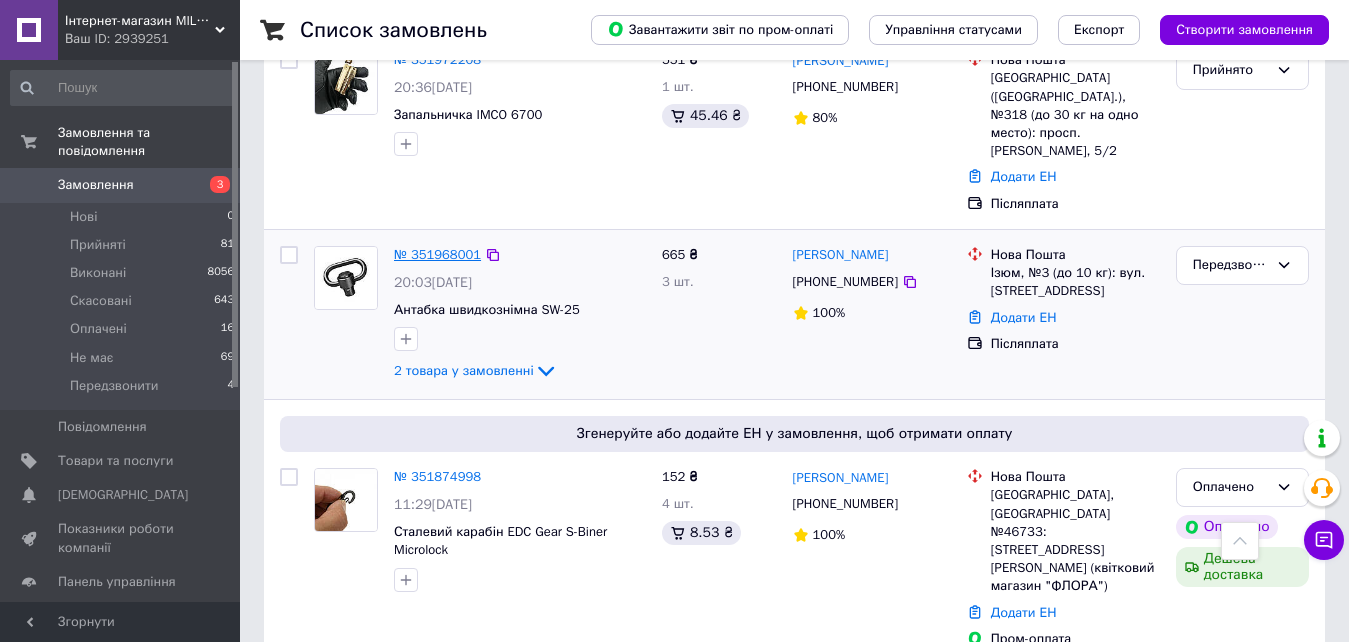 click on "№ 351968001" at bounding box center [437, 254] 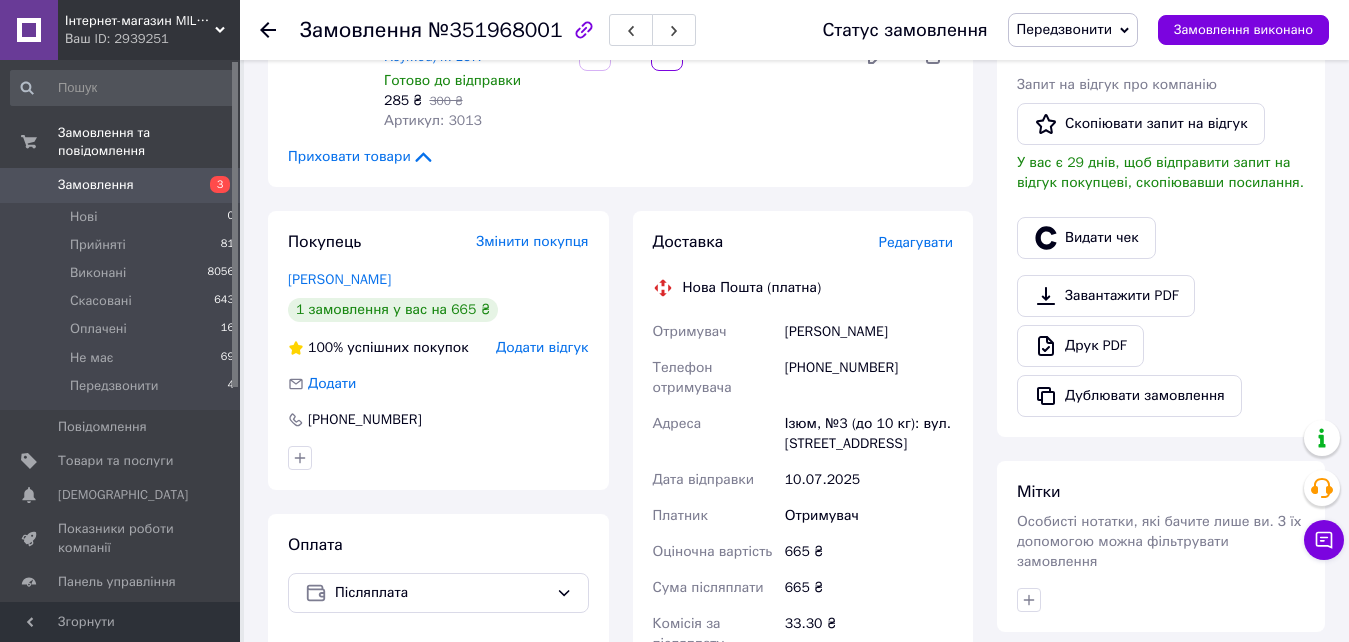 scroll, scrollTop: 0, scrollLeft: 0, axis: both 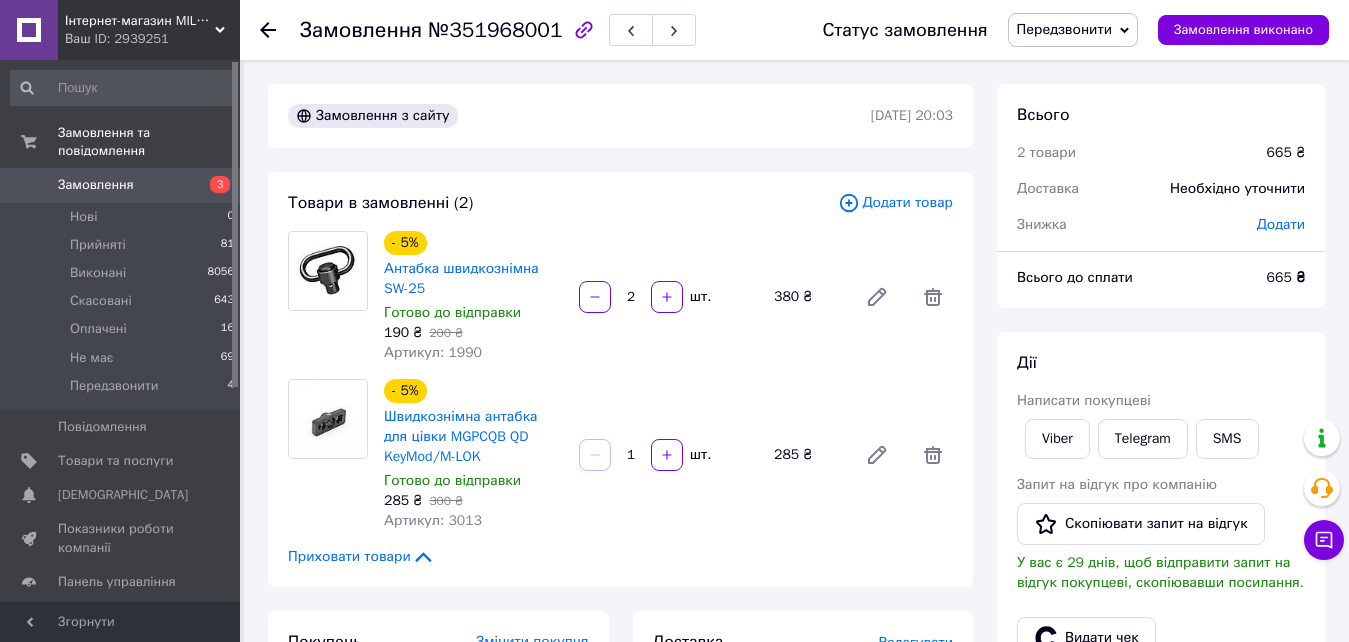 click on "Артикул: 1990" at bounding box center (433, 352) 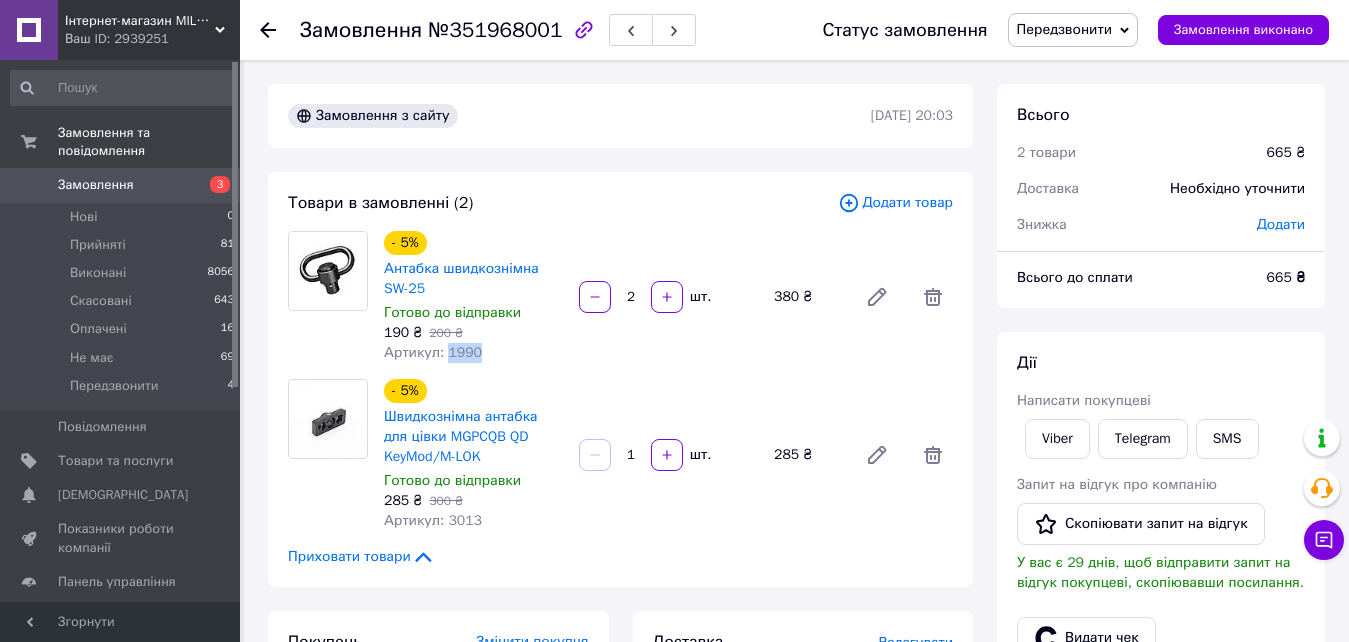 click on "Артикул: 1990" at bounding box center [433, 352] 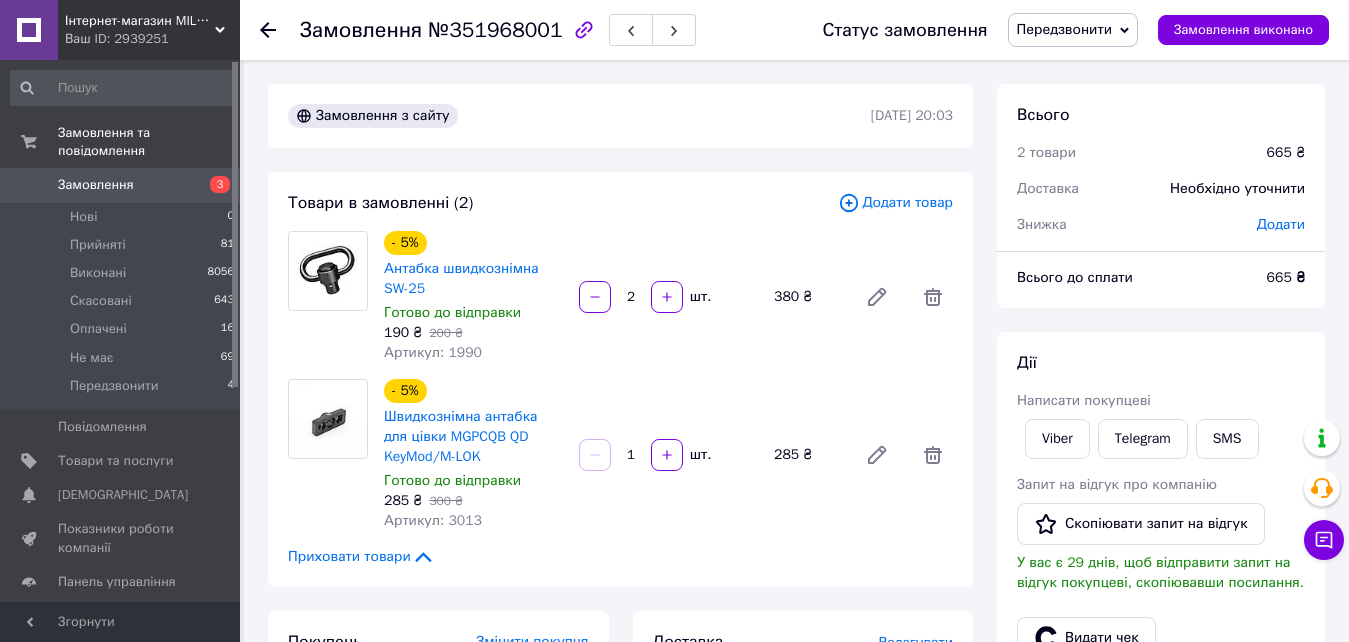 click on "Артикул: 1990" at bounding box center [433, 352] 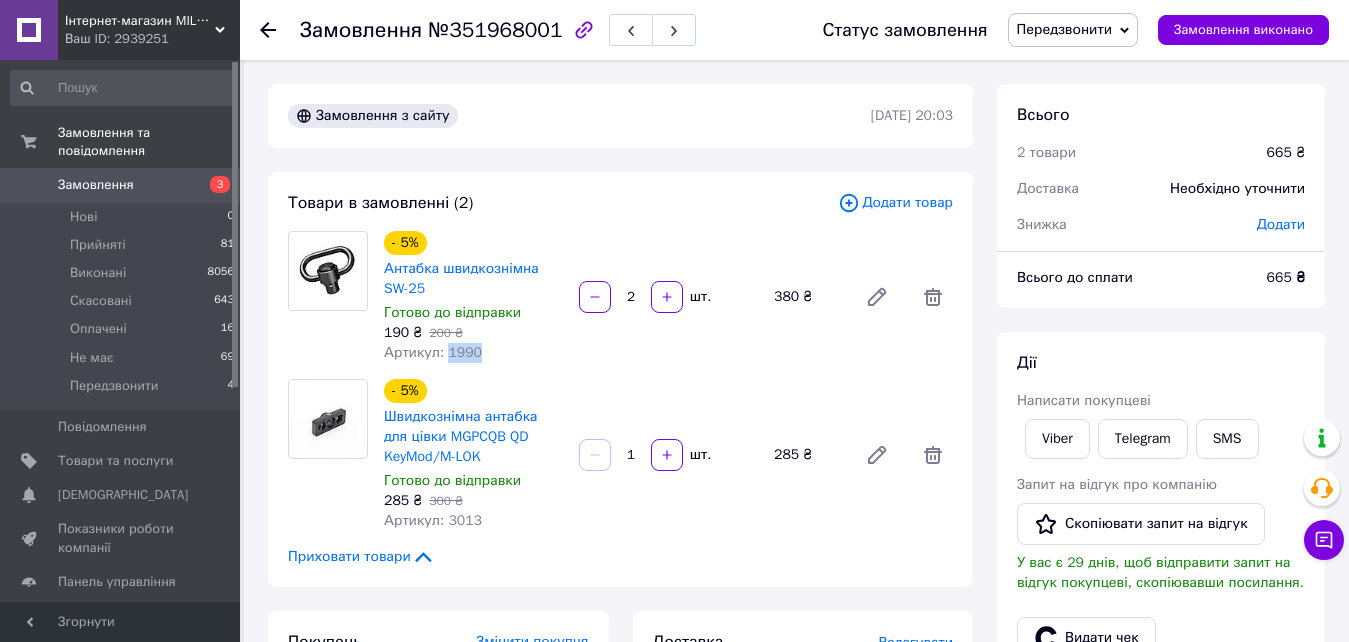 click on "Артикул: 1990" at bounding box center (433, 352) 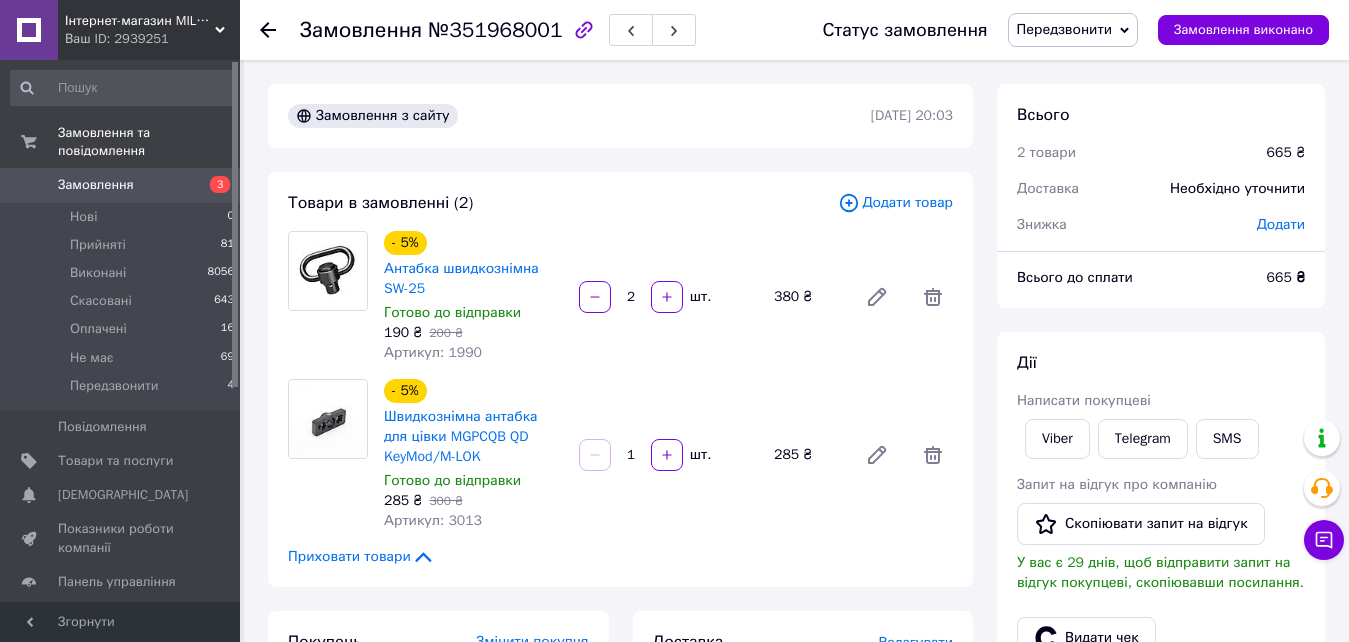 click on "Артикул: 3013" at bounding box center (433, 520) 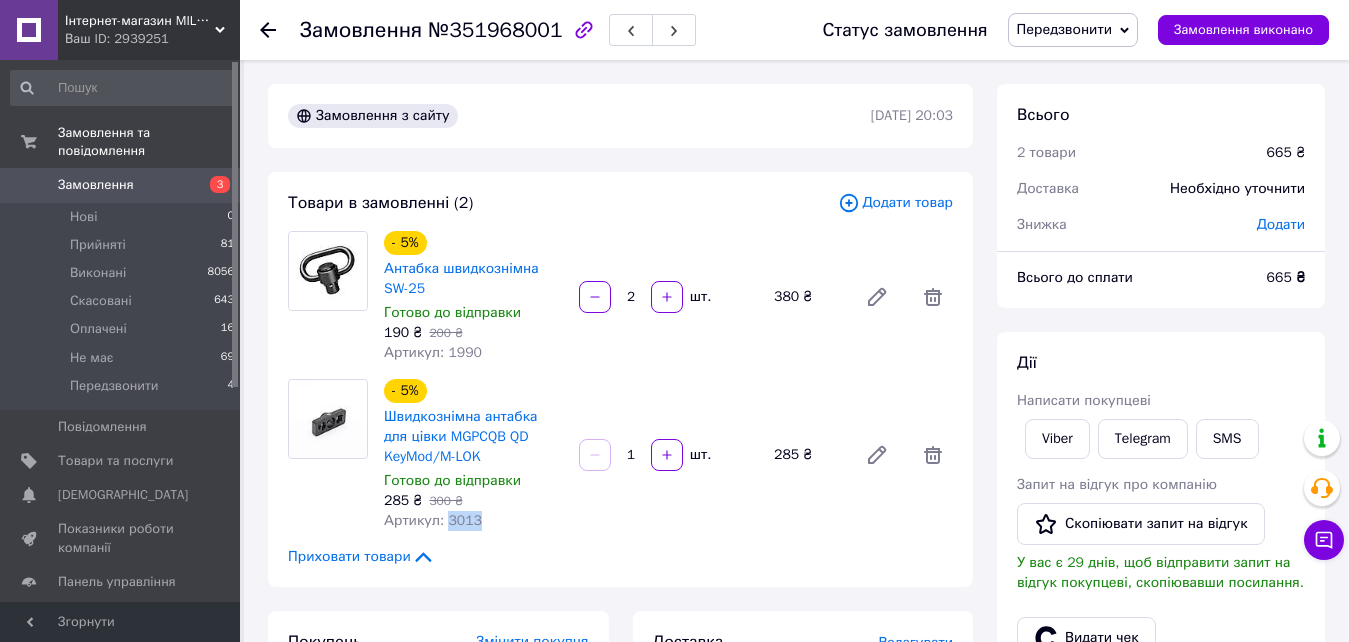 click on "Артикул: 3013" at bounding box center (433, 520) 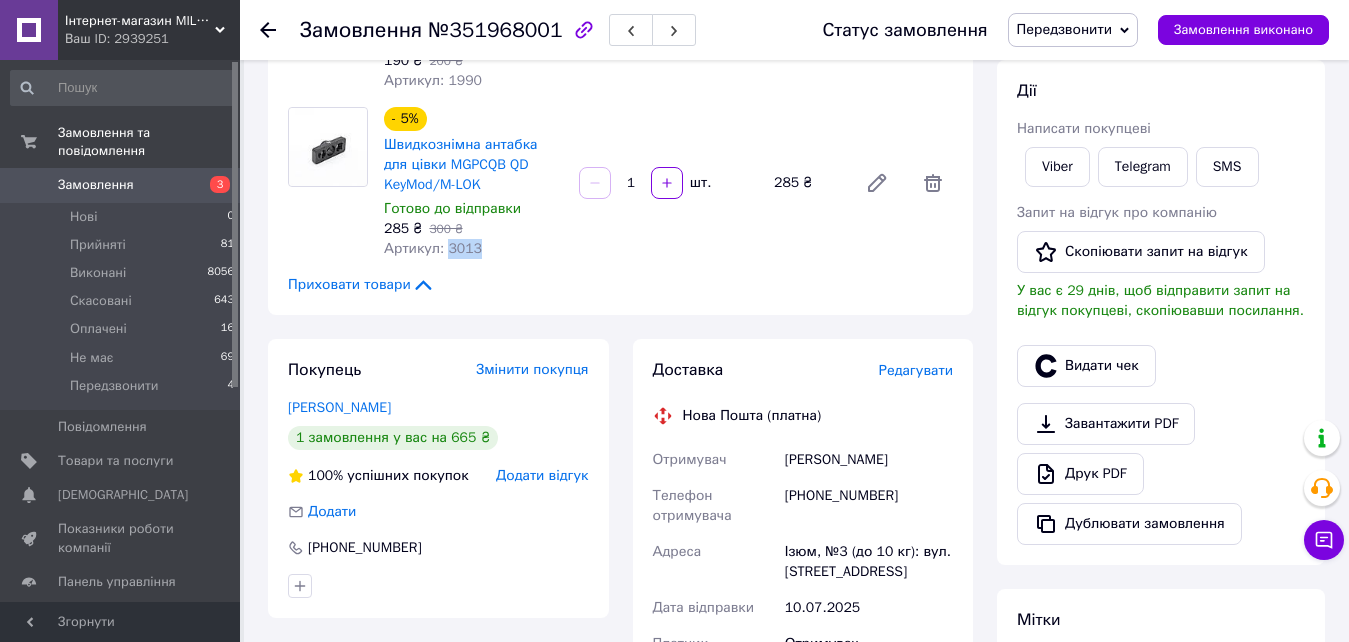 scroll, scrollTop: 0, scrollLeft: 0, axis: both 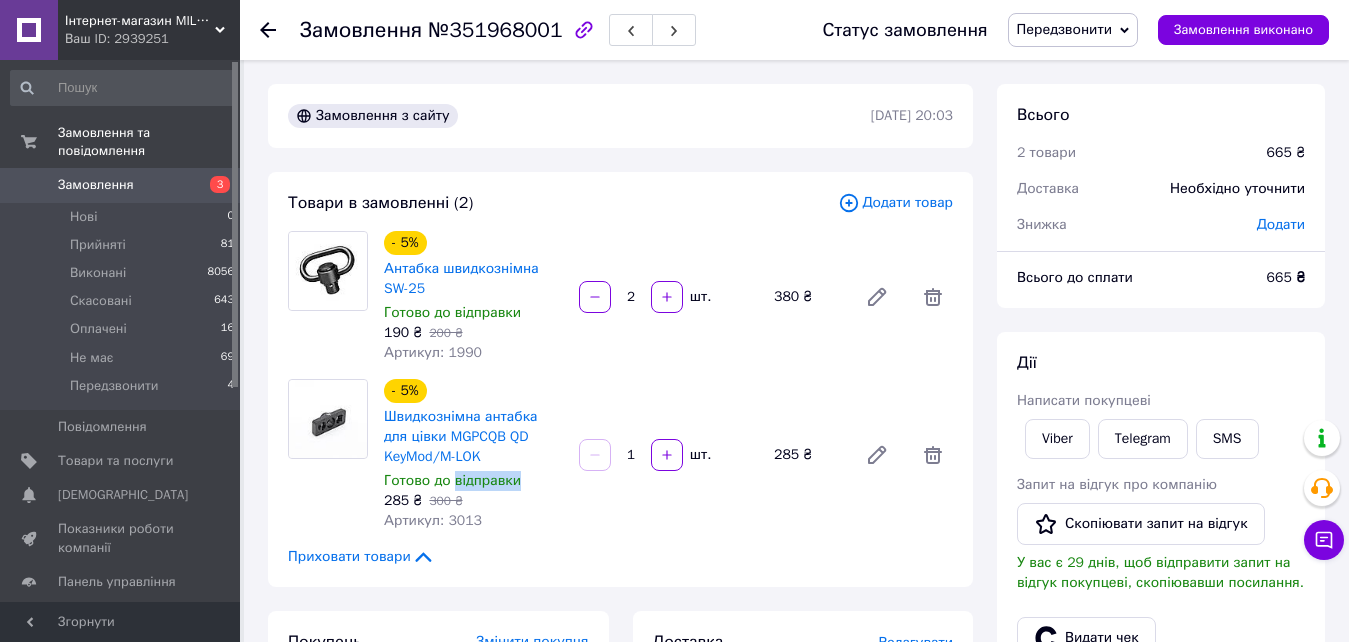 drag, startPoint x: 521, startPoint y: 485, endPoint x: 454, endPoint y: 484, distance: 67.00746 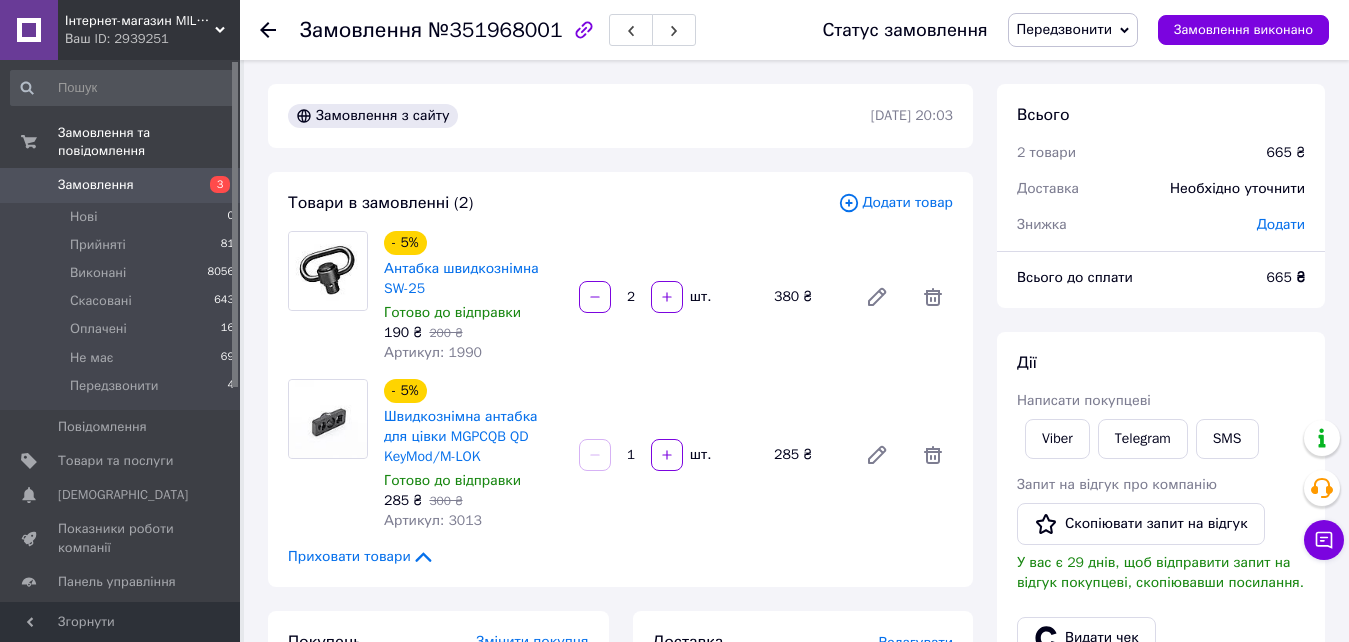click on "285 ₴   300 ₴" at bounding box center (473, 501) 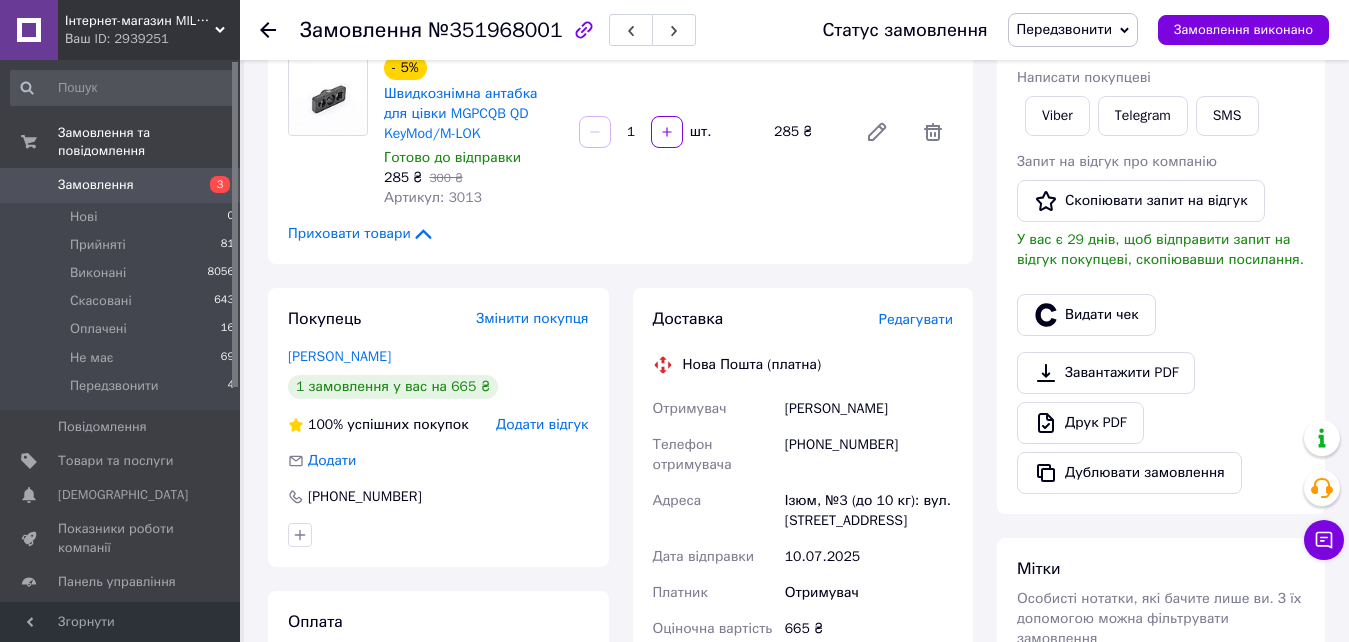 scroll, scrollTop: 400, scrollLeft: 0, axis: vertical 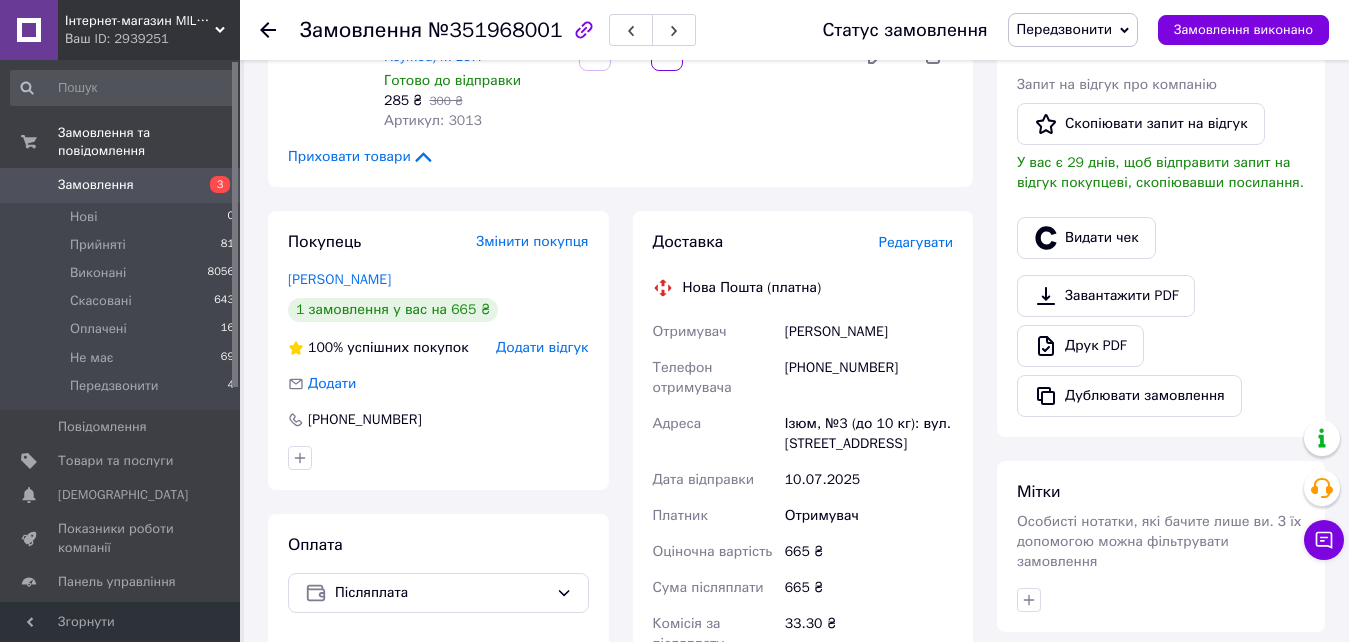 click on "Власюк Віталій" at bounding box center [869, 332] 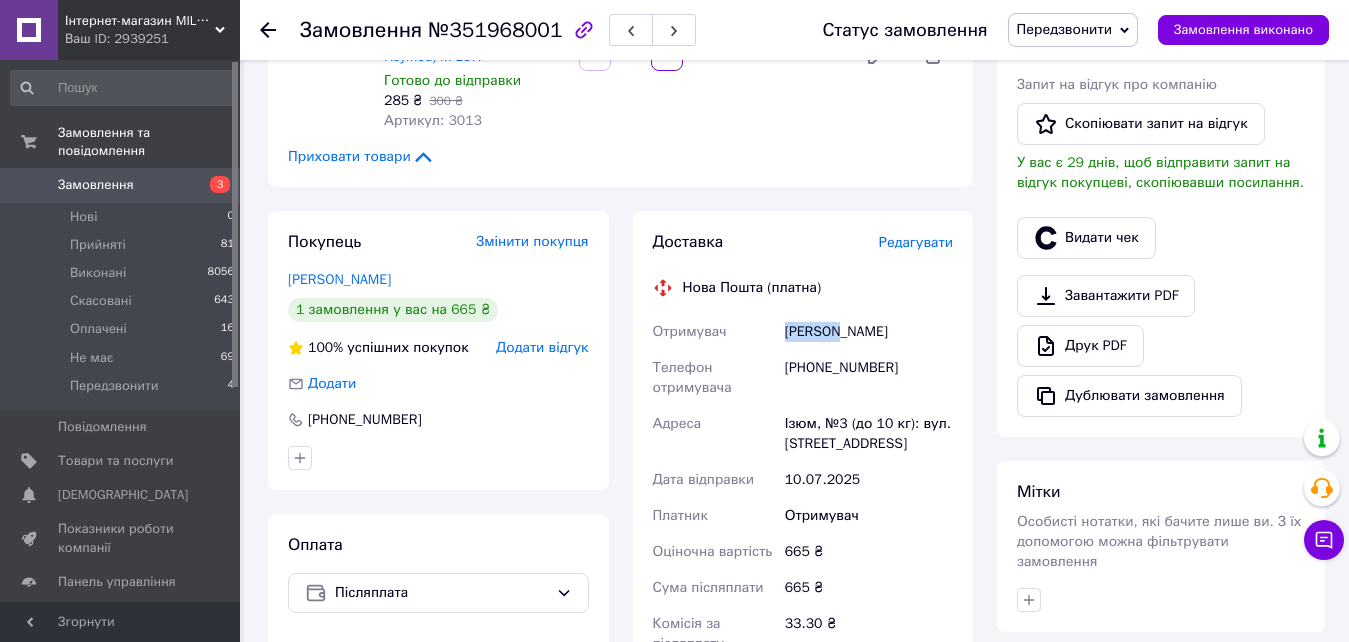 click on "Власюк Віталій" at bounding box center (869, 332) 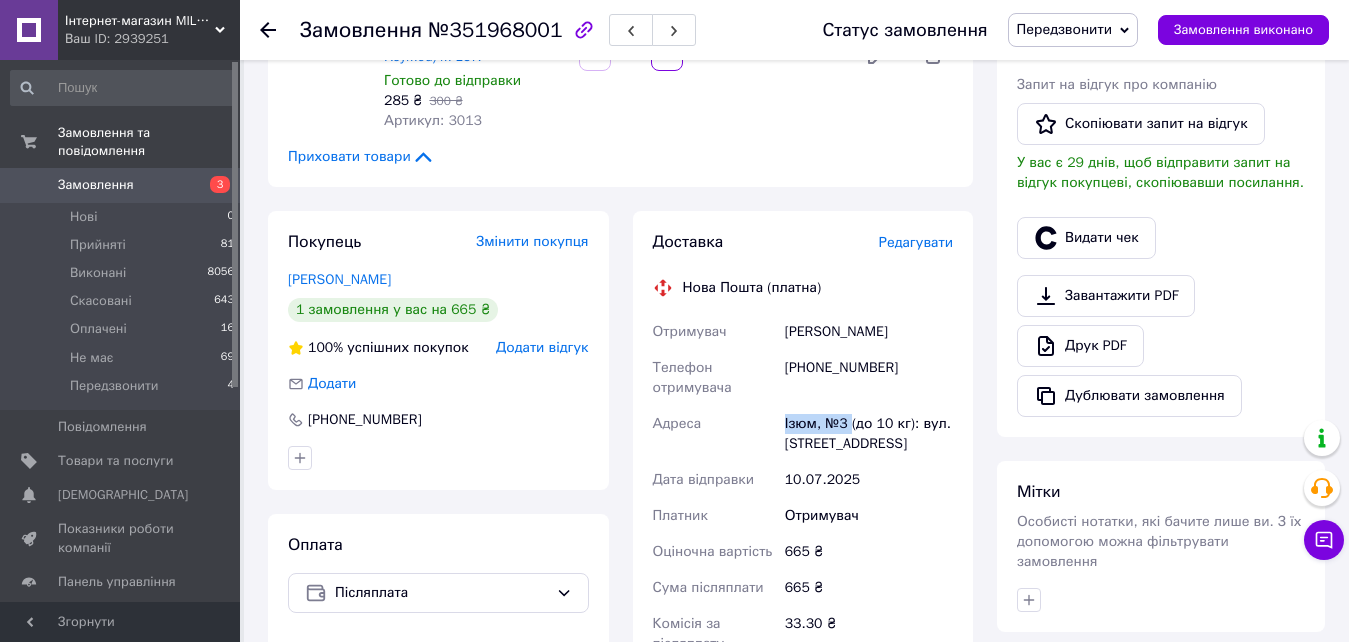 drag, startPoint x: 847, startPoint y: 414, endPoint x: 781, endPoint y: 423, distance: 66.61081 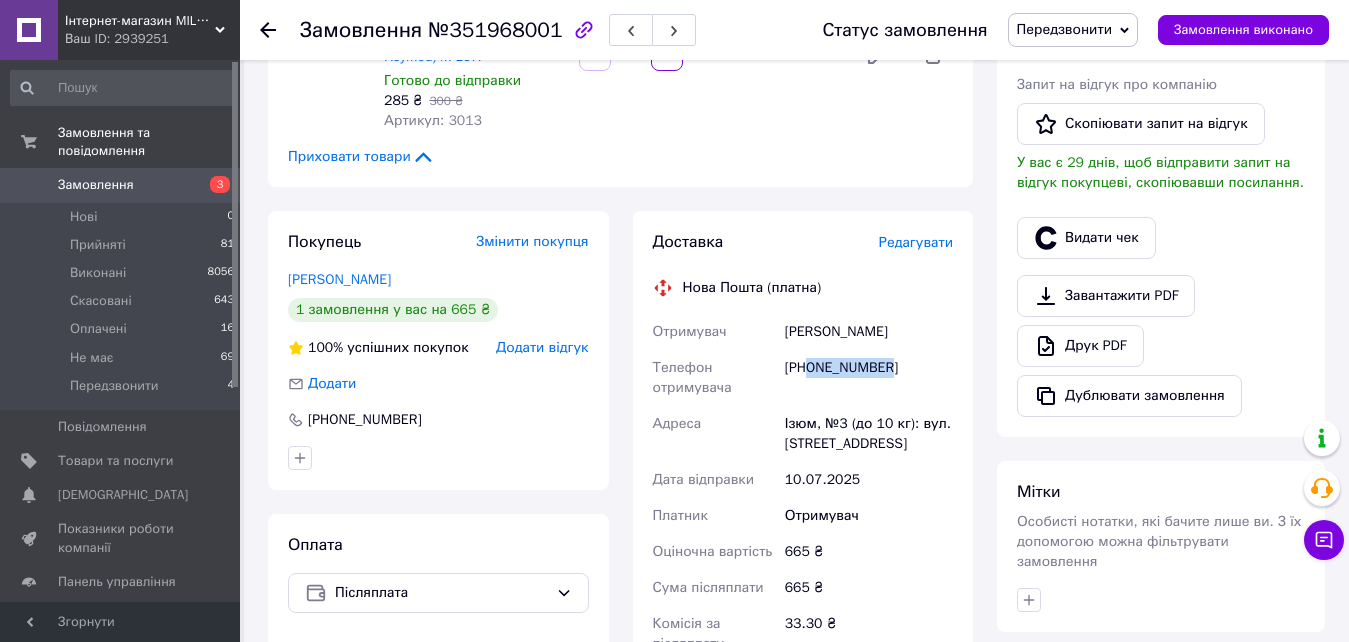 drag, startPoint x: 896, startPoint y: 367, endPoint x: 811, endPoint y: 364, distance: 85.052925 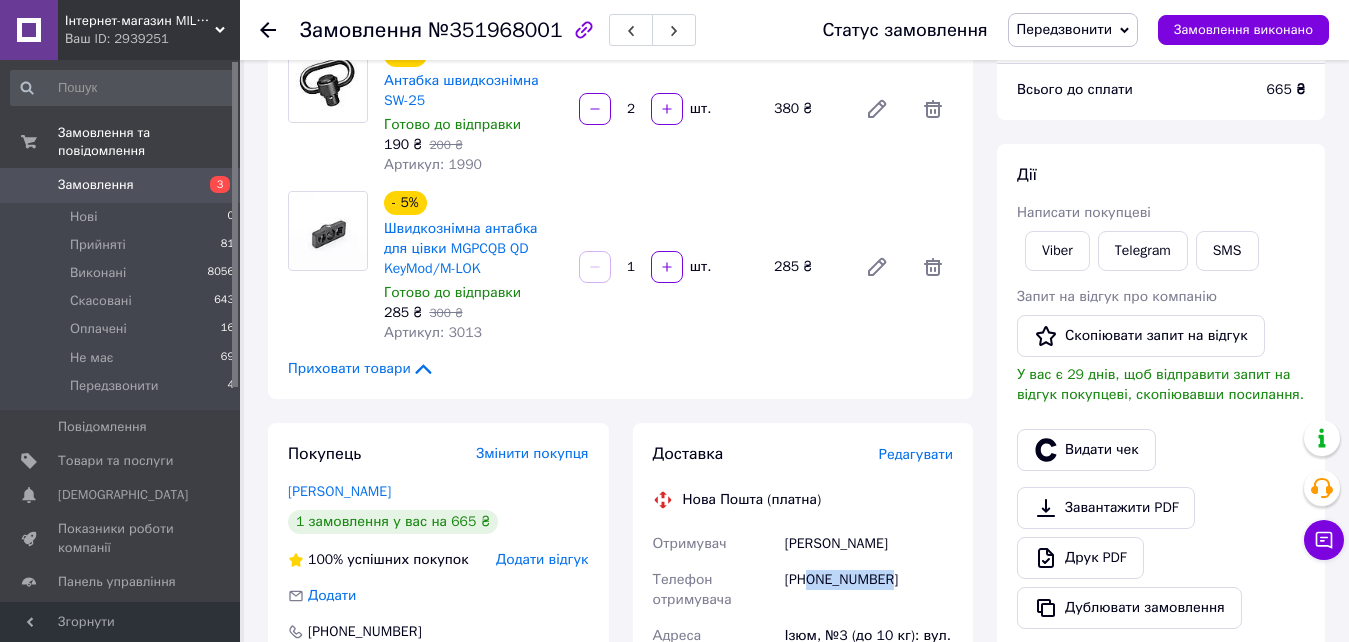 scroll, scrollTop: 0, scrollLeft: 0, axis: both 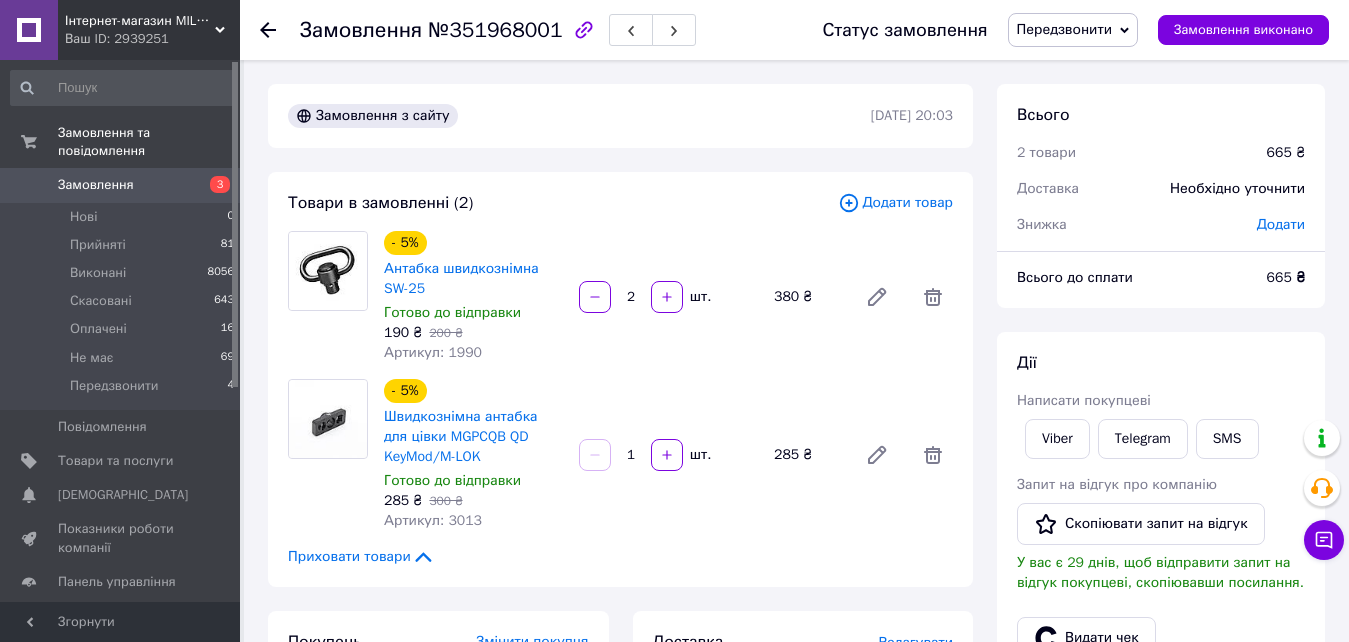 click on "- 5% Швидкознімна антабка для цівки MGPCQB QD KeyMod/M-LOK Готово до відправки 285 ₴   300 ₴ Артикул: 3013 1   шт. 285 ₴" at bounding box center (668, 455) 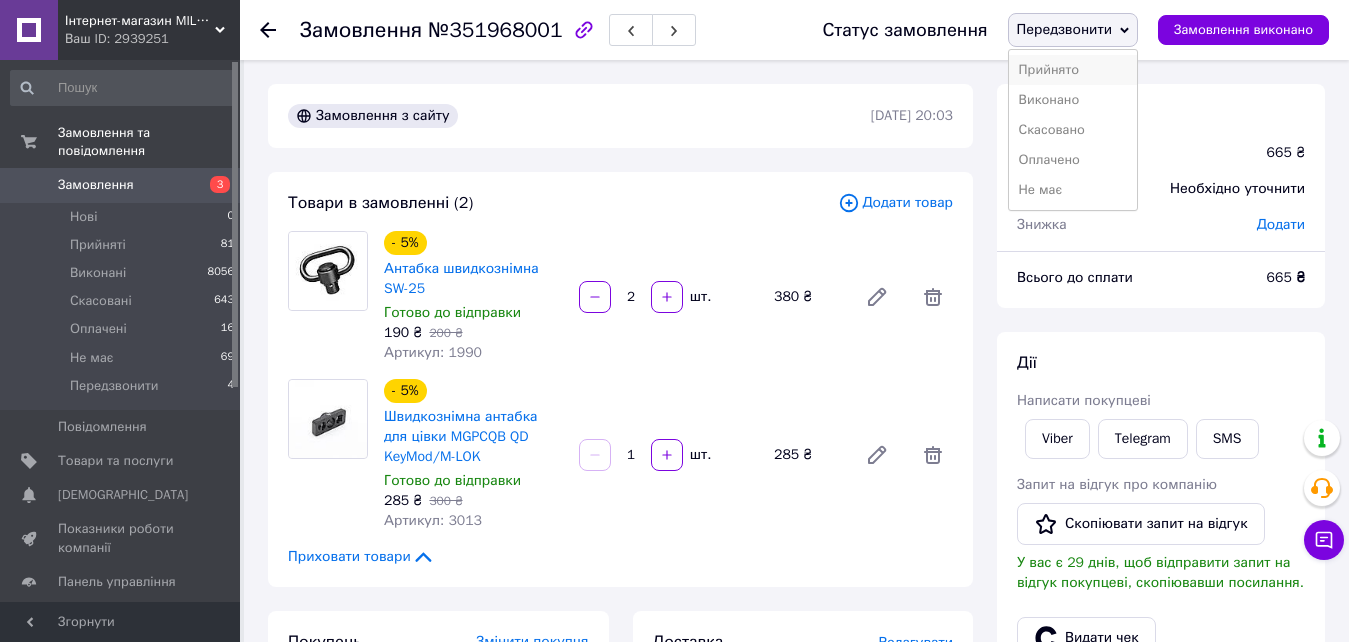 click on "Прийнято" at bounding box center (1073, 70) 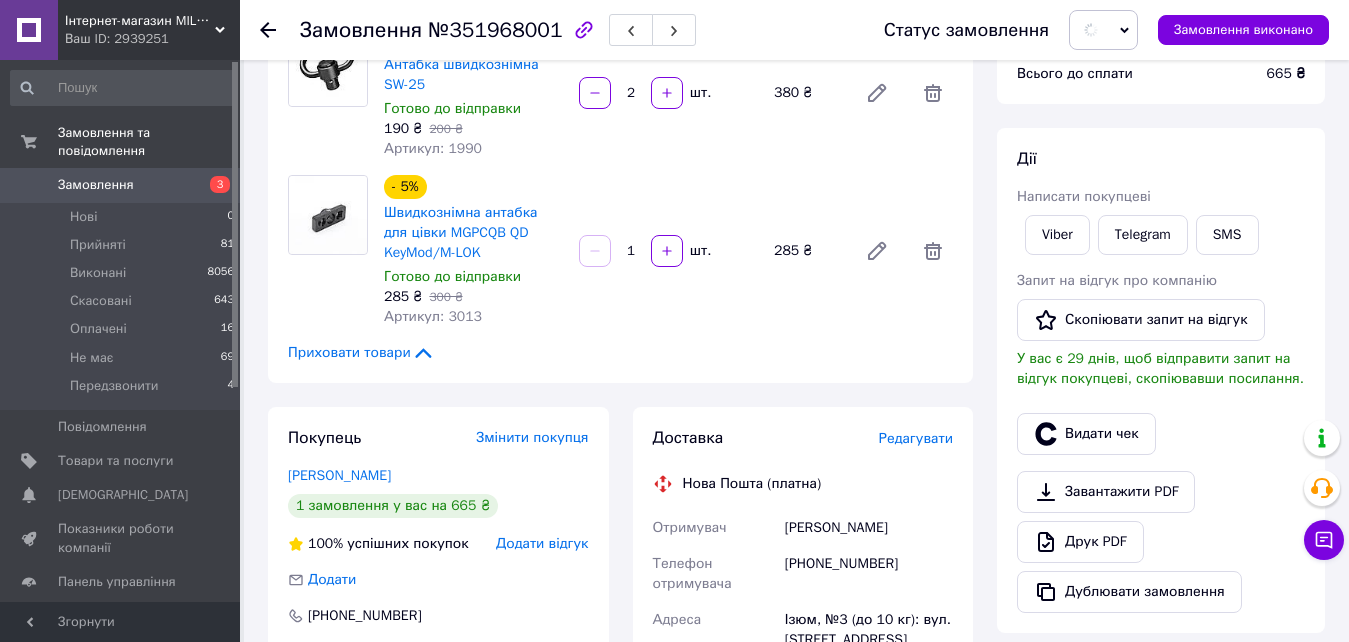 scroll, scrollTop: 400, scrollLeft: 0, axis: vertical 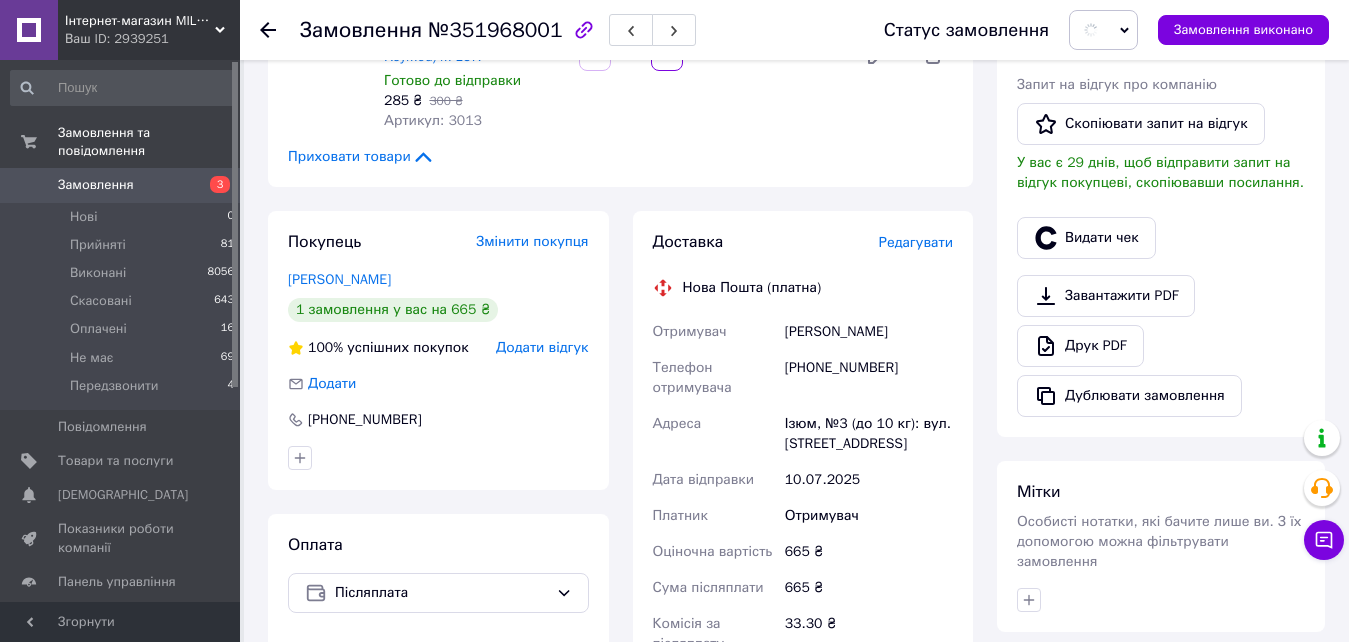 click on "[PHONE_NUMBER]" at bounding box center (869, 378) 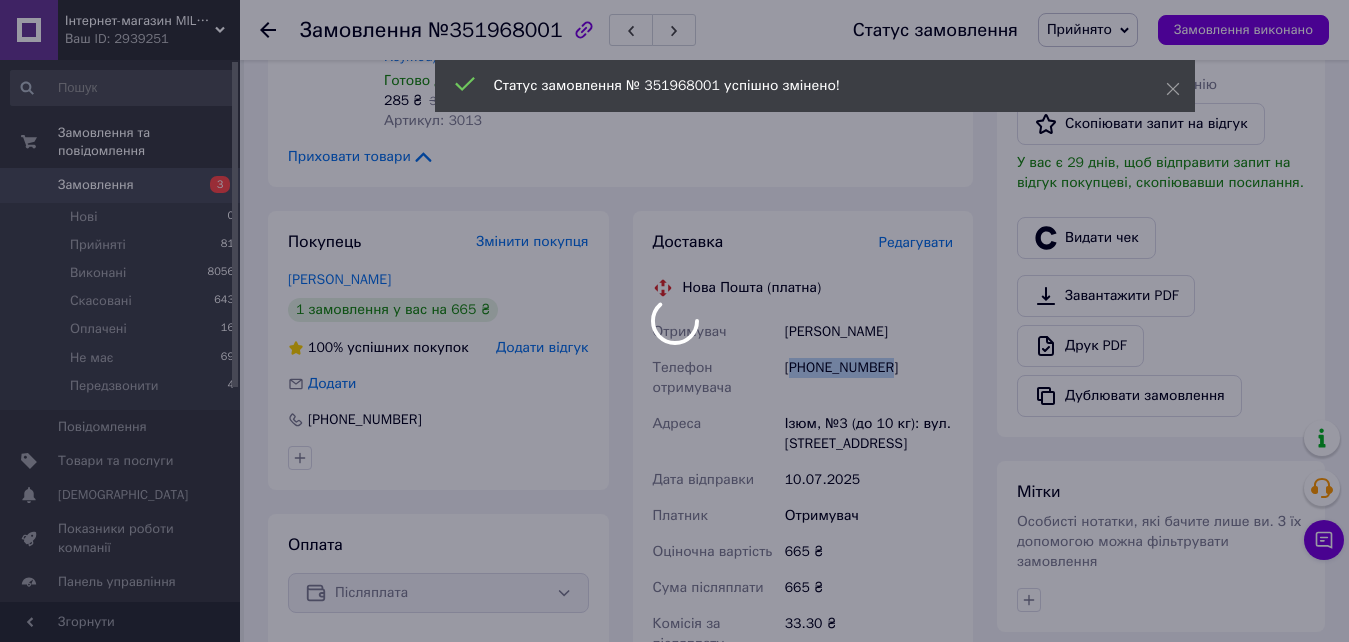 click on "Інтернет-магазин MILTAC Ваш ID: 2939251 Сайт Інтернет-магазин MILTAC Кабінет покупця Перевірити стан системи Сторінка на порталі Довідка Вийти Замовлення та повідомлення Замовлення 3 Нові 0 Прийняті 81 Виконані 8056 Скасовані 643 Оплачені 16 Не має 69 Передзвонити 4 Повідомлення 0 Товари та послуги Сповіщення 0 0 Показники роботи компанії Панель управління Відгуки Клієнти Каталог ProSale Аналітика Інструменти веб-майстра та SEO Управління сайтом Гаманець компанії Маркет Налаштування Тарифи та рахунки Prom мікс 6 000 Згорнути - 5%" at bounding box center (674, 373) 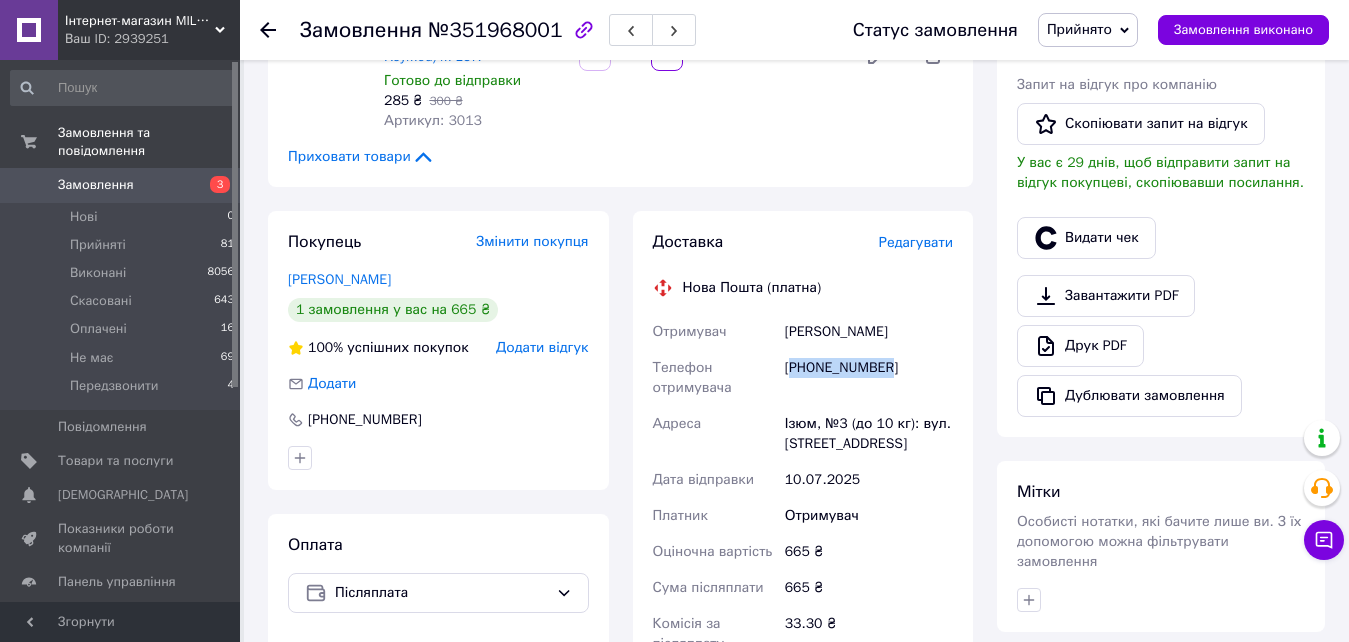 click on "Замовлення" at bounding box center [121, 185] 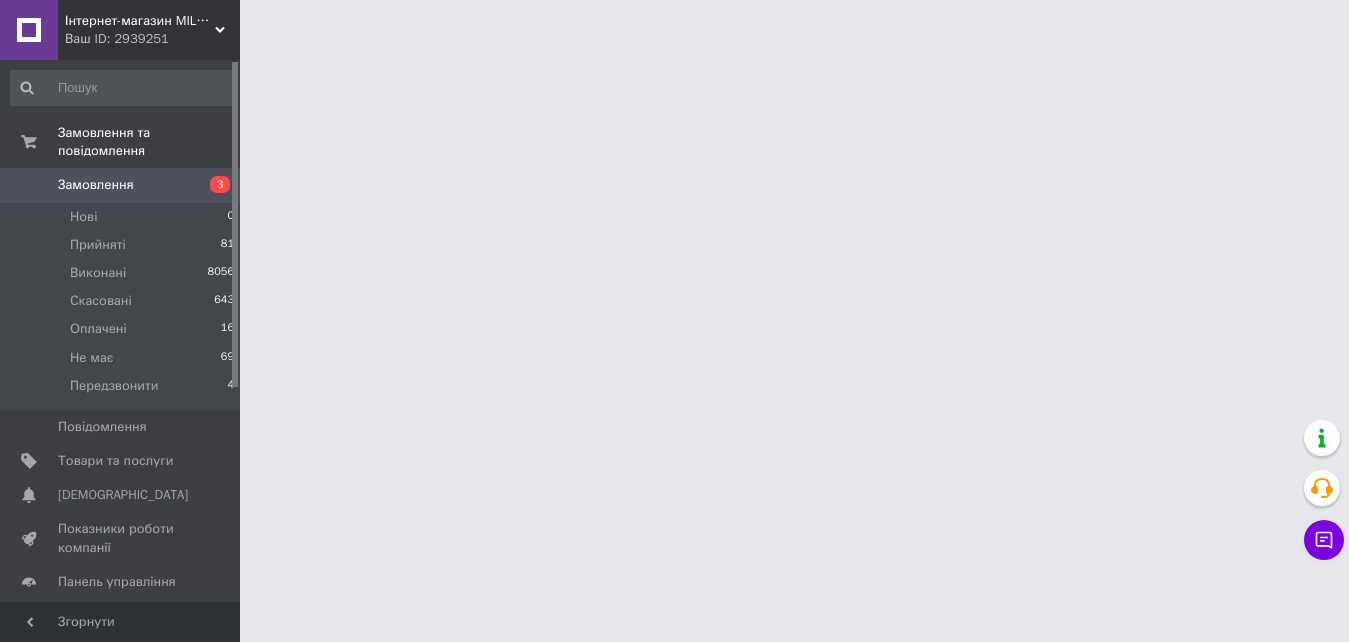 scroll, scrollTop: 0, scrollLeft: 0, axis: both 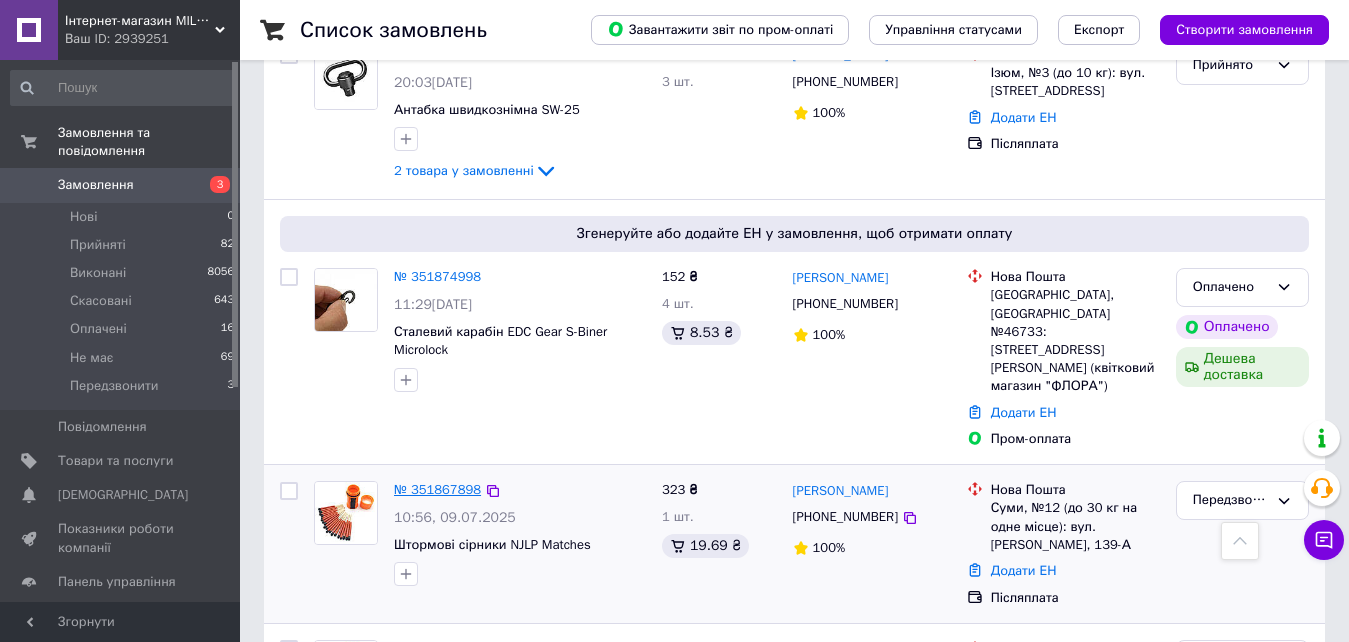click on "№ 351867898" at bounding box center (437, 489) 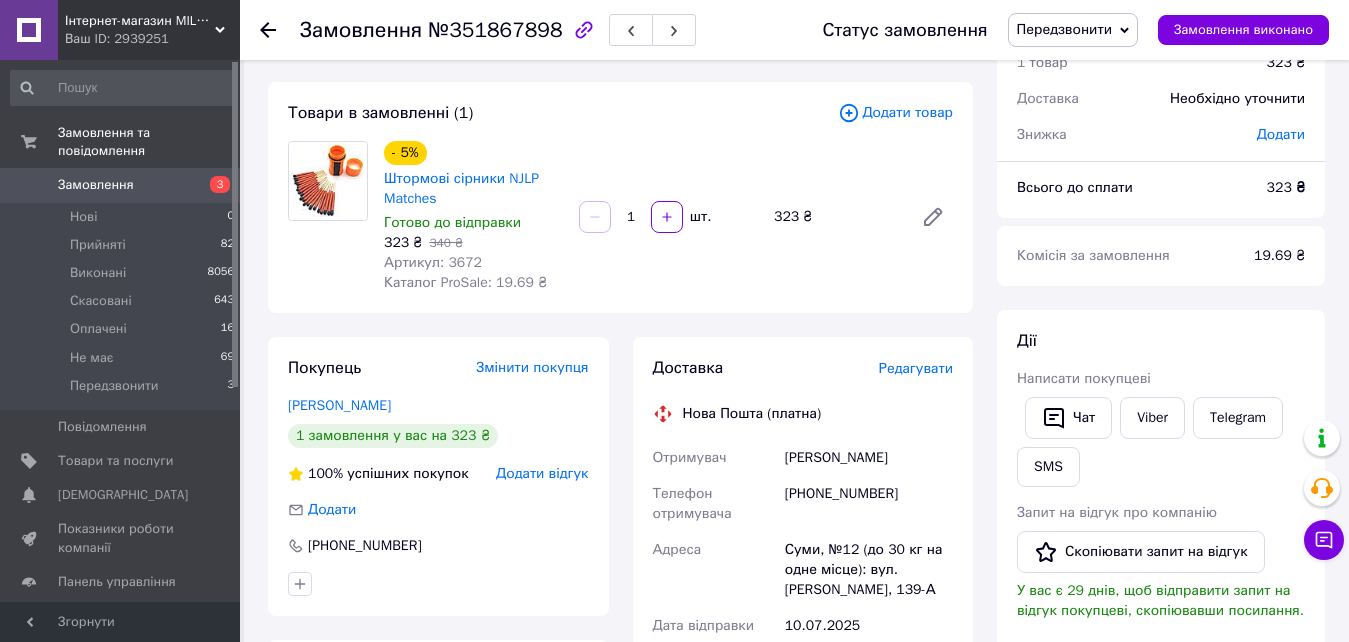 scroll, scrollTop: 0, scrollLeft: 0, axis: both 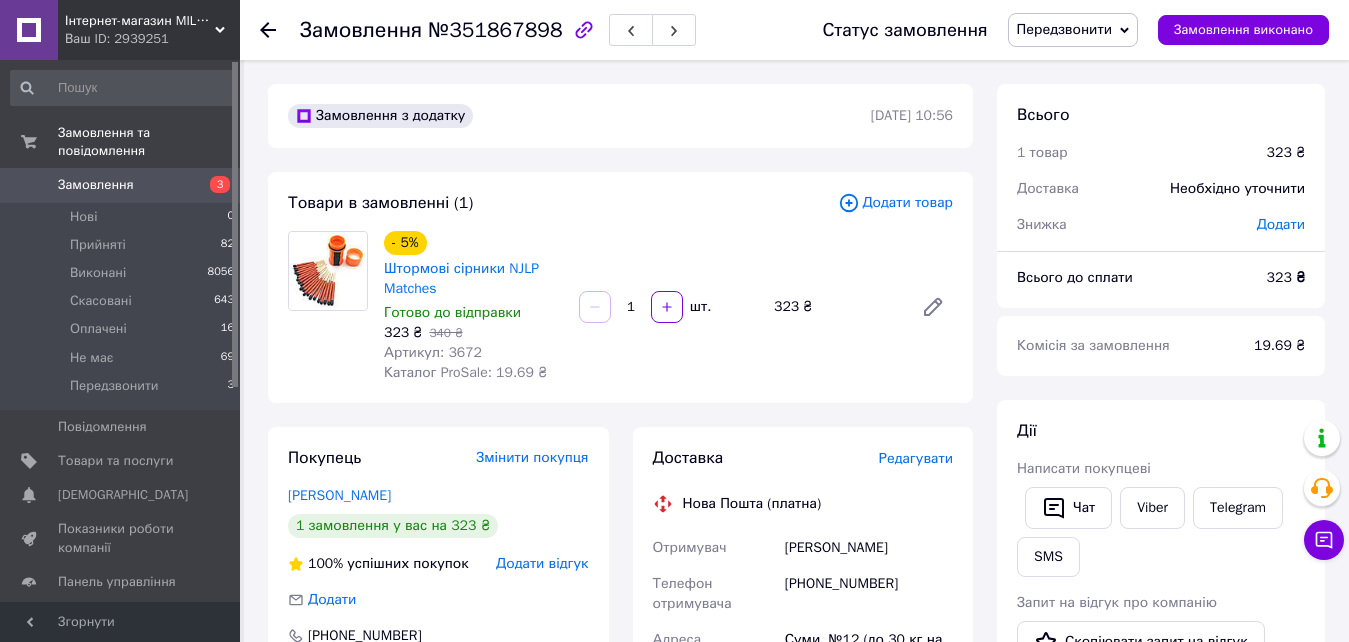 click on "Артикул: 3672" at bounding box center (433, 352) 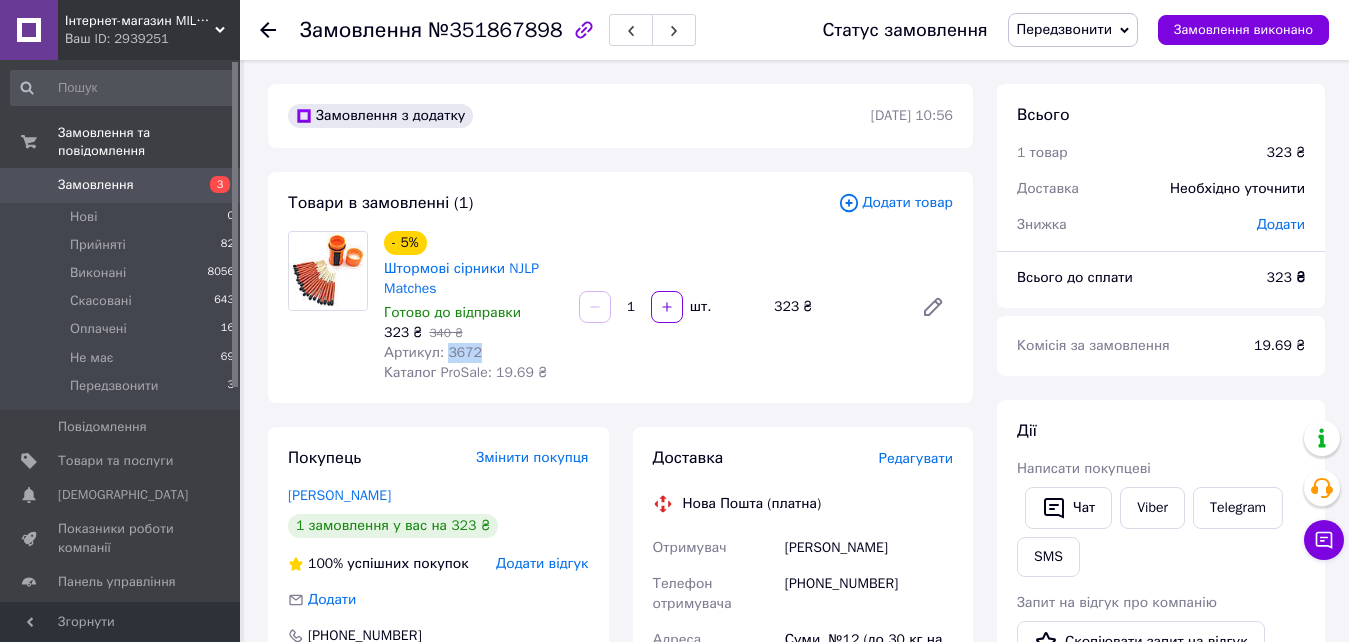 click on "Артикул: 3672" at bounding box center (433, 352) 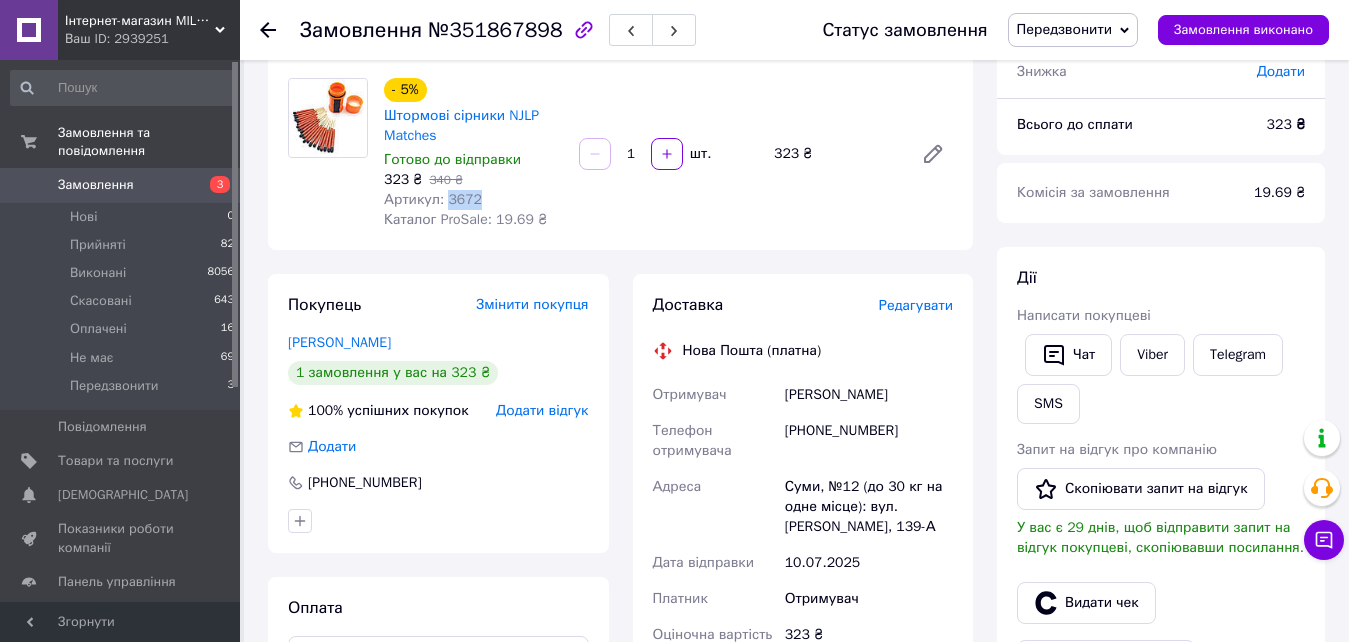scroll, scrollTop: 200, scrollLeft: 0, axis: vertical 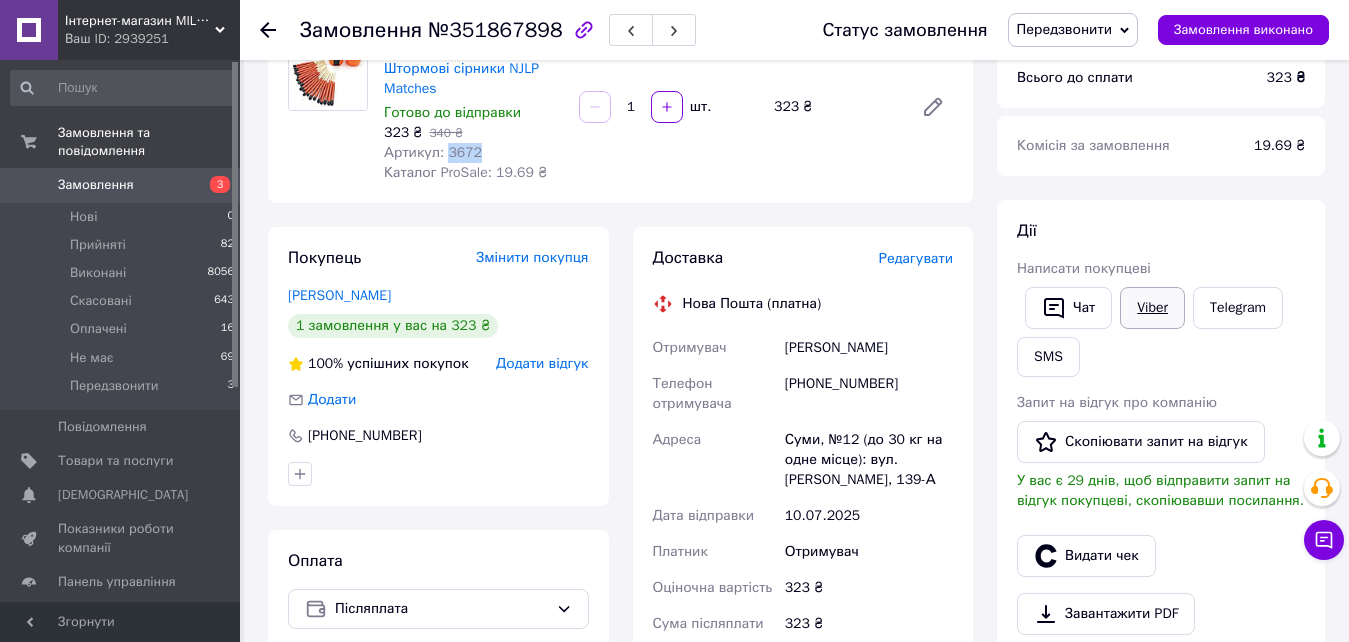 click on "Viber" at bounding box center (1152, 308) 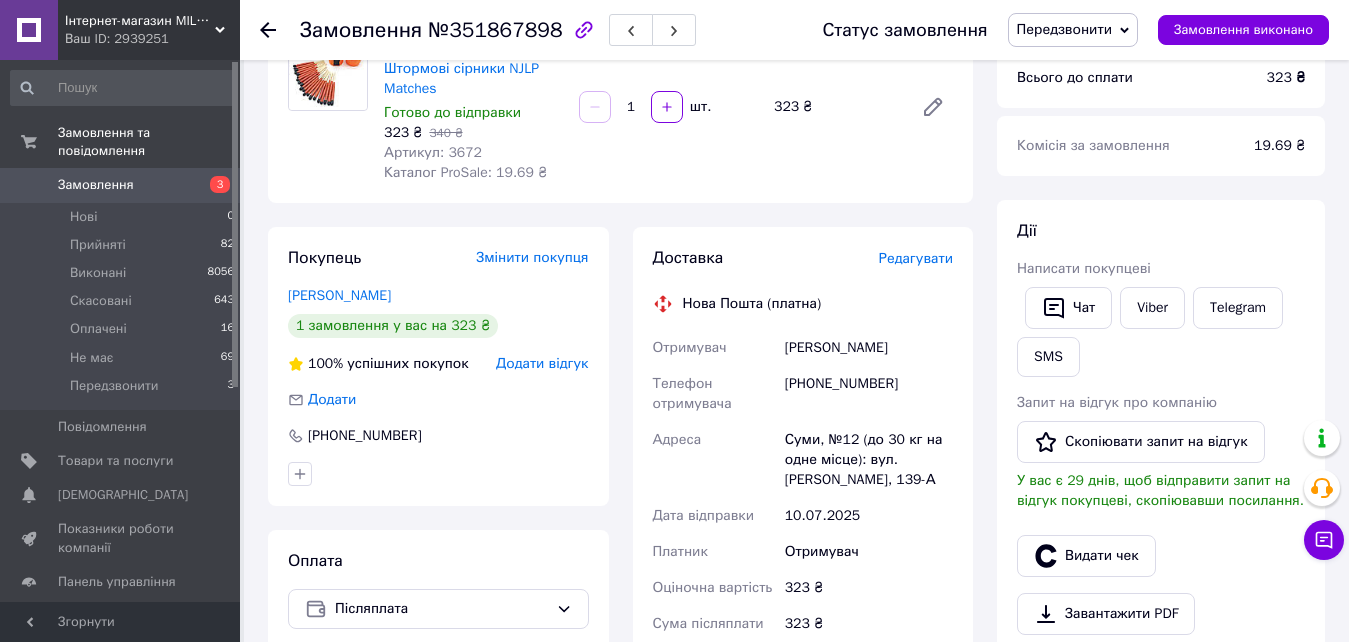 click on "Всього 1 товар 323 ₴ Доставка Необхідно уточнити Знижка Додати Всього до сплати 323 ₴ Комісія за замовлення 19.69 ₴ Дії Написати покупцеві   Чат Viber Telegram SMS Запит на відгук про компанію   Скопіювати запит на відгук У вас є 29 днів, щоб відправити запит на відгук покупцеві, скопіювавши посилання.   Видати чек   Завантажити PDF   Друк PDF   Дублювати замовлення Мітки Особисті нотатки, які бачите лише ви. З їх допомогою можна фільтрувати замовлення Примітки Залишилося 300 символів Очистити Зберегти" at bounding box center (1161, 561) 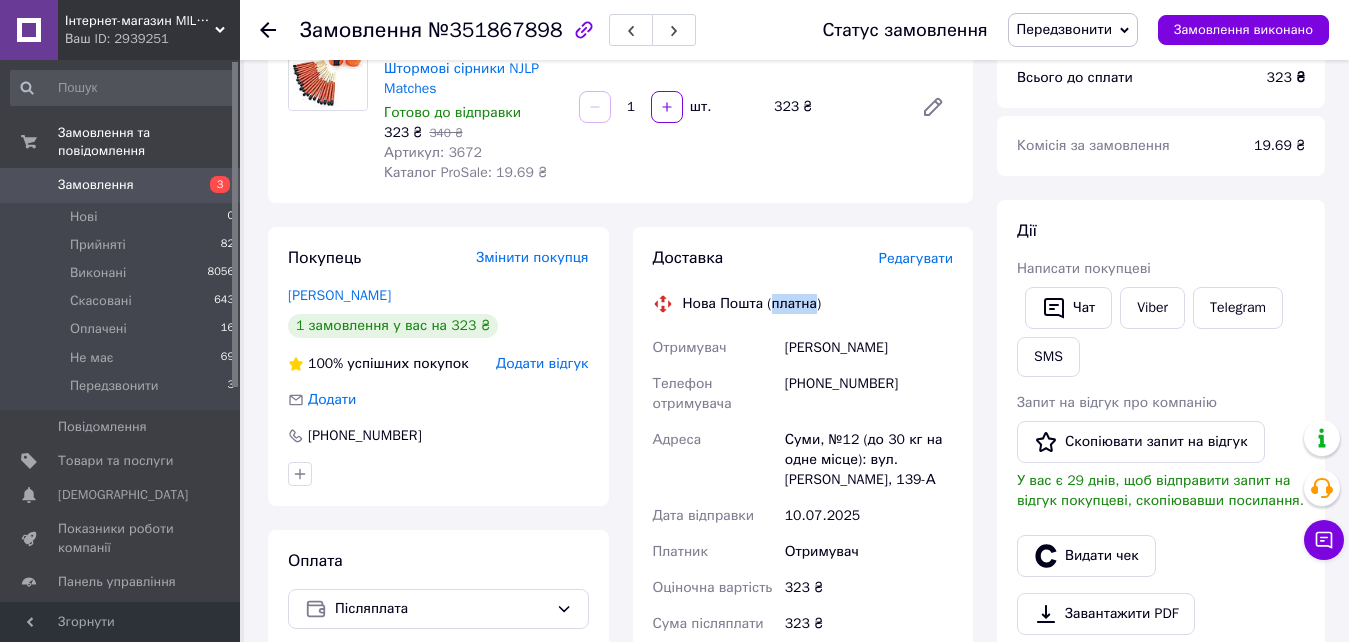 click on "Нова Пошта (платна)" at bounding box center (752, 304) 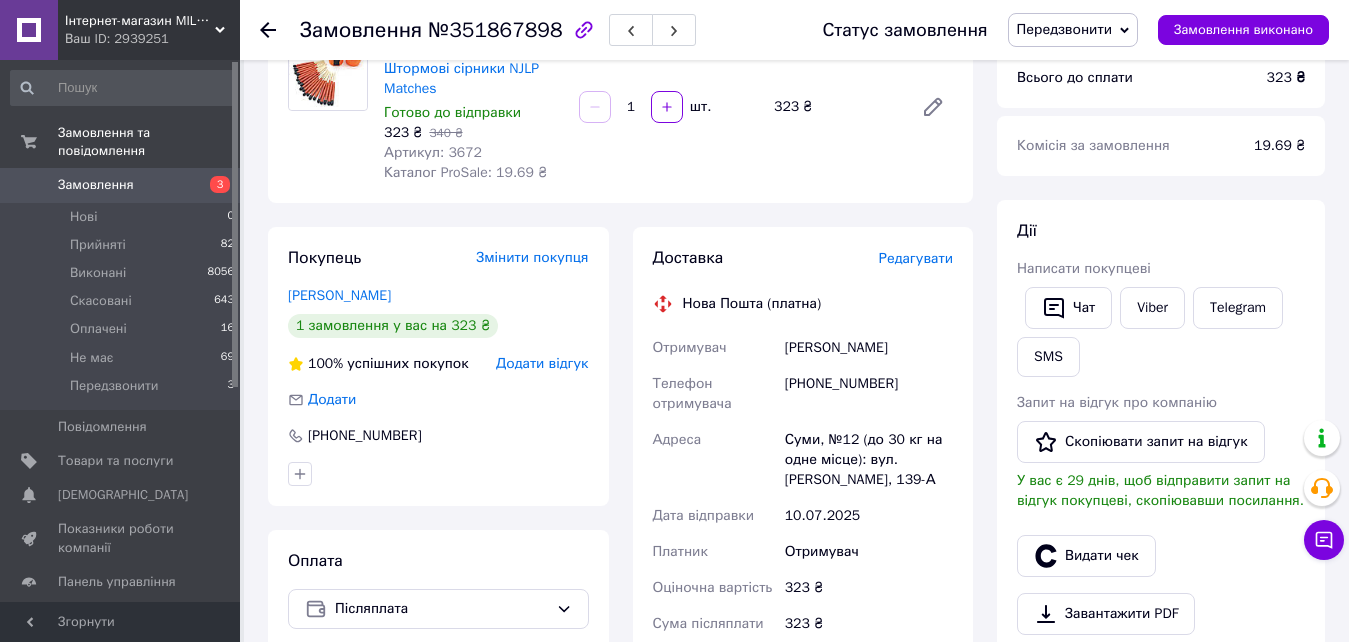 click on "Доставка" at bounding box center (688, 258) 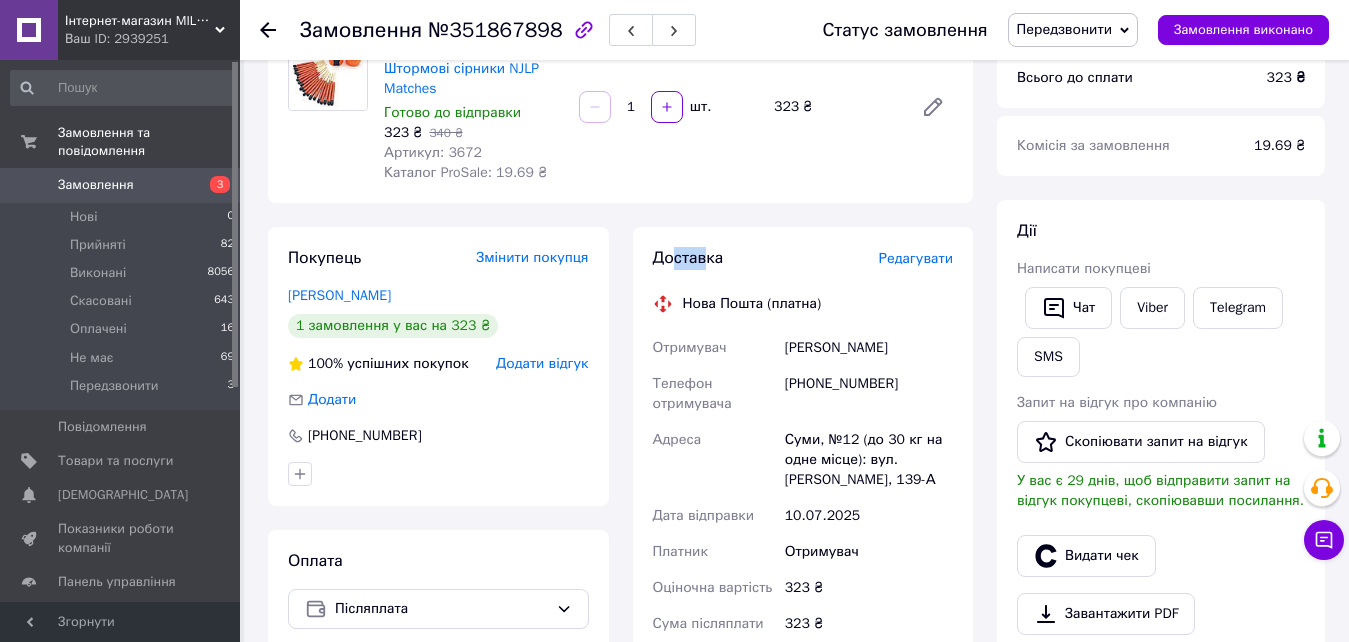 drag, startPoint x: 705, startPoint y: 258, endPoint x: 676, endPoint y: 260, distance: 29.068884 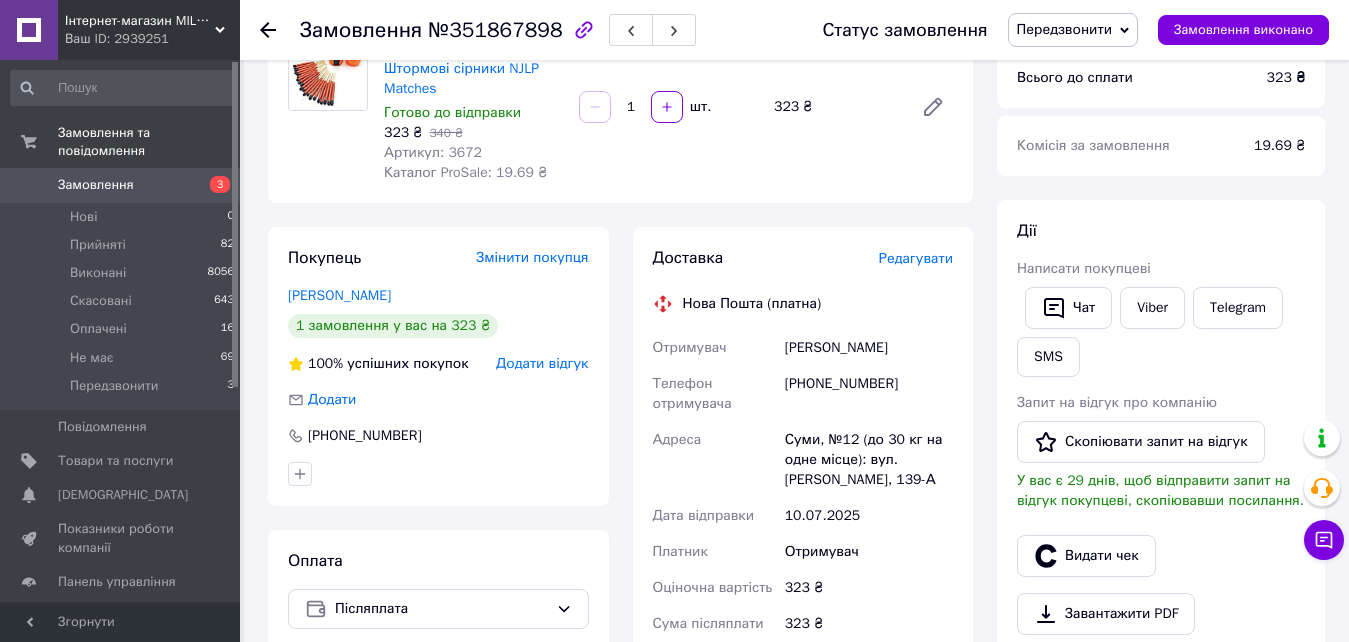 click on "Нова Пошта (платна)" at bounding box center [752, 304] 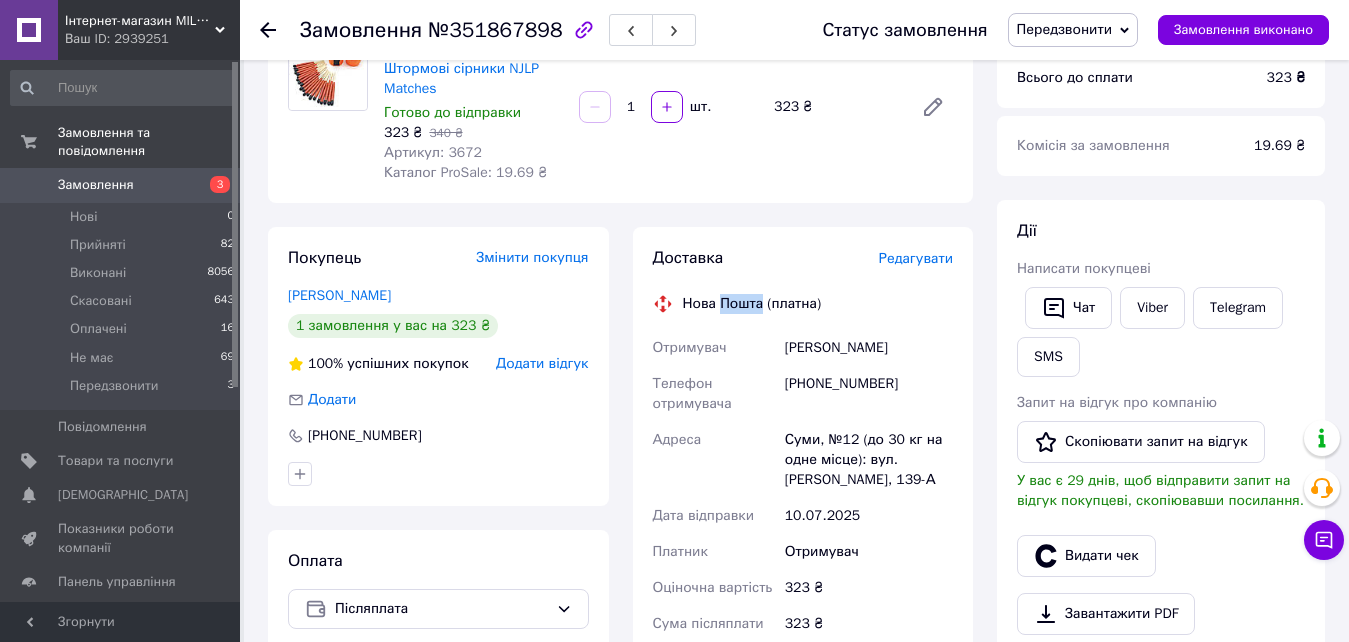 click on "Нова Пошта (платна)" at bounding box center [752, 304] 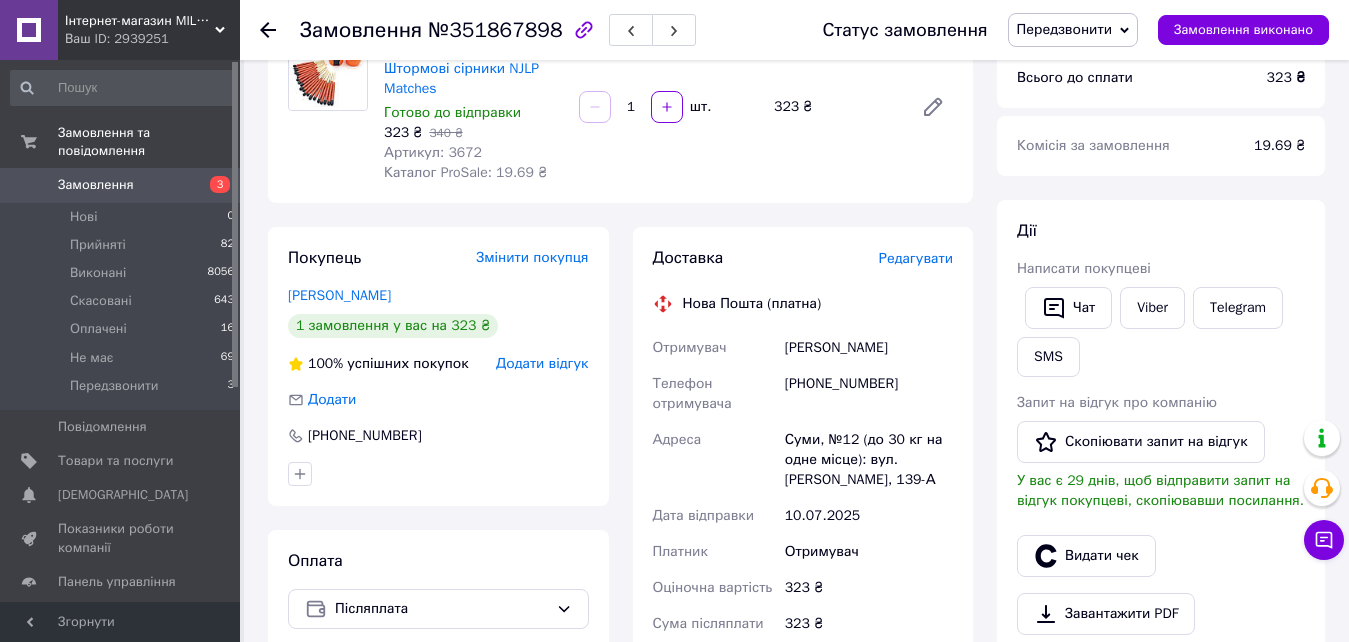 click on "Доставка Редагувати Нова Пошта (платна) Отримувач Виноградський Ілля Телефон отримувача +380935145101 Адреса Суми, №12 (до 30 кг на одне місце): вул. Кондратьєва Герасима, 139-А Дата відправки 10.07.2025 Платник Отримувач Оціночна вартість 323 ₴ Сума післяплати 323 ₴ Комісія за післяплату 26.46 ₴ Платник комісії післяплати Отримувач Передати номер або Згенерувати ЕН" at bounding box center (803, 597) 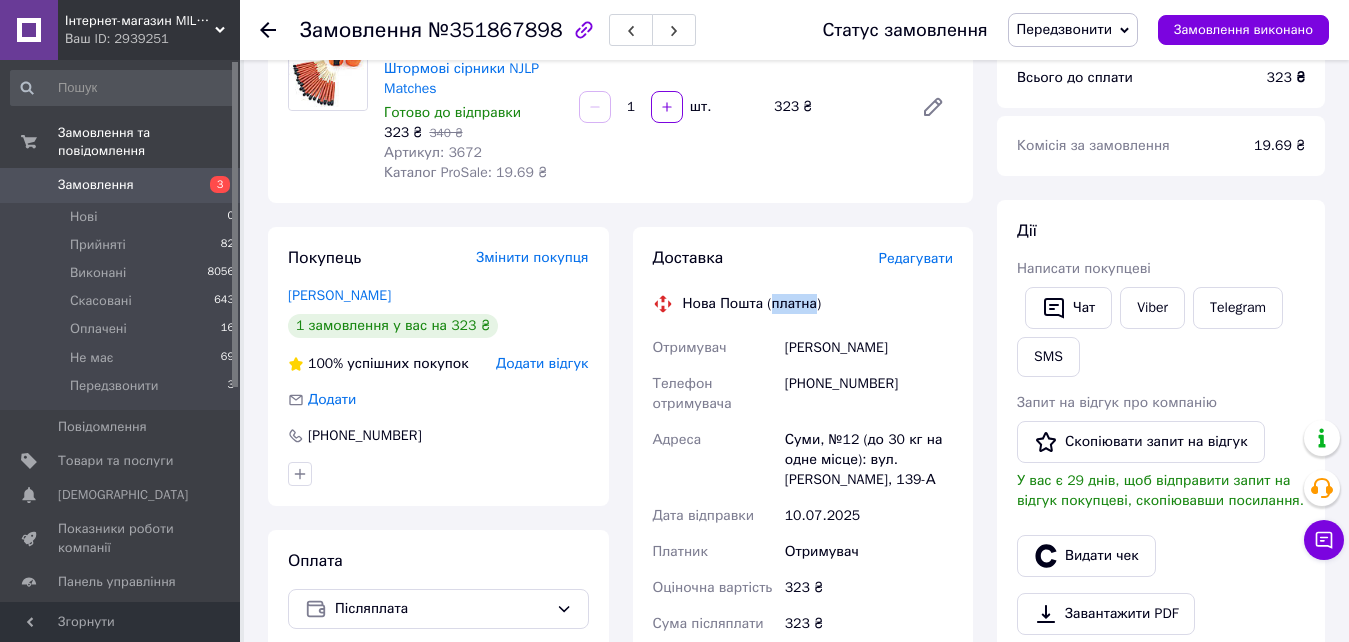 click on "Нова Пошта (платна)" at bounding box center (752, 304) 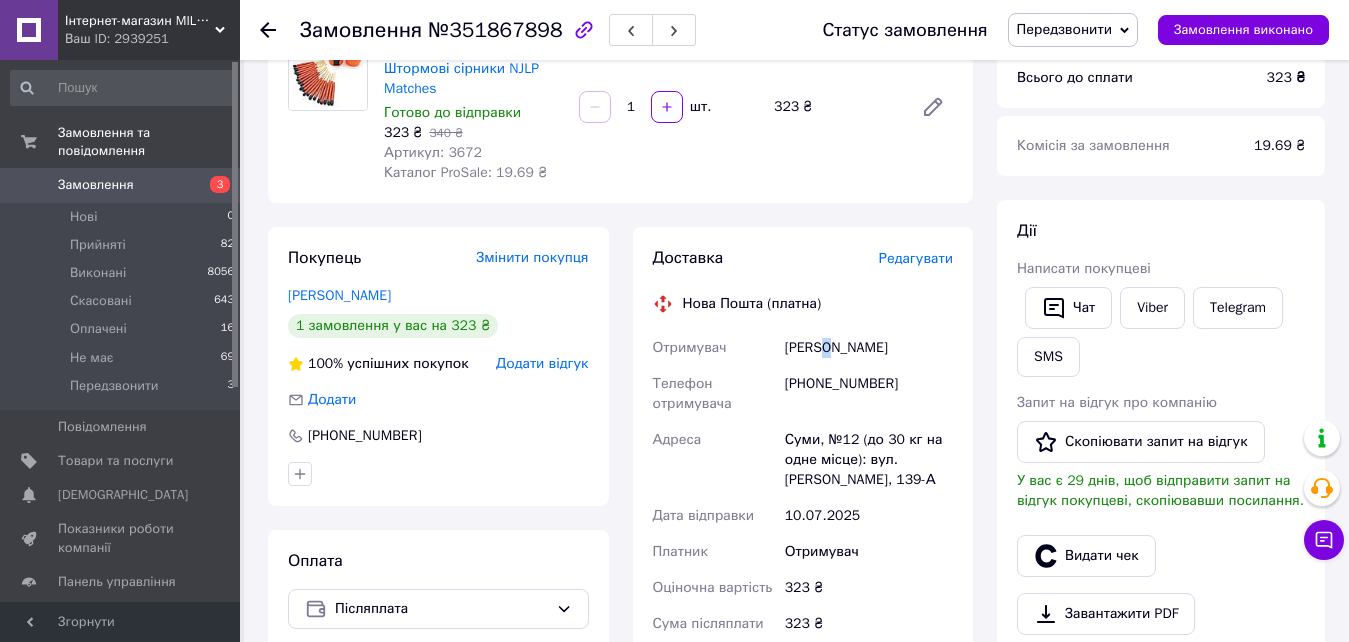 click on "Виноградський Ілля" at bounding box center [869, 348] 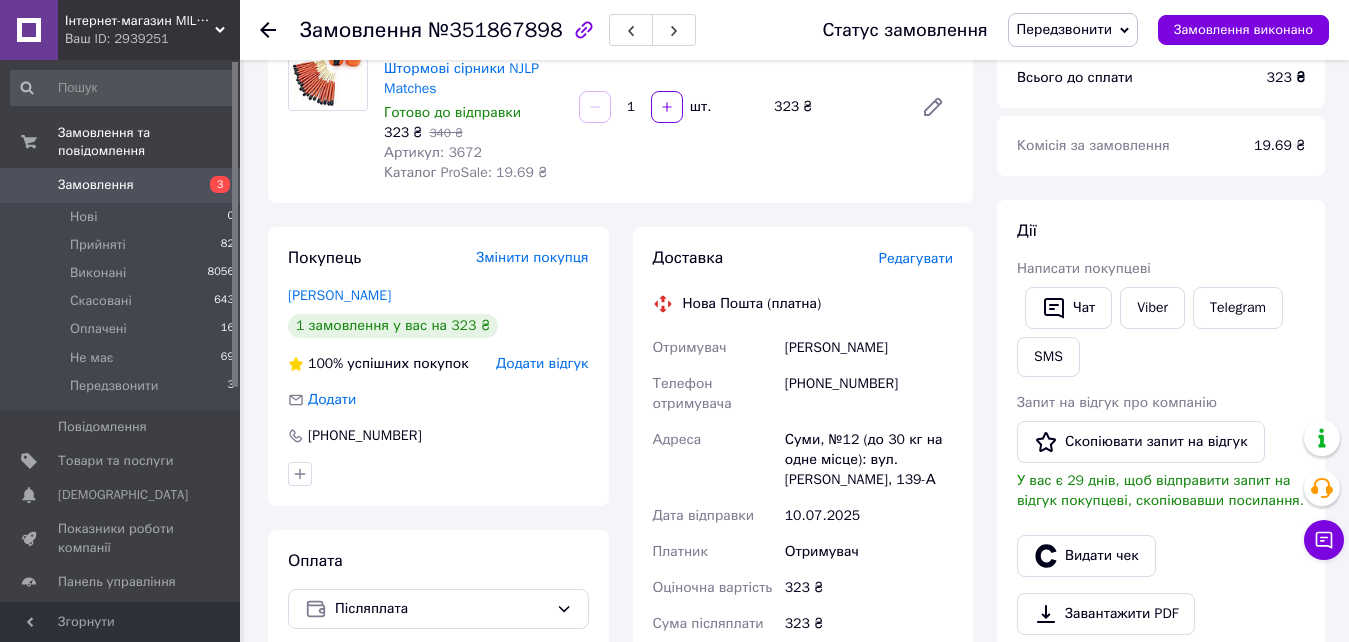 click on "[PHONE_NUMBER]" at bounding box center (869, 394) 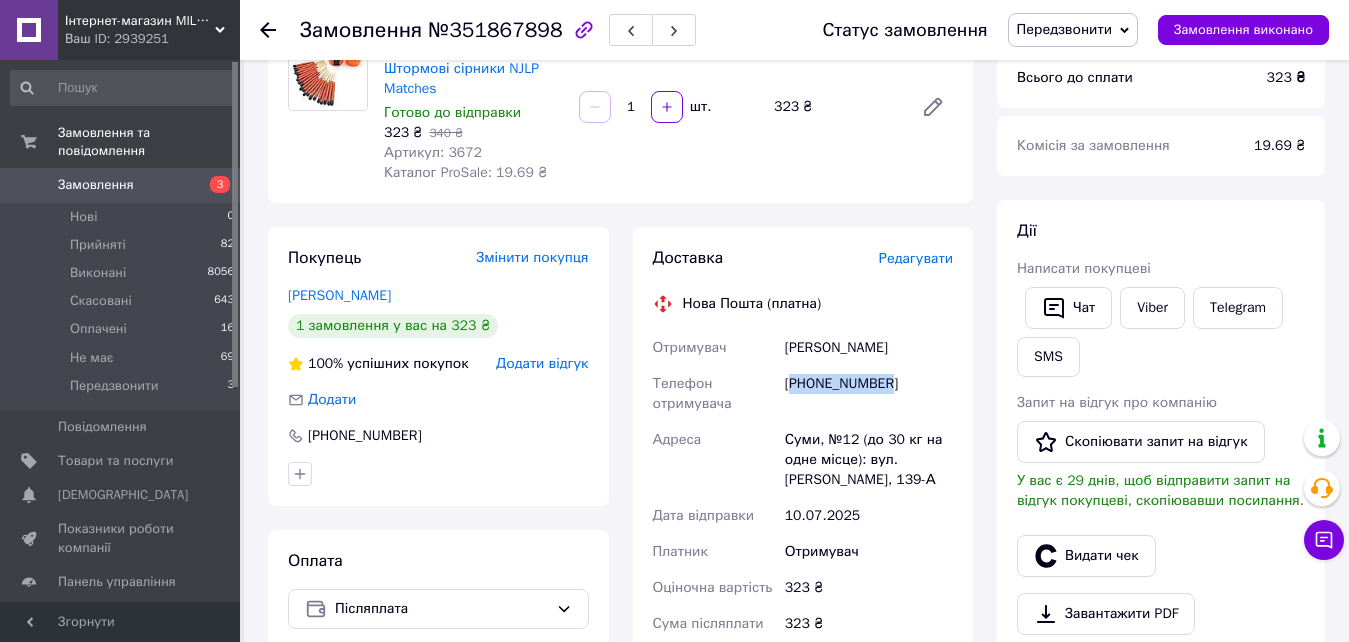 click on "[PHONE_NUMBER]" at bounding box center (869, 394) 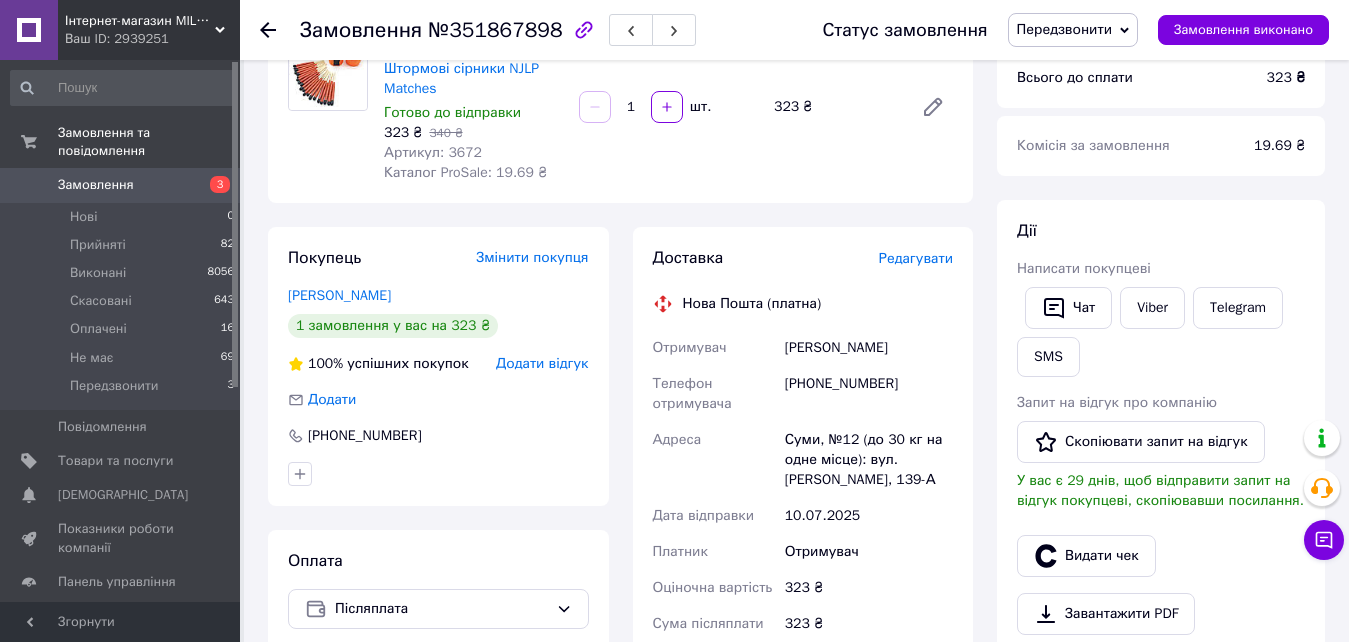 click on "Суми, №12 (до 30 кг на одне місце): вул. [PERSON_NAME], 139-А" at bounding box center (869, 460) 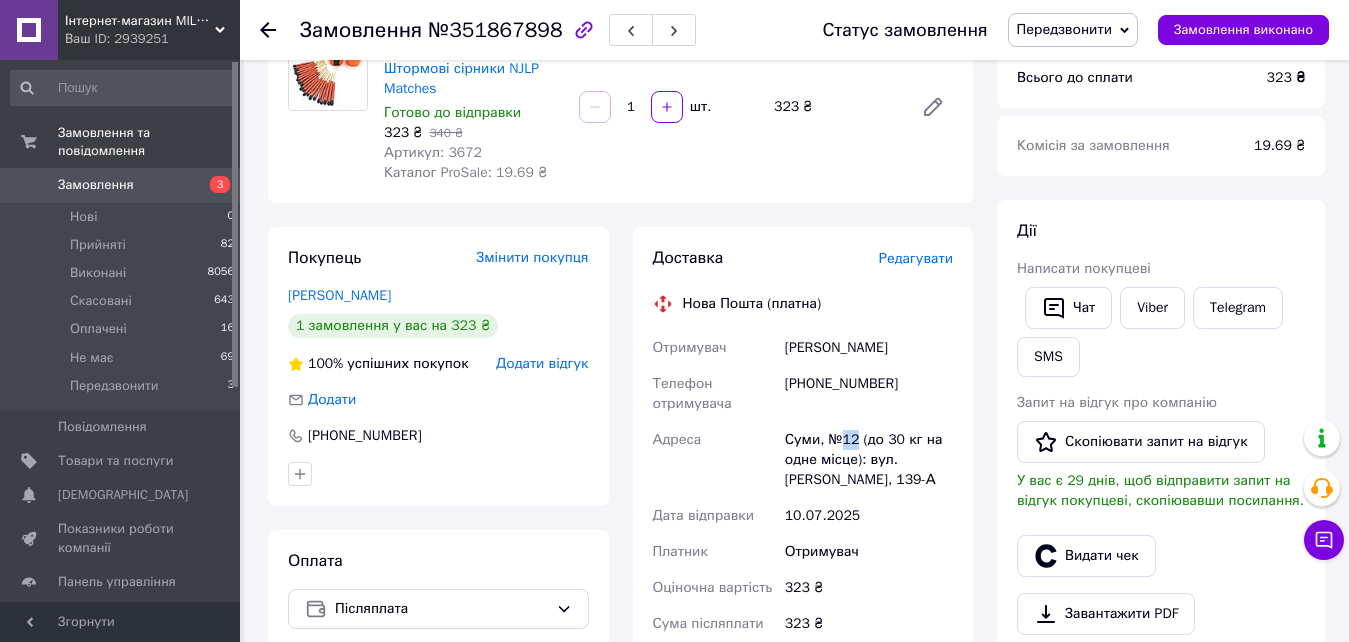click on "Суми, №12 (до 30 кг на одне місце): вул. [PERSON_NAME], 139-А" at bounding box center [869, 460] 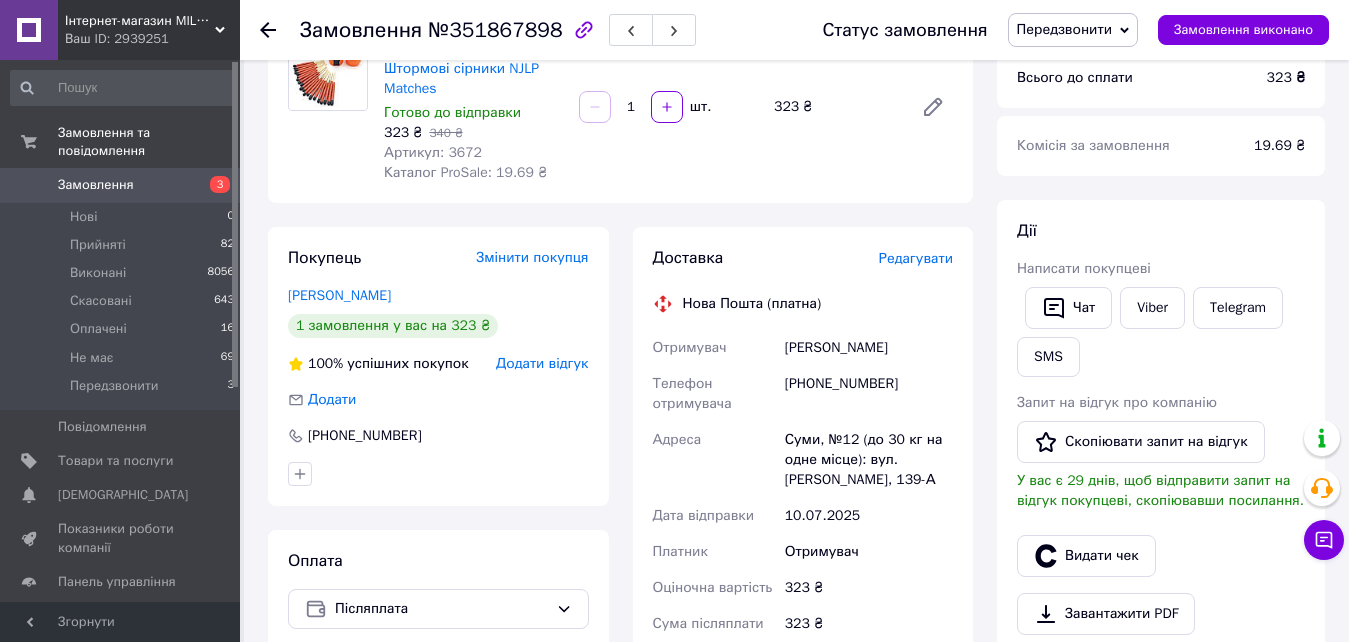 click on "Суми, №12 (до 30 кг на одне місце): вул. [PERSON_NAME], 139-А" at bounding box center [869, 460] 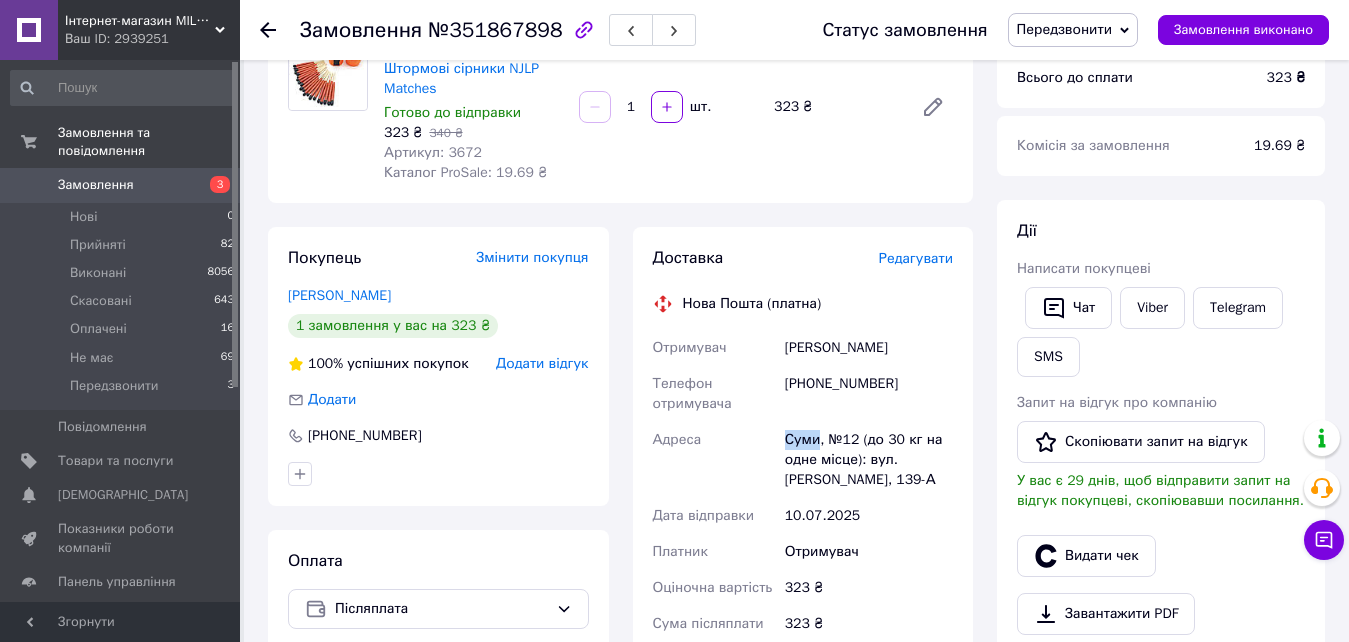 click on "Суми, №12 (до 30 кг на одне місце): вул. [PERSON_NAME], 139-А" at bounding box center (869, 460) 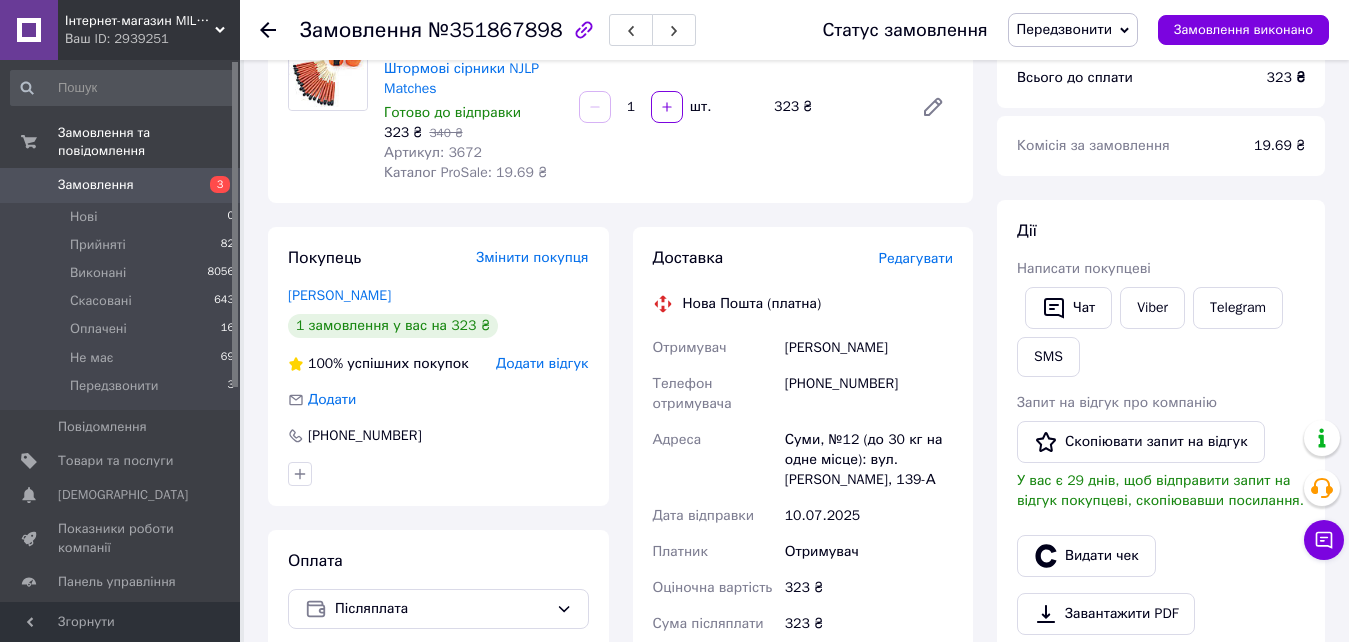 click on "Суми, №12 (до 30 кг на одне місце): вул. [PERSON_NAME], 139-А" at bounding box center (869, 460) 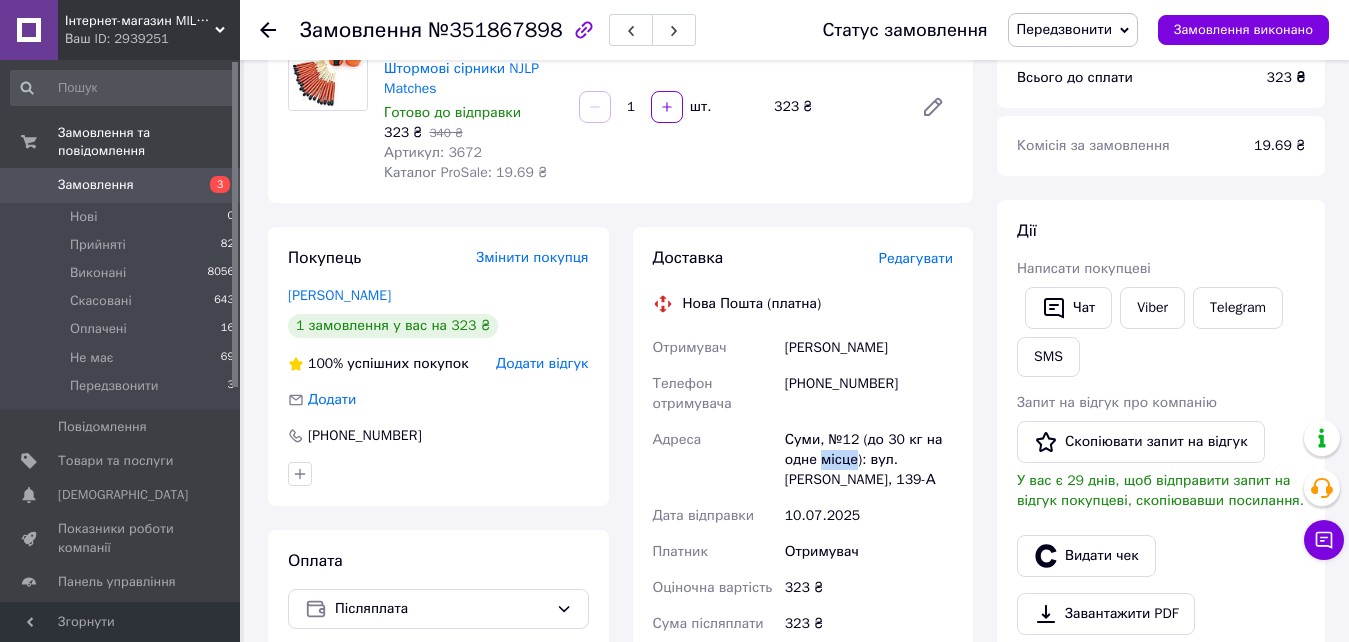 click on "Суми, №12 (до 30 кг на одне місце): вул. [PERSON_NAME], 139-А" at bounding box center (869, 460) 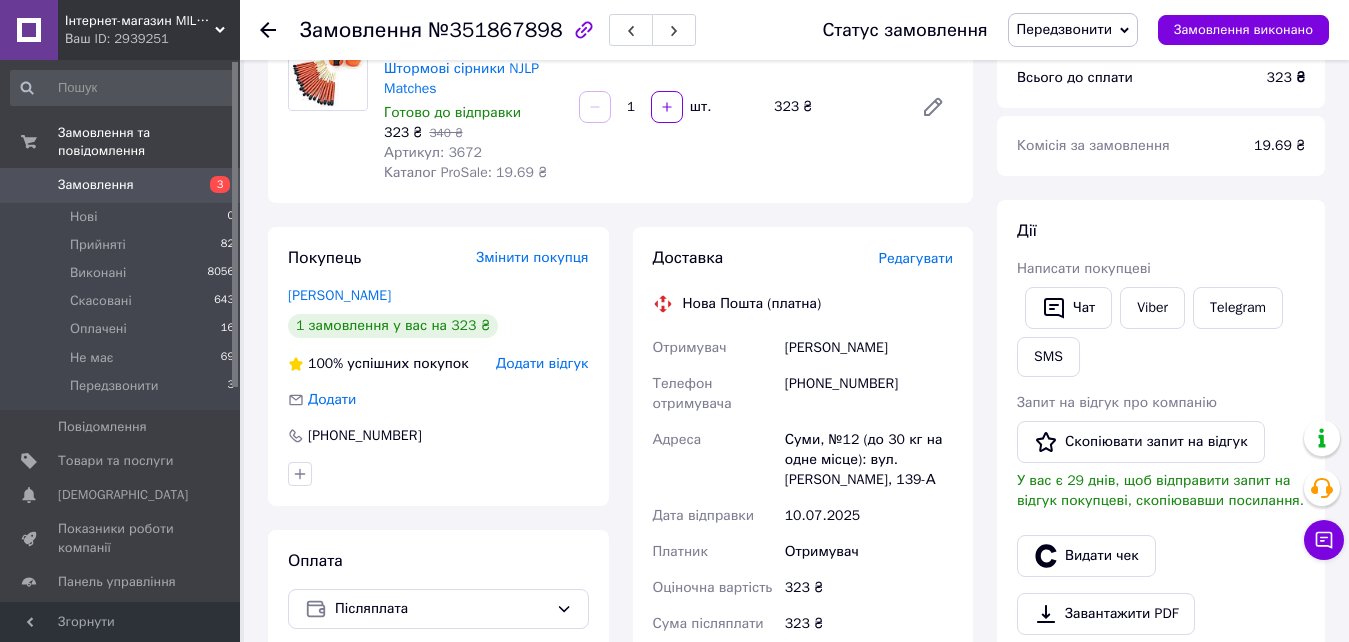 click on "Суми, №12 (до 30 кг на одне місце): вул. [PERSON_NAME], 139-А" at bounding box center (869, 460) 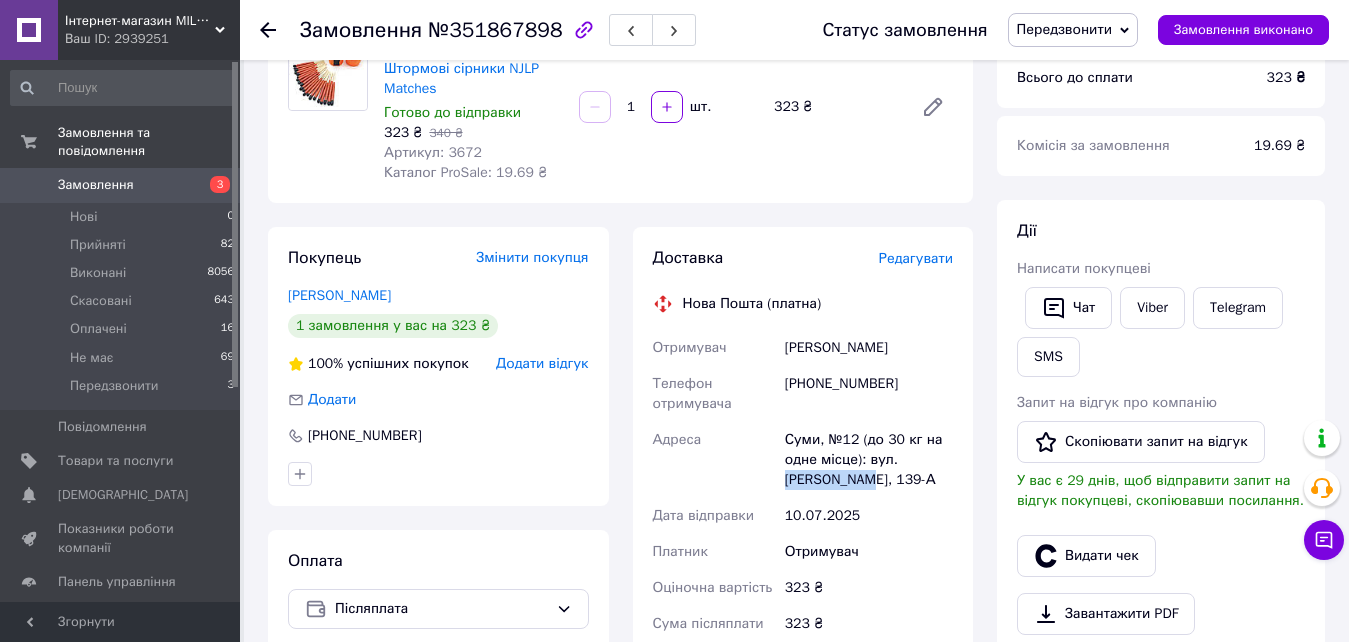 click on "Суми, №12 (до 30 кг на одне місце): вул. [PERSON_NAME], 139-А" at bounding box center (869, 460) 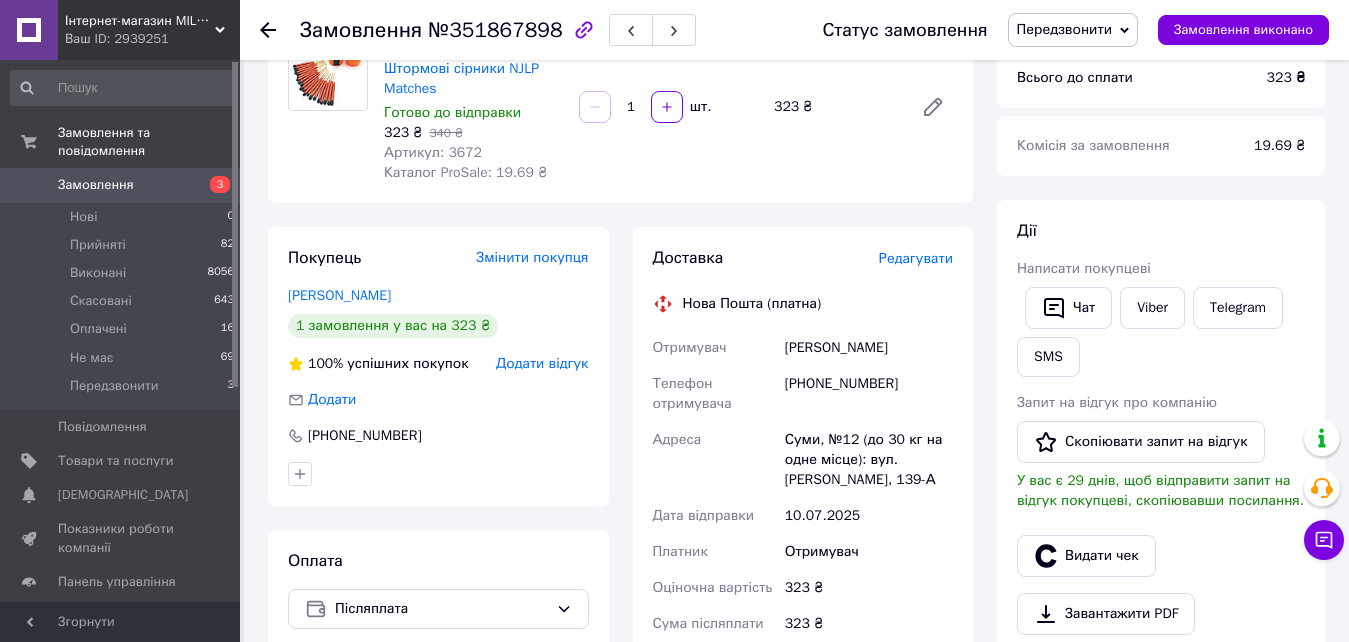 click on "Суми, №12 (до 30 кг на одне місце): вул. [PERSON_NAME], 139-А" at bounding box center [869, 460] 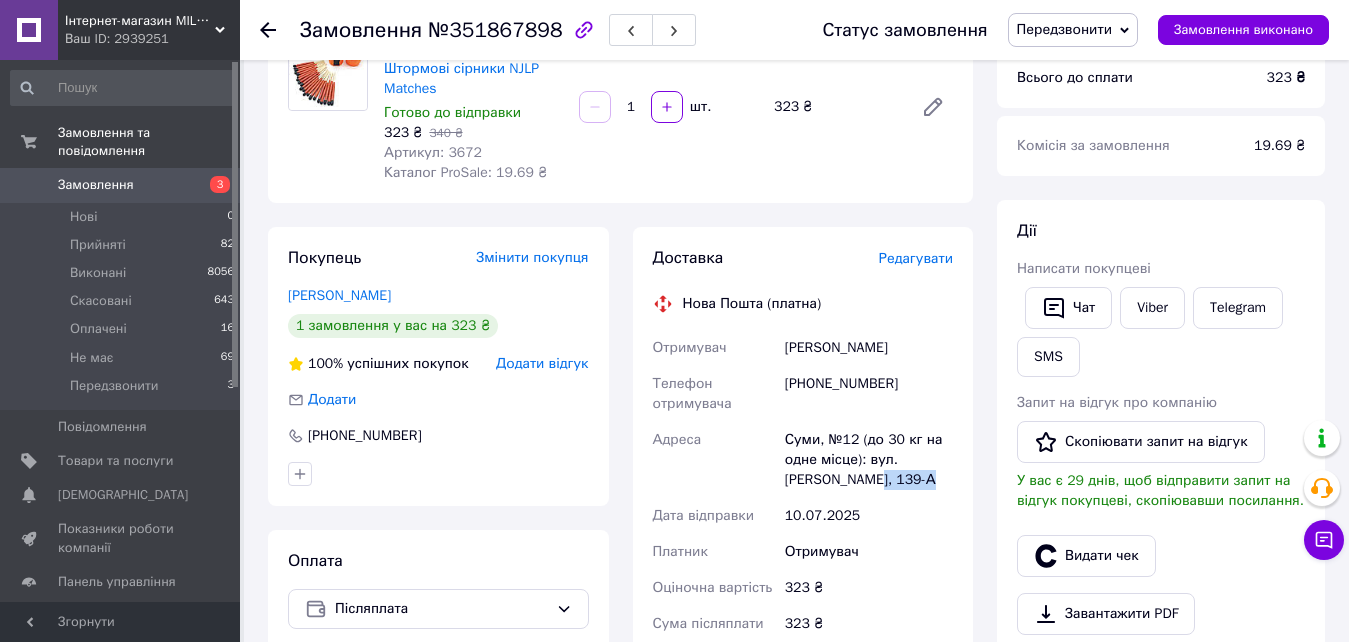 click on "Суми, №12 (до 30 кг на одне місце): вул. [PERSON_NAME], 139-А" at bounding box center [869, 460] 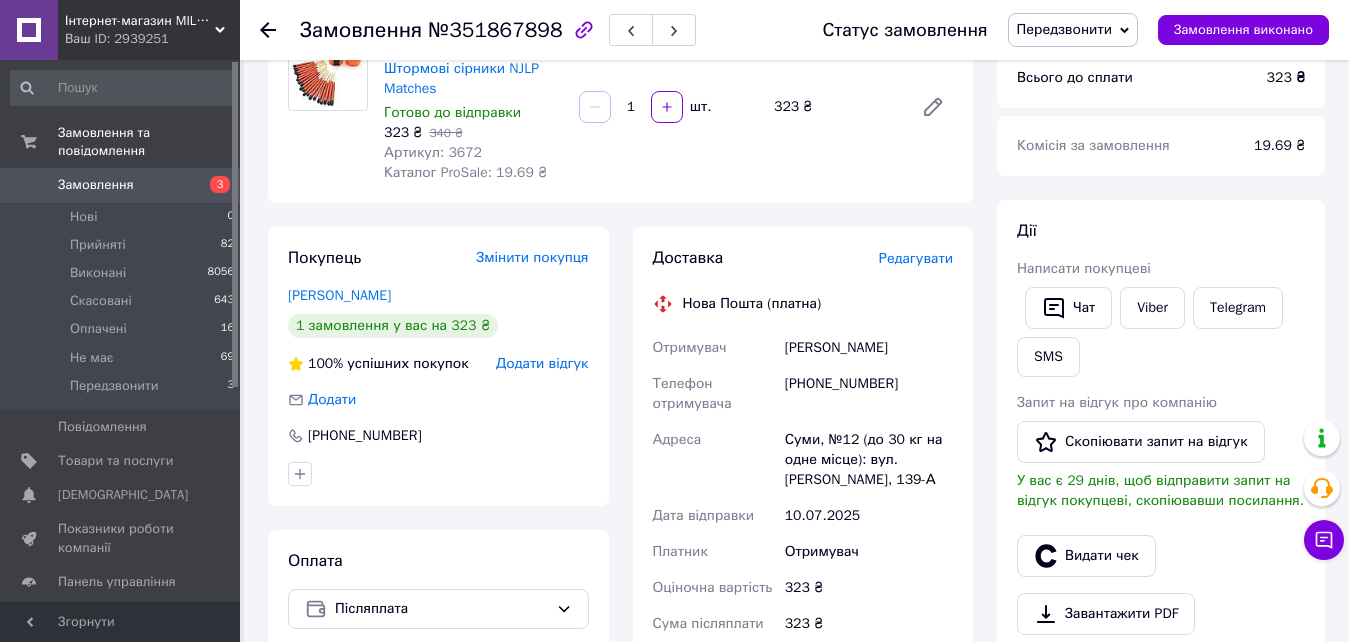 click on "Суми, №12 (до 30 кг на одне місце): вул. [PERSON_NAME], 139-А" at bounding box center (869, 460) 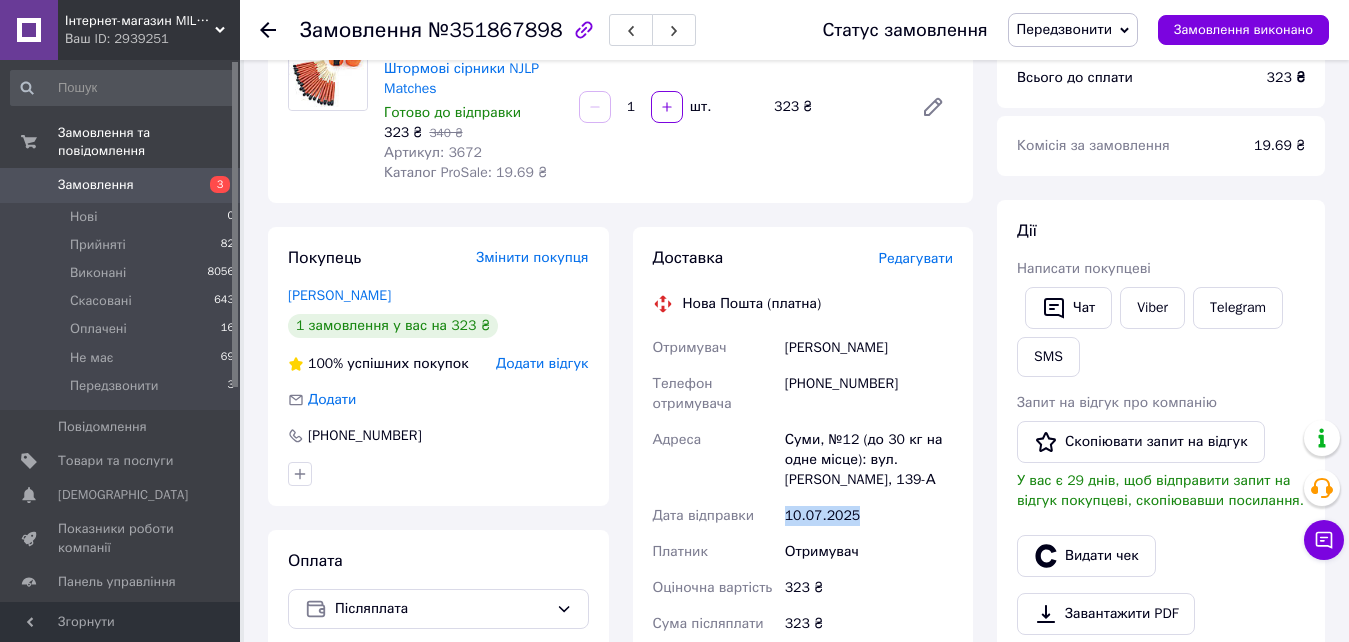 click on "10.07.2025" at bounding box center (869, 516) 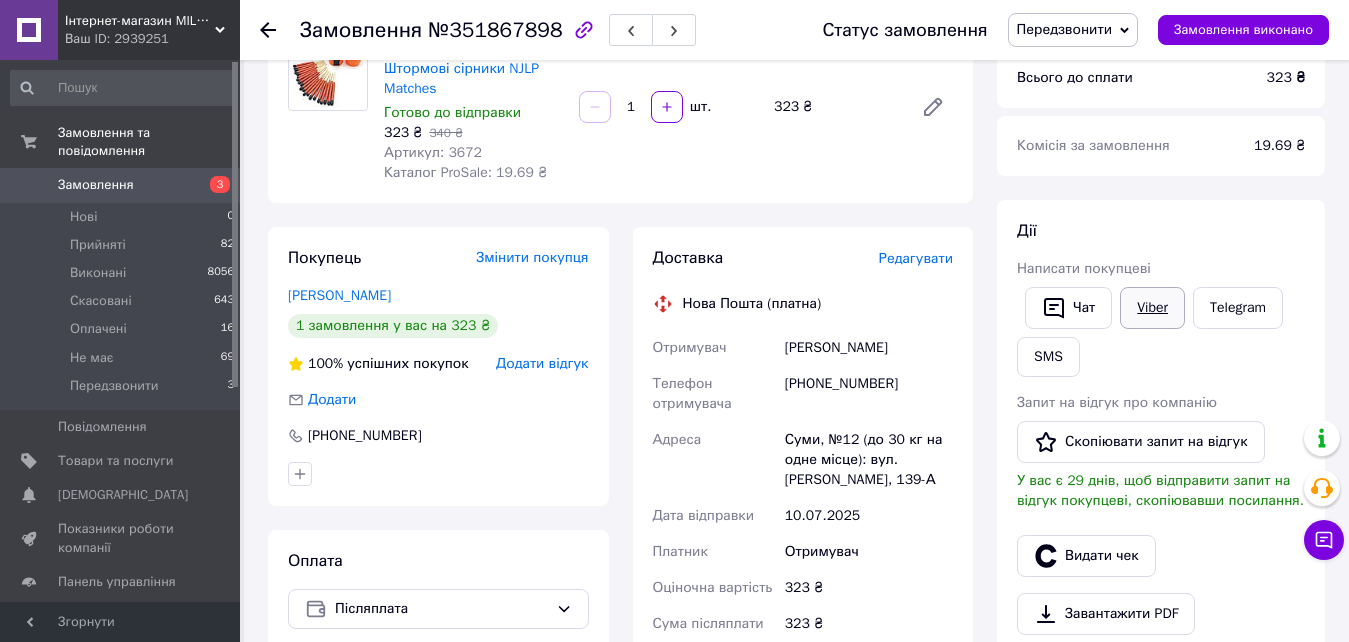 click on "Viber" at bounding box center (1152, 308) 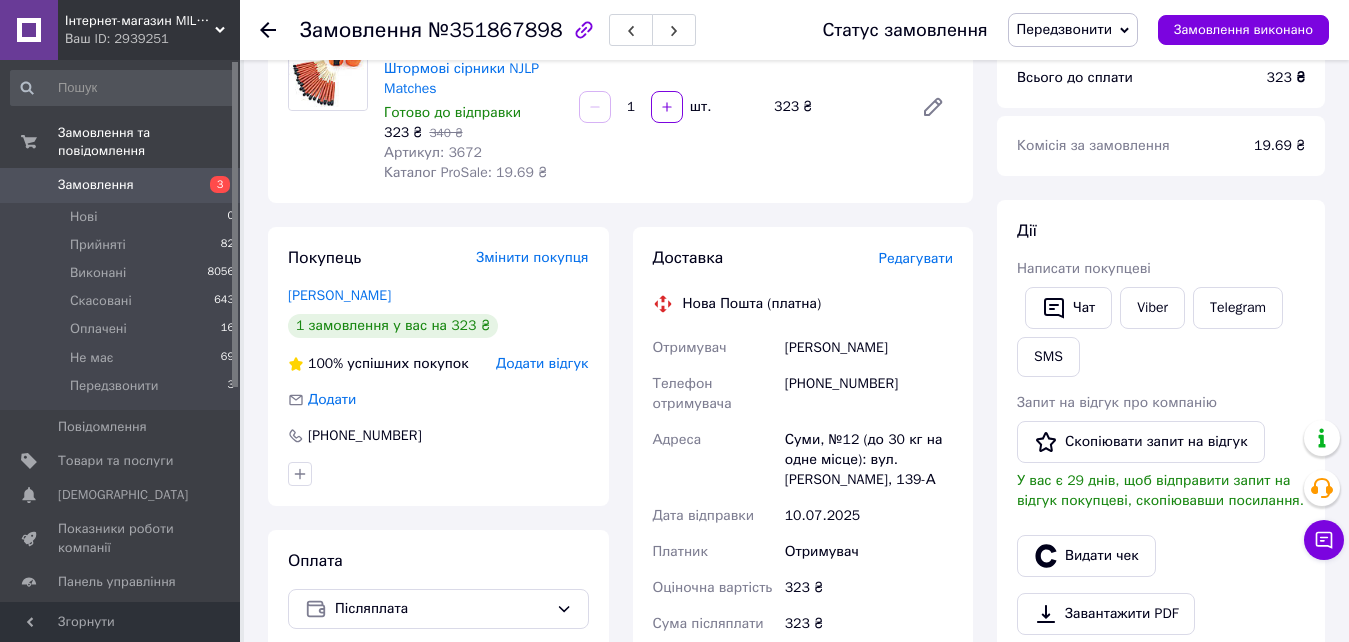 drag, startPoint x: 139, startPoint y: 172, endPoint x: 208, endPoint y: 397, distance: 235.3423 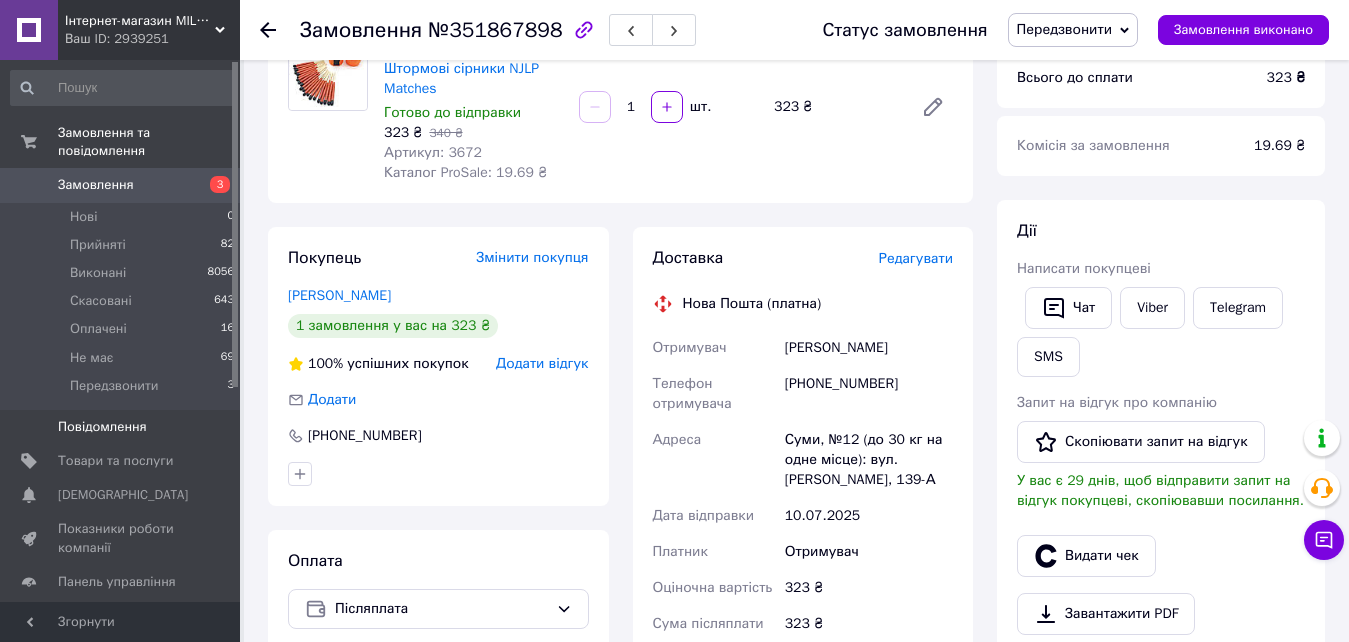 click on "Замовлення" at bounding box center (121, 185) 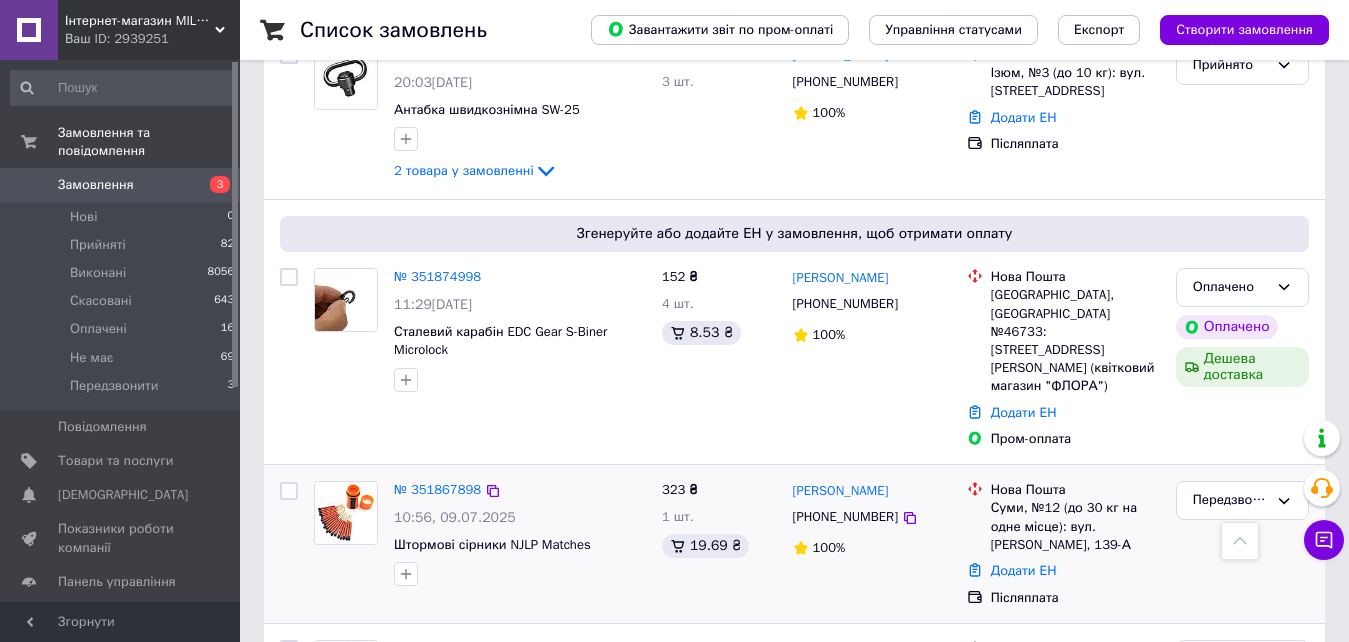 scroll, scrollTop: 800, scrollLeft: 0, axis: vertical 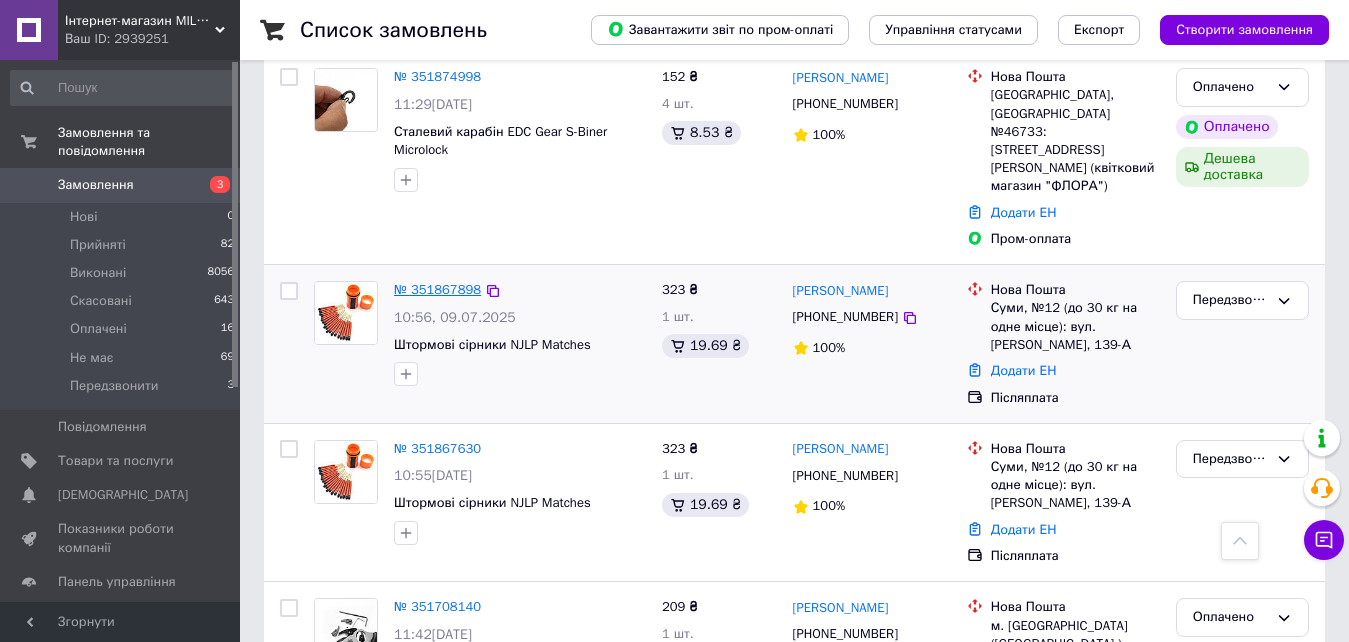 click on "№ 351867898" at bounding box center [437, 289] 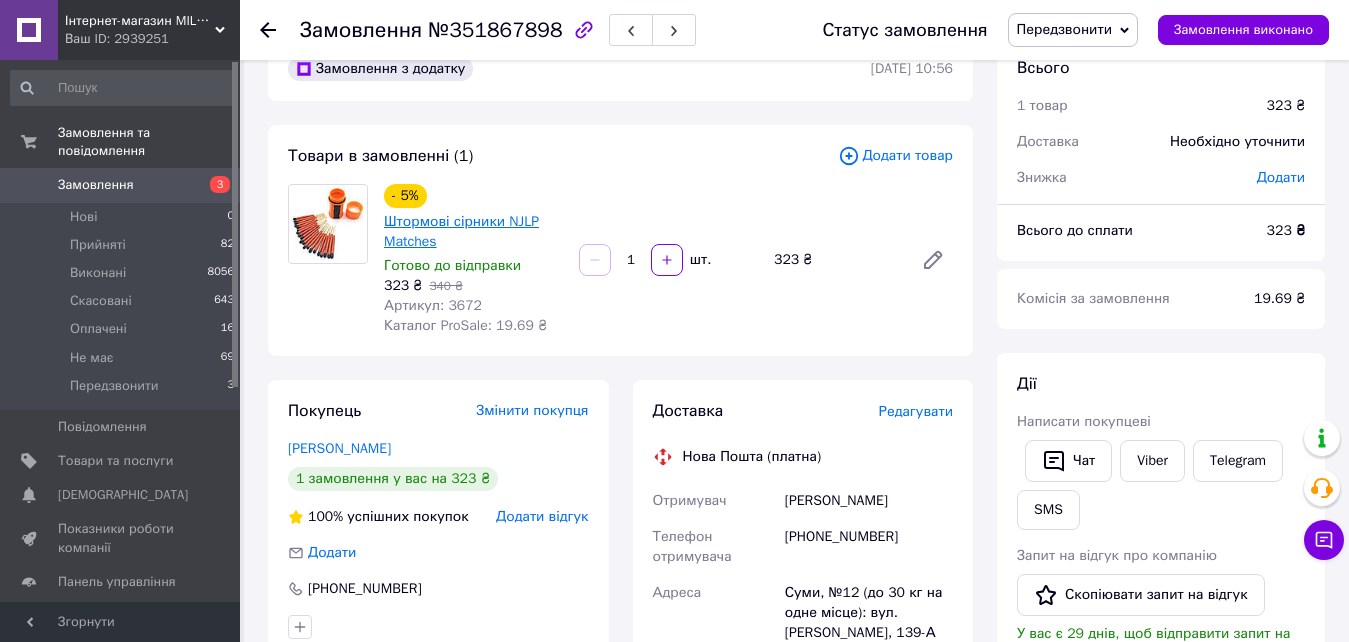 scroll, scrollTop: 0, scrollLeft: 0, axis: both 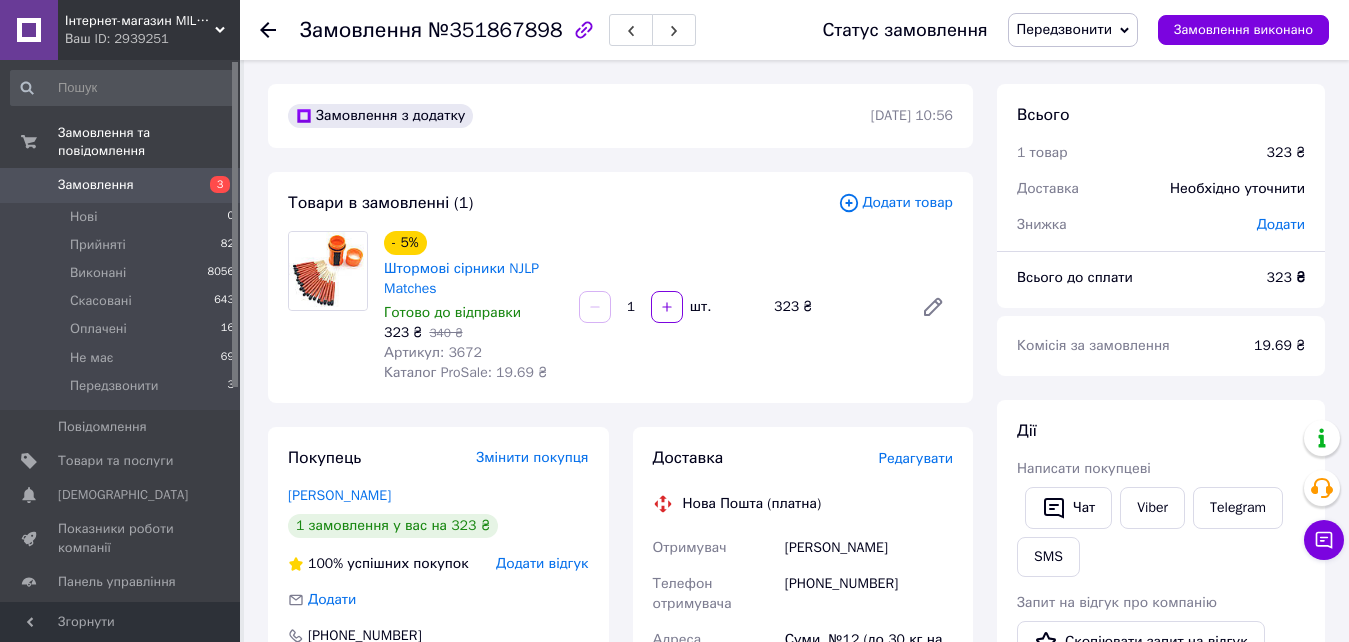click on "Артикул: 3672" at bounding box center (433, 352) 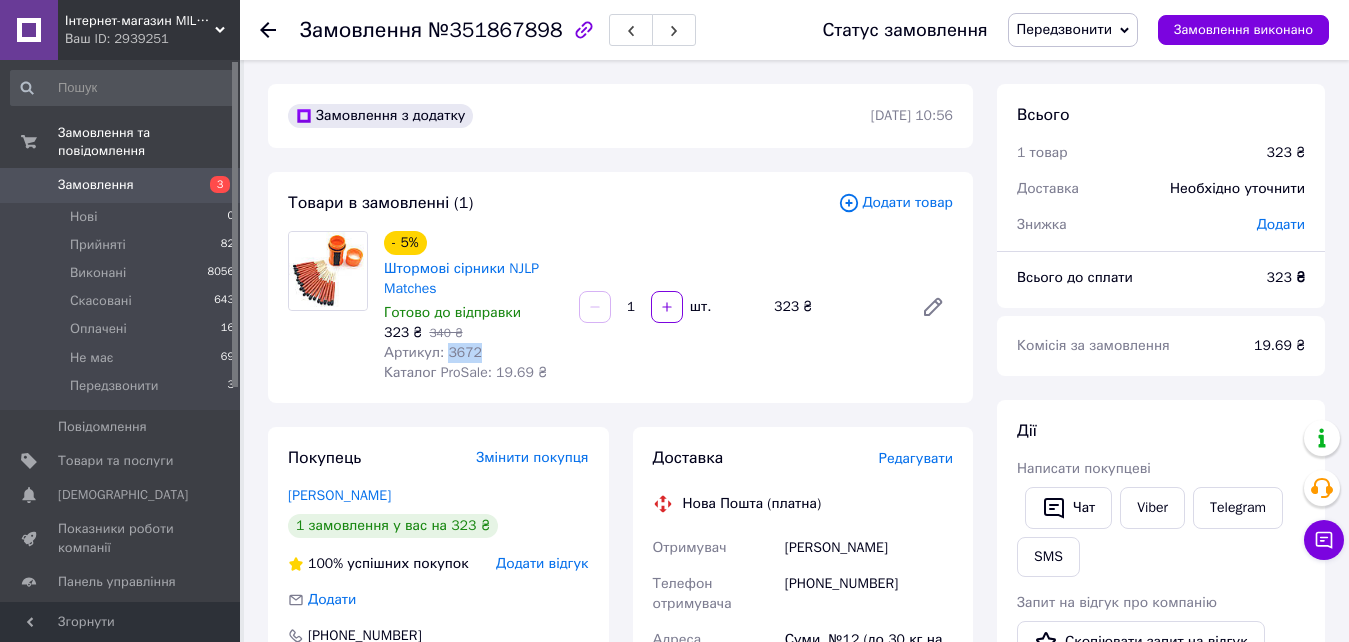 click on "Артикул: 3672" at bounding box center [433, 352] 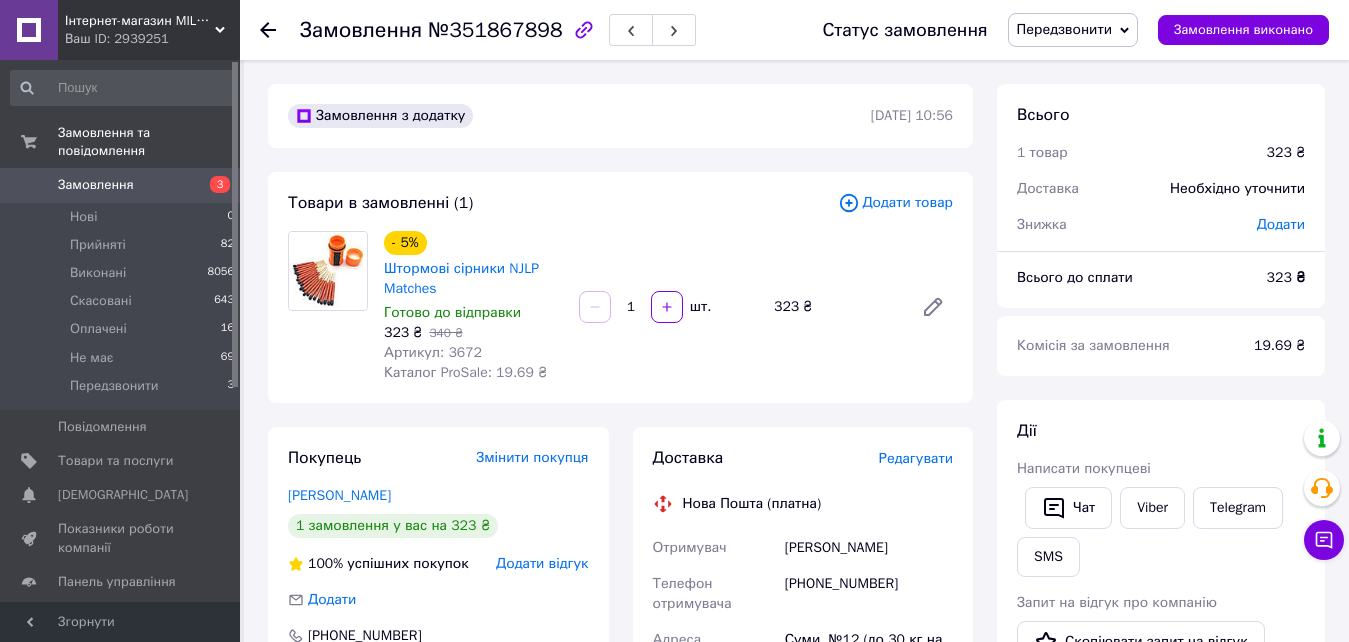 click on "Виноградський Ілля" at bounding box center [869, 548] 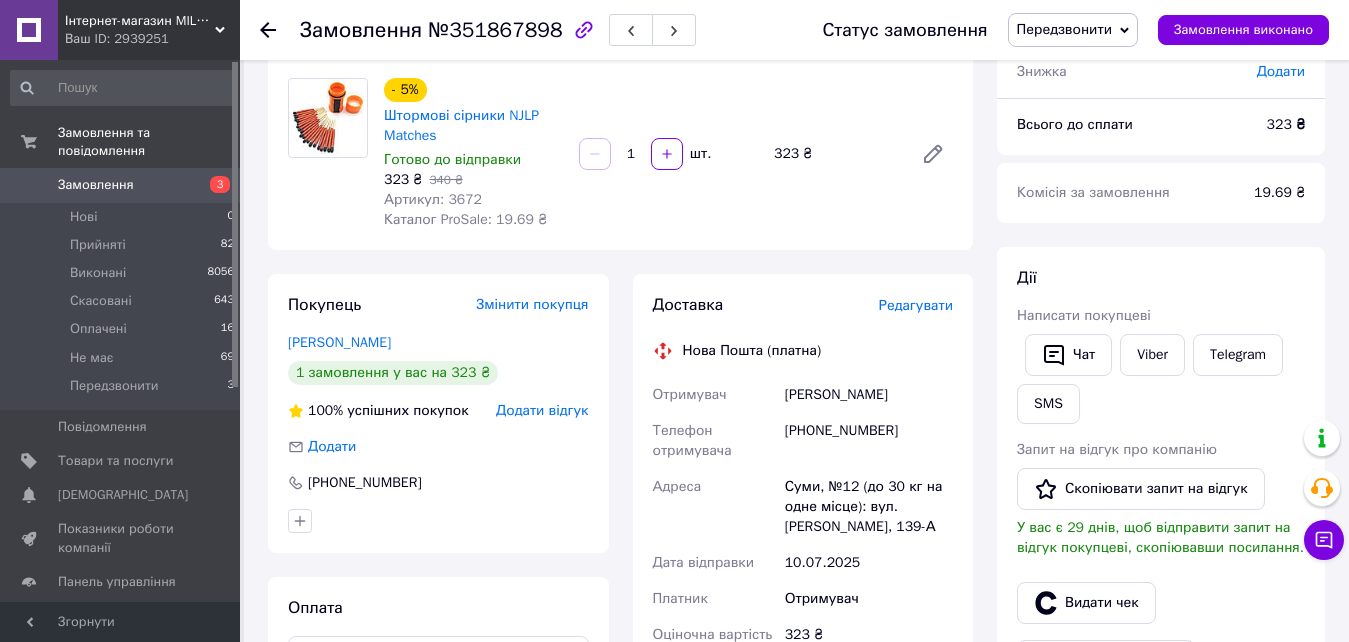 scroll, scrollTop: 200, scrollLeft: 0, axis: vertical 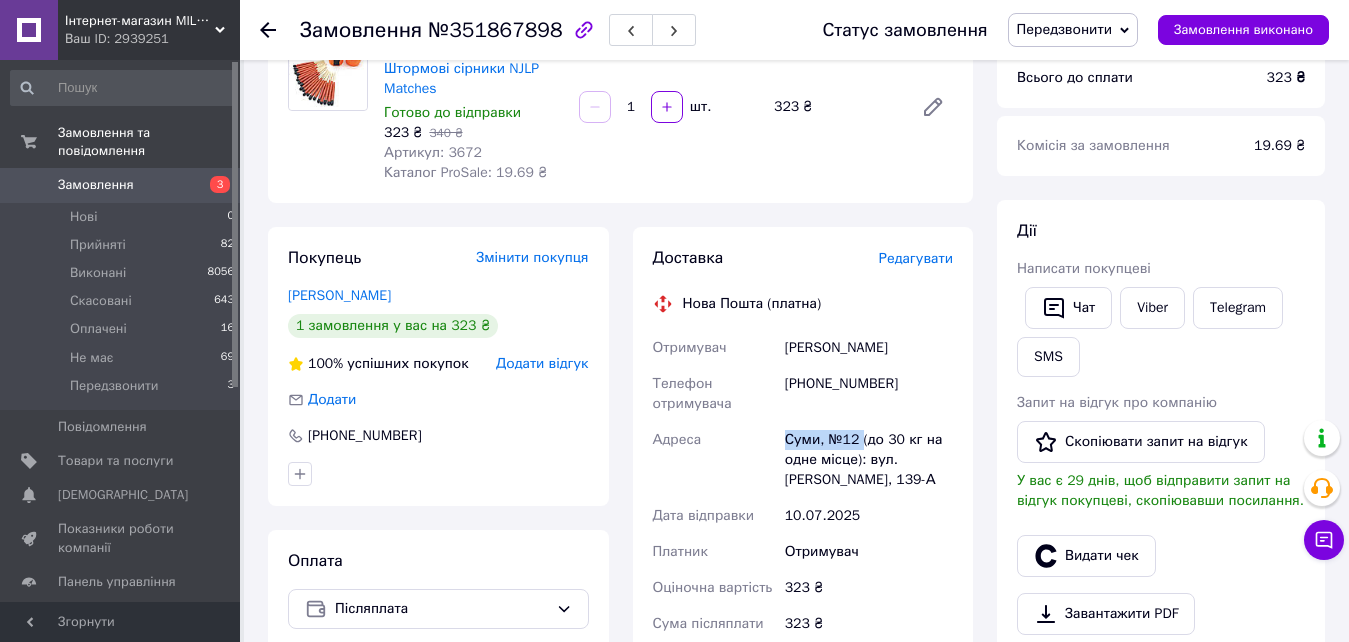 drag, startPoint x: 858, startPoint y: 433, endPoint x: 782, endPoint y: 429, distance: 76.105194 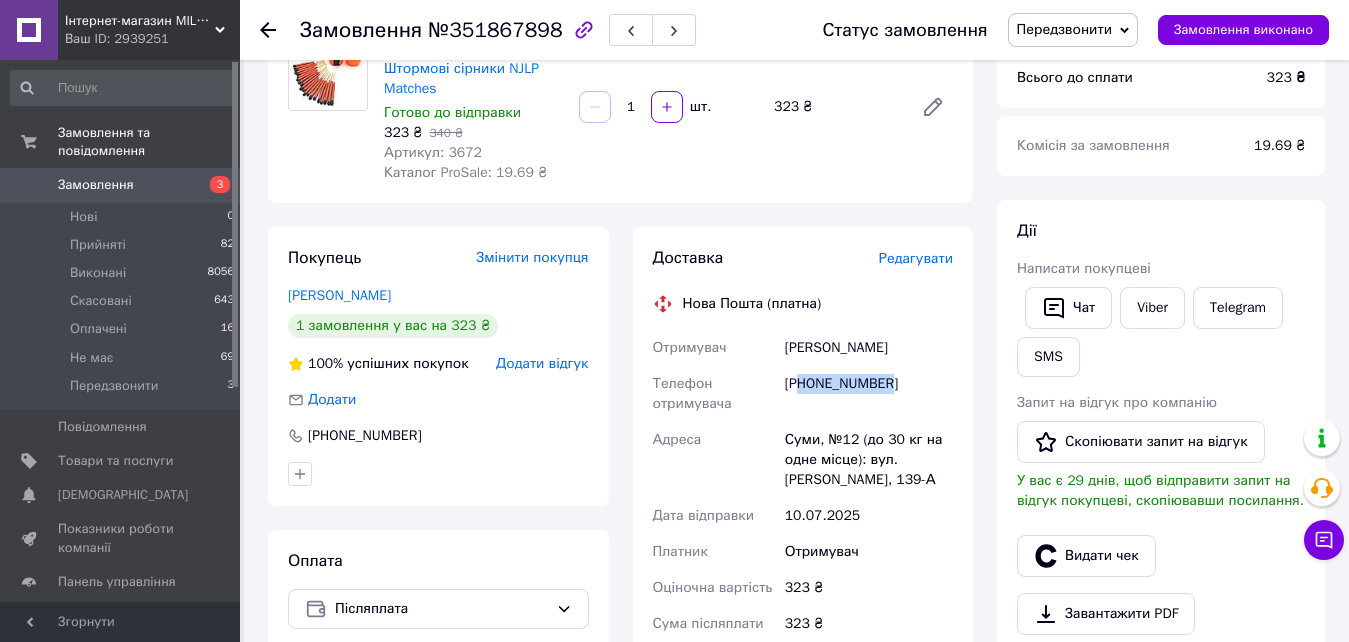 drag, startPoint x: 864, startPoint y: 382, endPoint x: 804, endPoint y: 389, distance: 60.40695 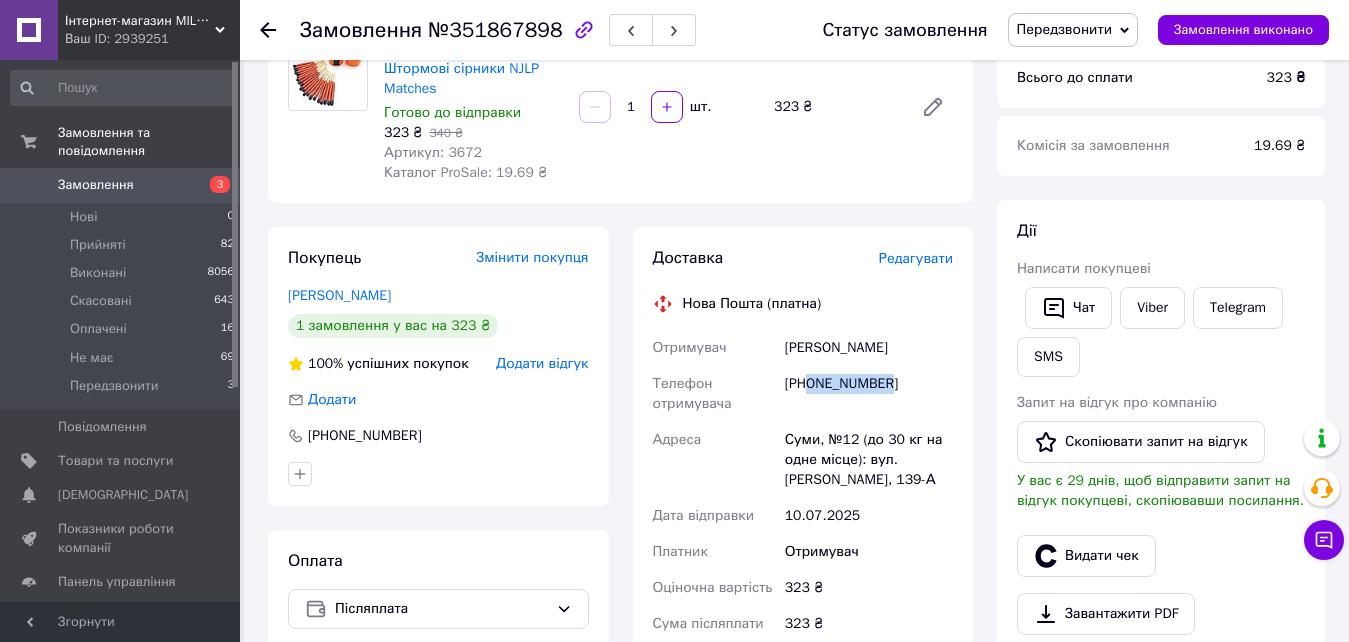 click on "[PHONE_NUMBER]" at bounding box center [869, 394] 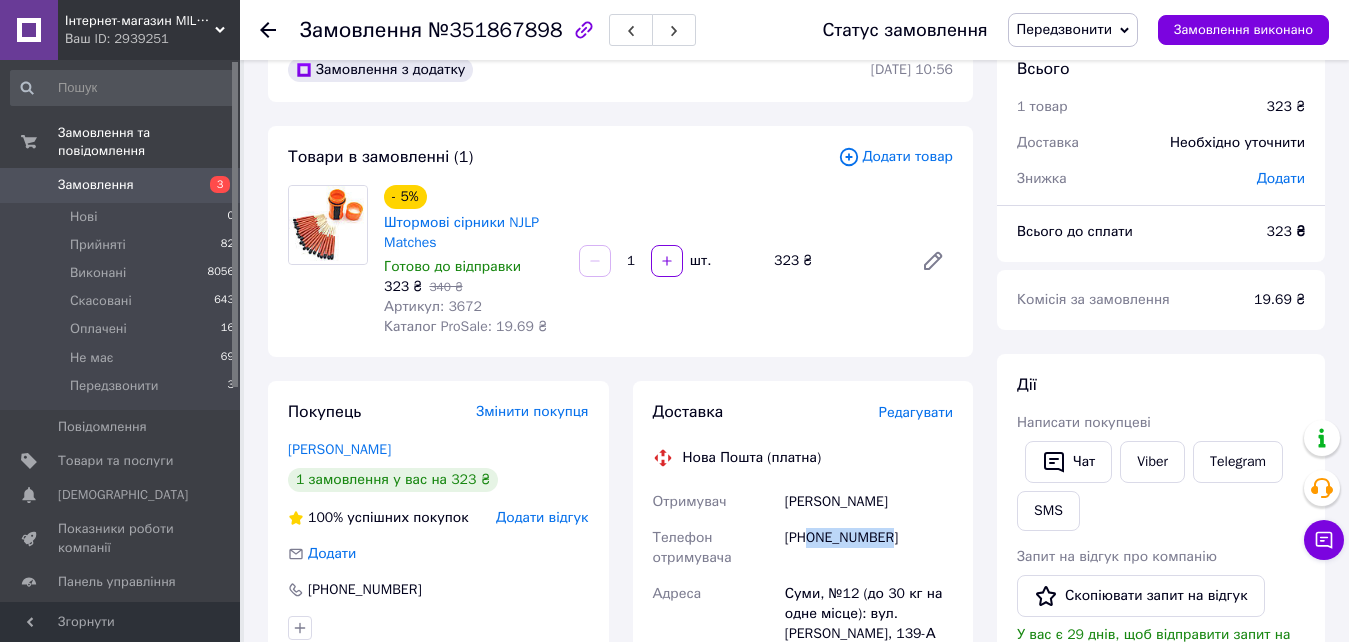 scroll, scrollTop: 0, scrollLeft: 0, axis: both 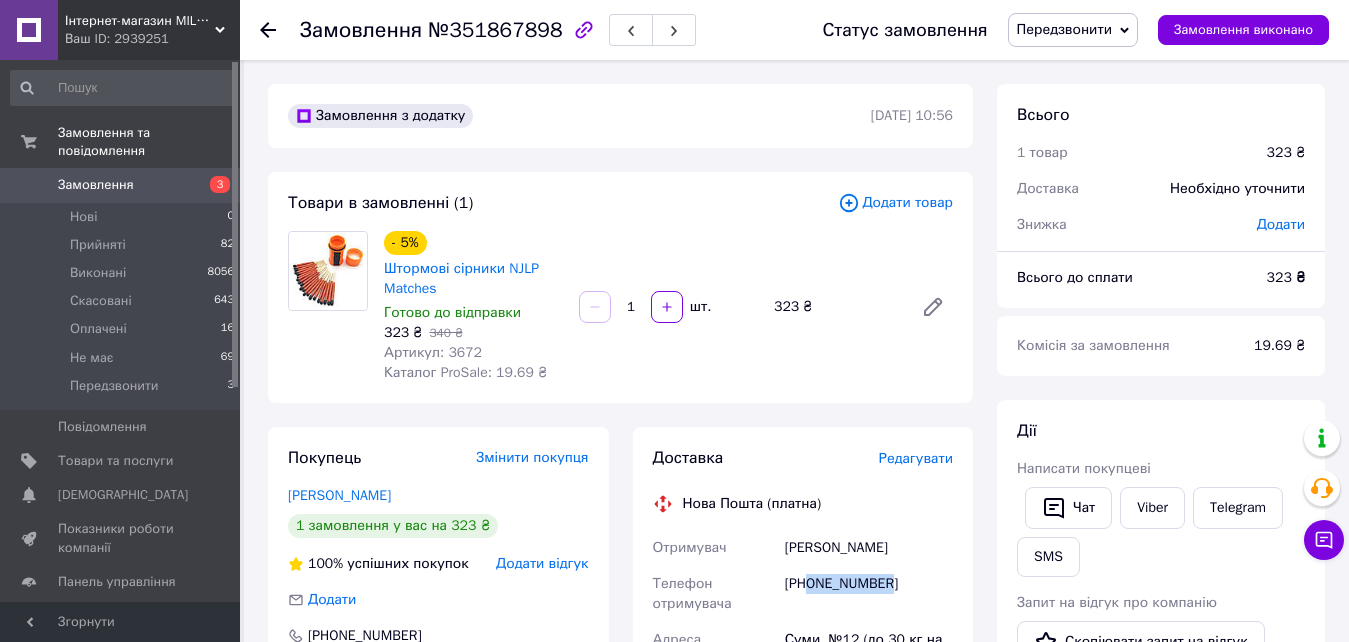 click on "Передзвонити" at bounding box center [1064, 29] 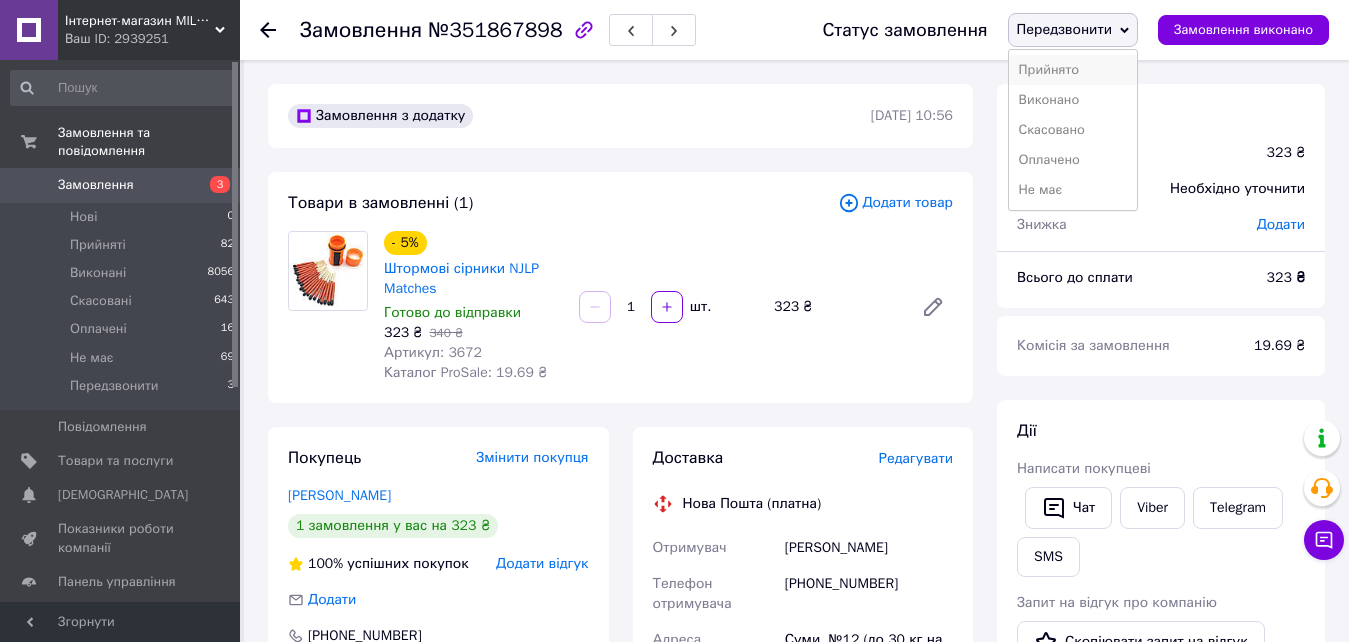 click on "Прийнято" at bounding box center [1073, 70] 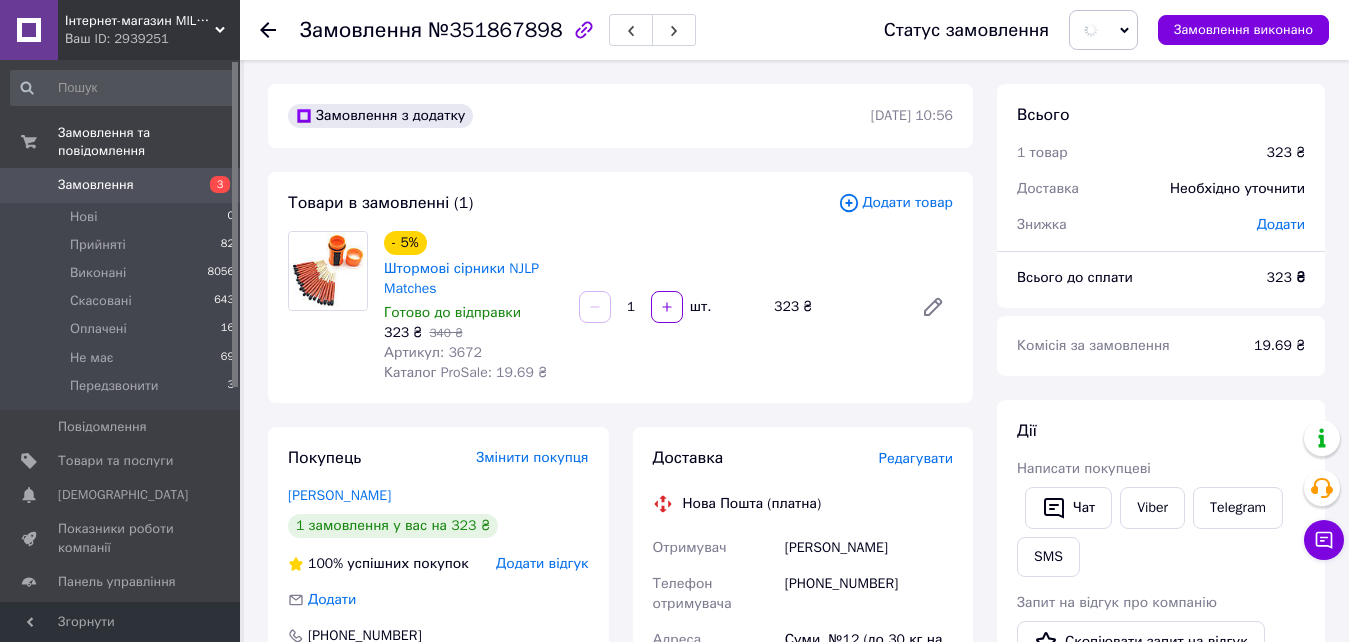 click on "Виноградський Ілля" at bounding box center [869, 548] 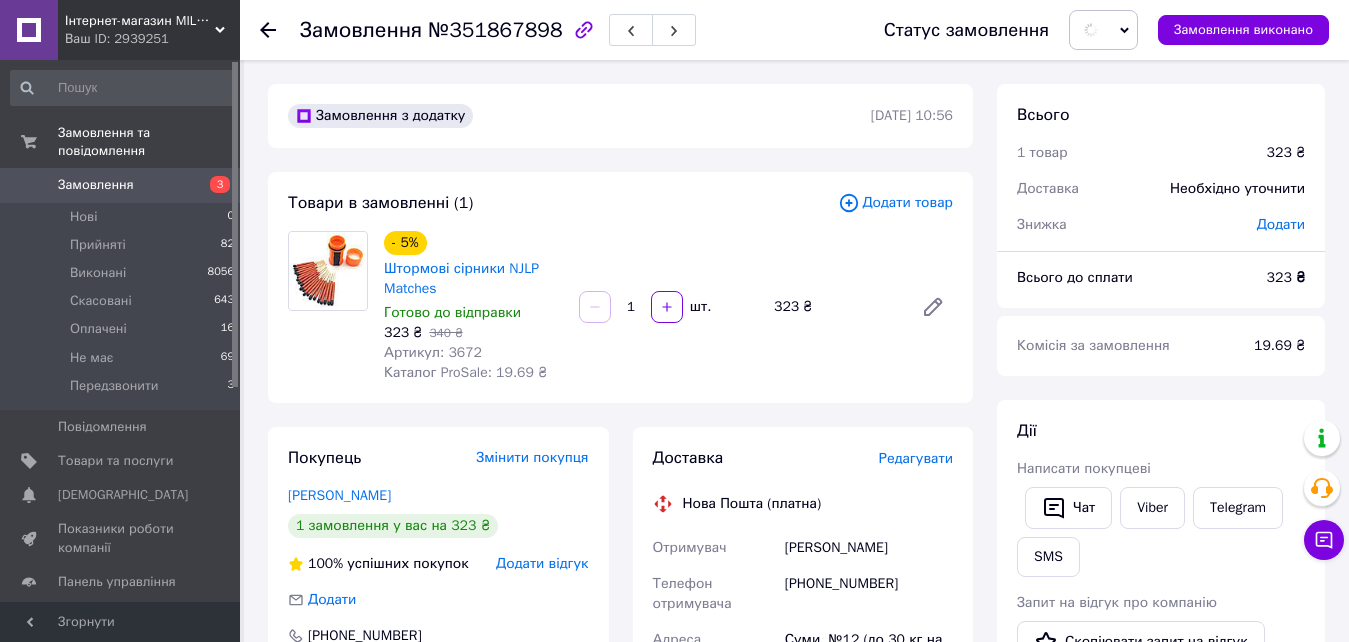 click on "[PHONE_NUMBER]" at bounding box center (869, 594) 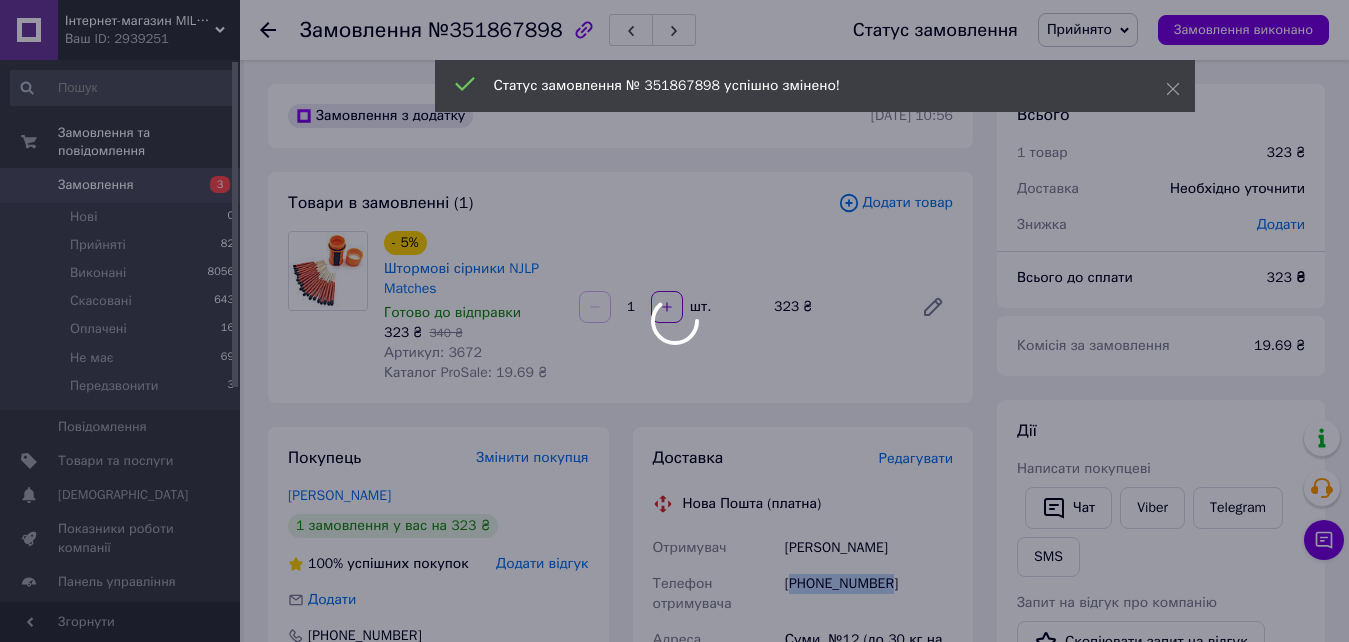 click on "[PHONE_NUMBER]" at bounding box center [869, 594] 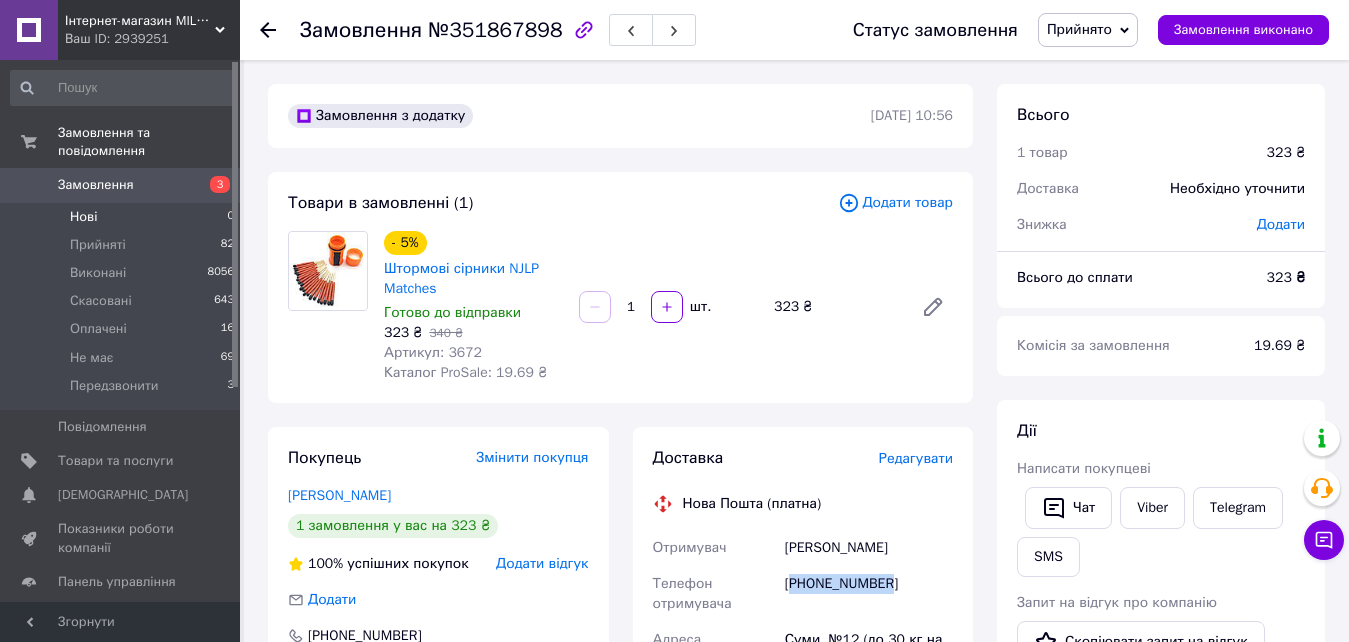 drag, startPoint x: 137, startPoint y: 163, endPoint x: 152, endPoint y: 199, distance: 39 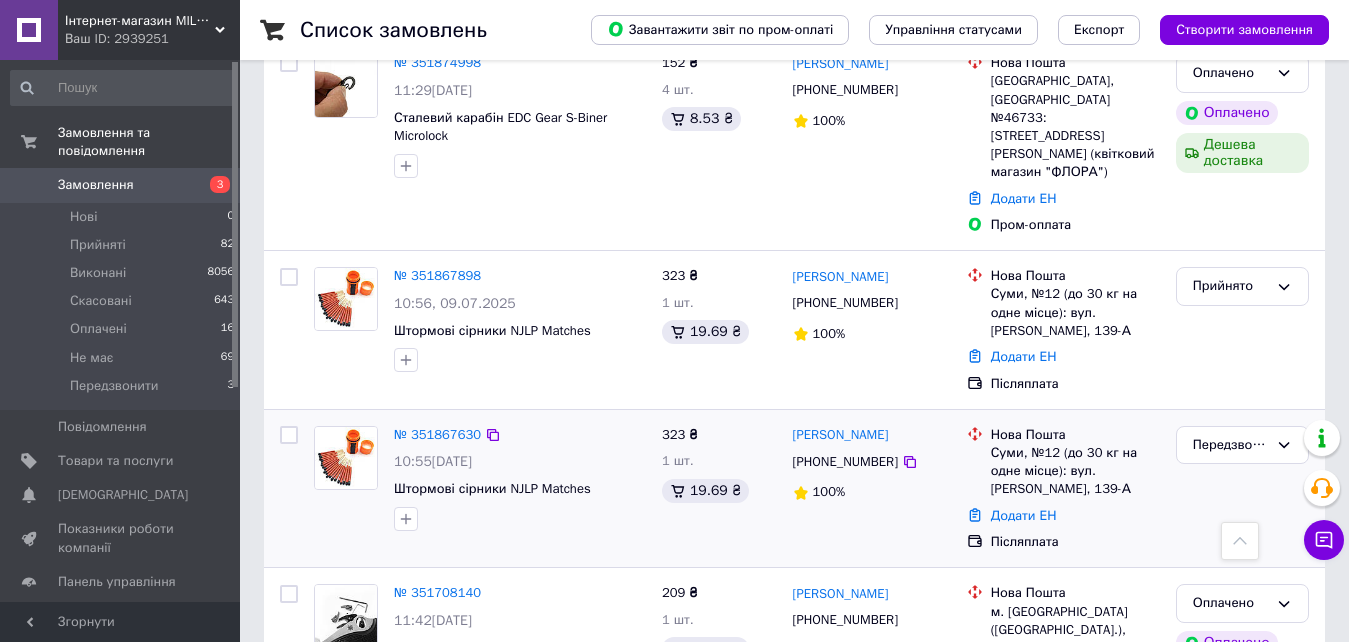 scroll, scrollTop: 1000, scrollLeft: 0, axis: vertical 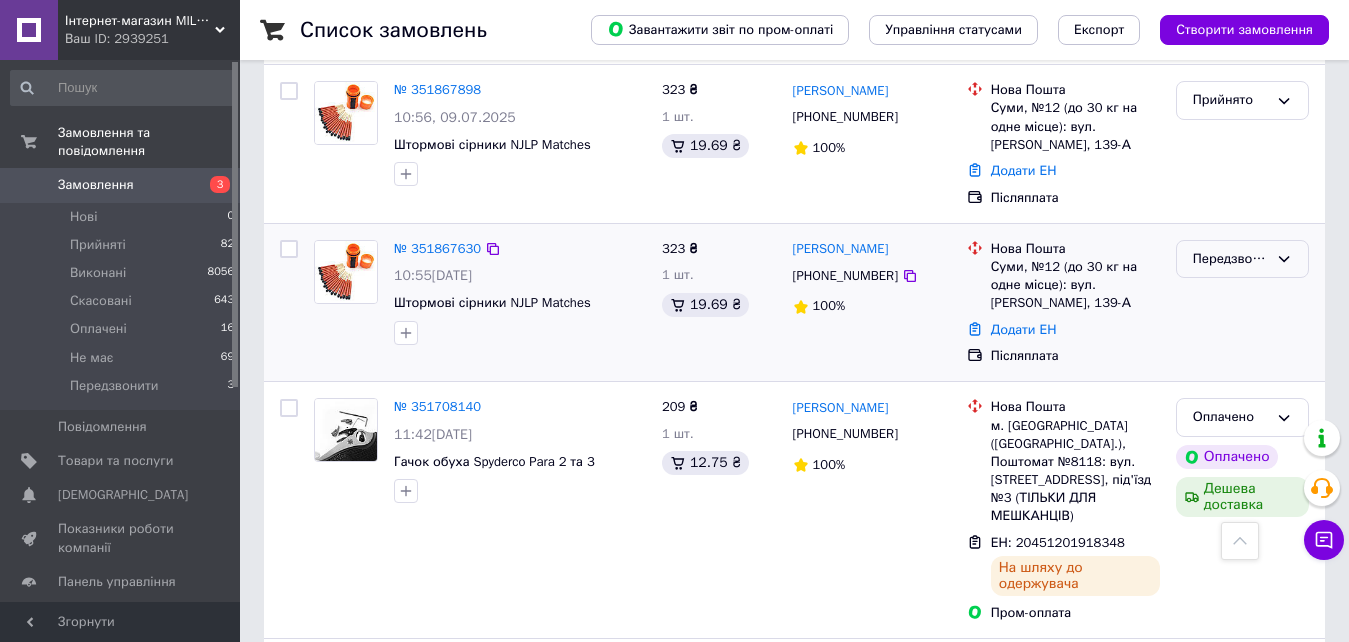 click on "Передзвонити" at bounding box center (1230, 259) 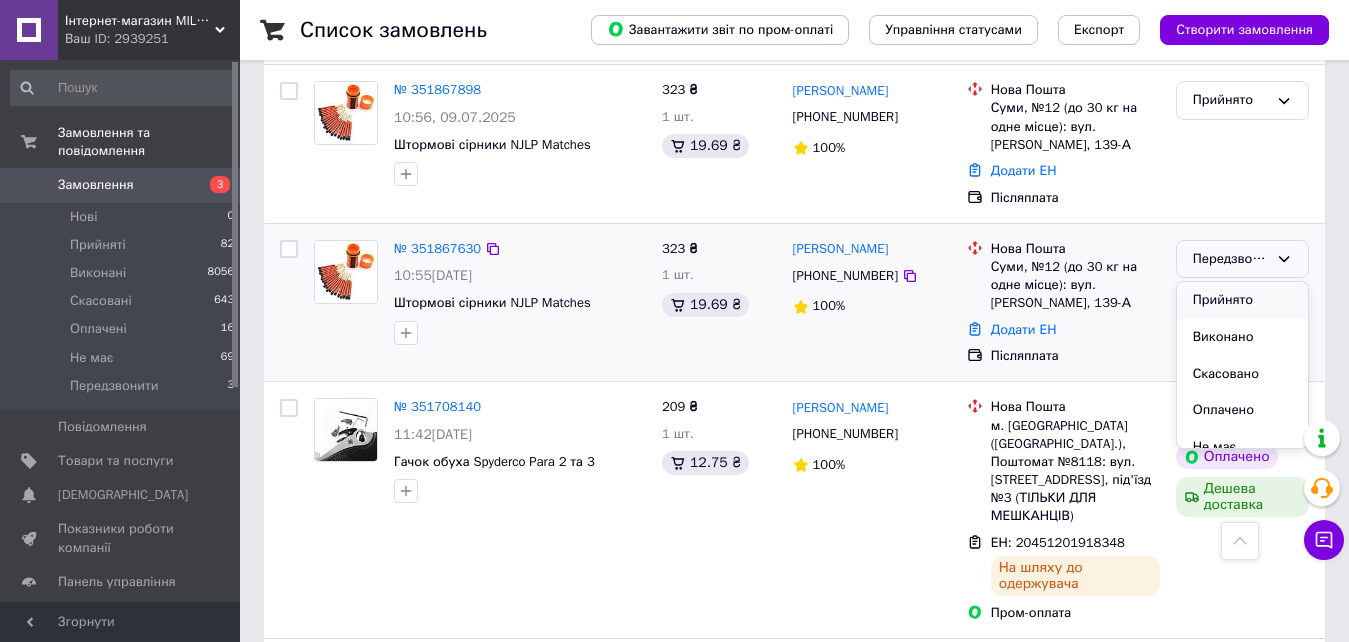 click on "Прийнято" at bounding box center (1242, 300) 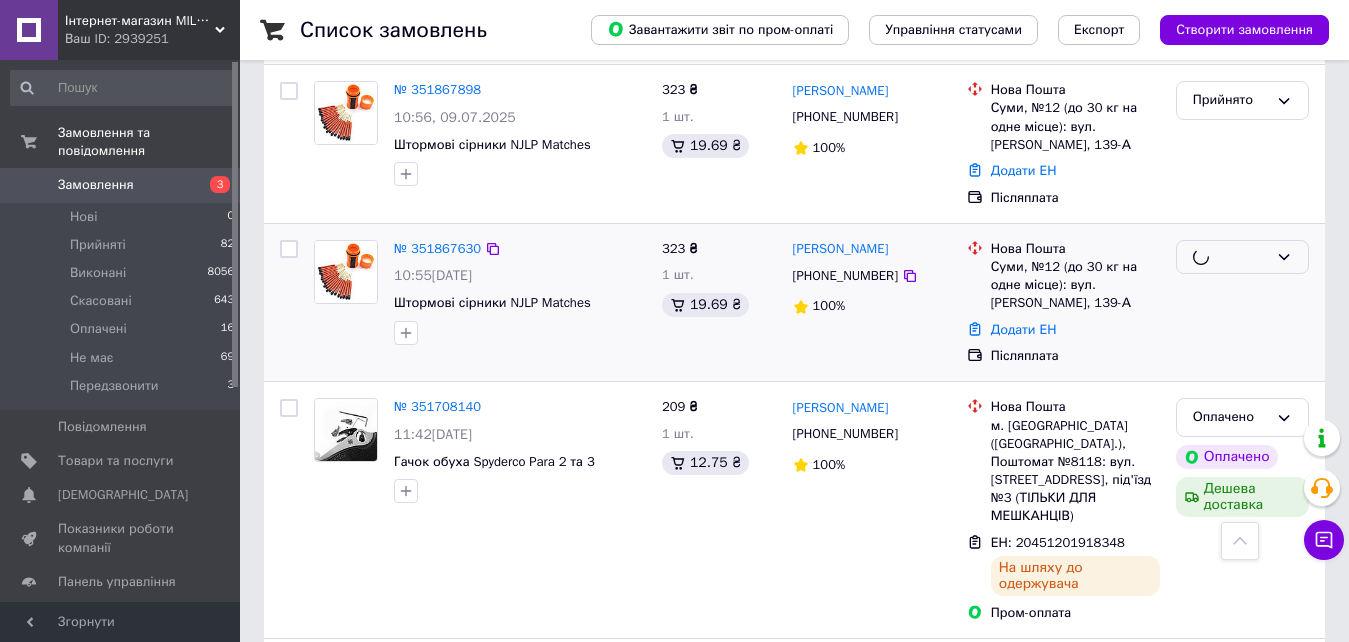 click on "323 ₴ 1 шт. 19.69 ₴" at bounding box center [719, 303] 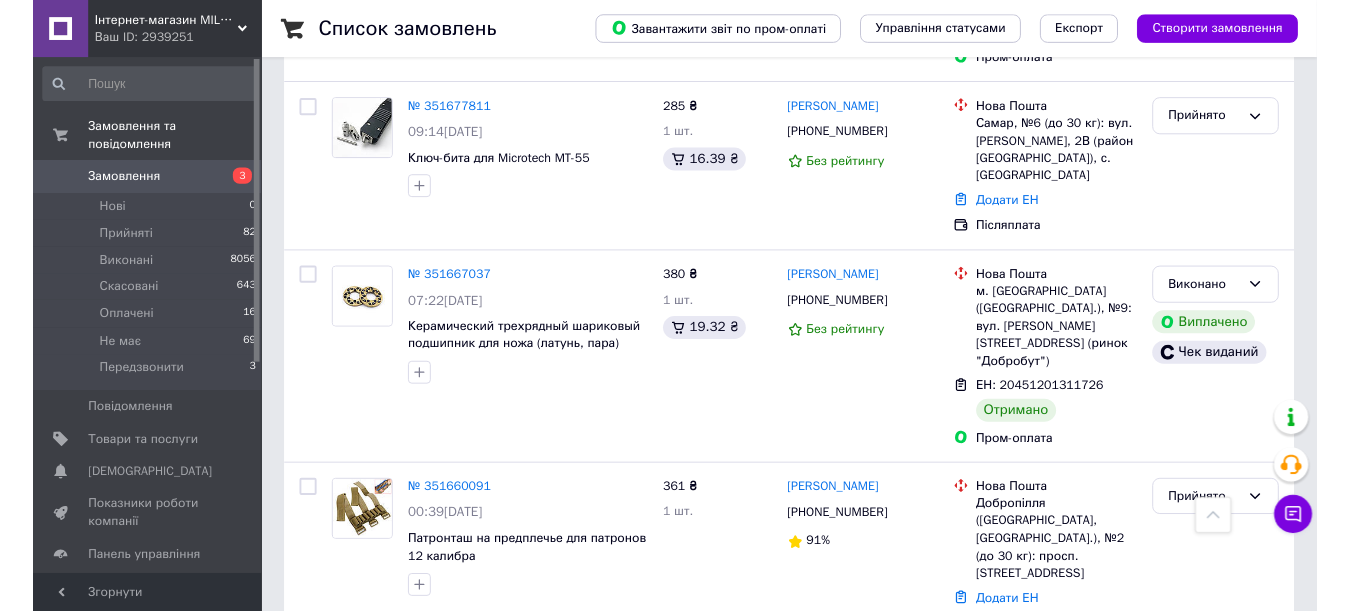 scroll, scrollTop: 2308, scrollLeft: 0, axis: vertical 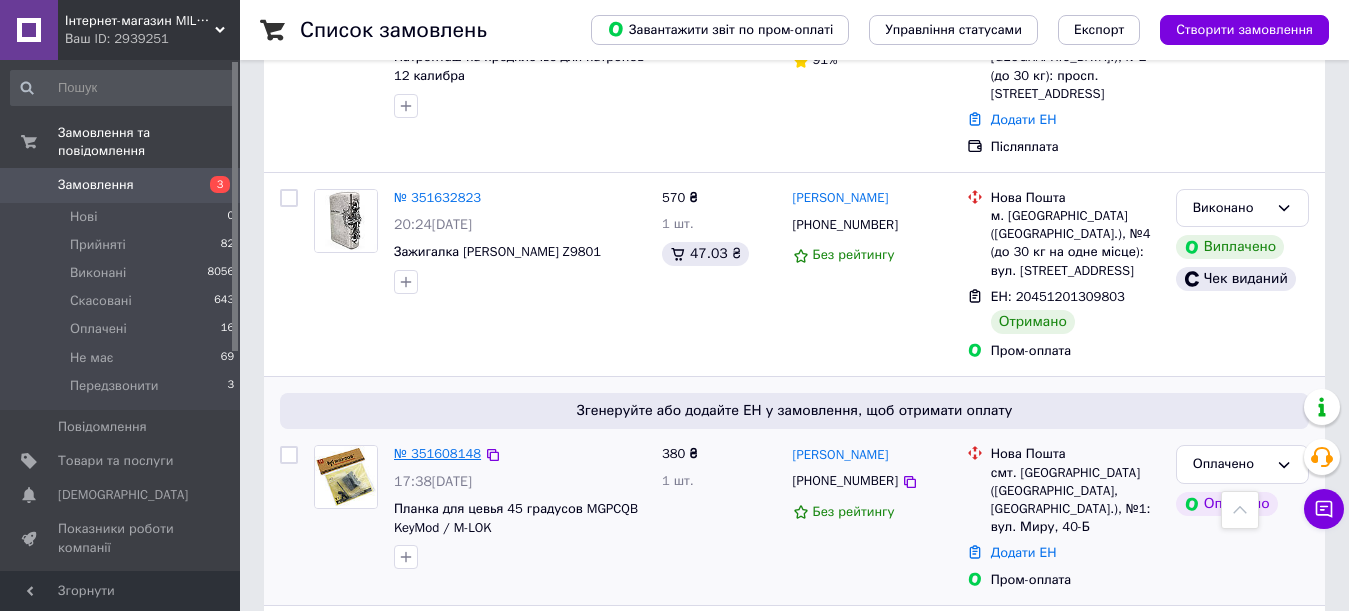 click on "№ 351608148" at bounding box center [437, 453] 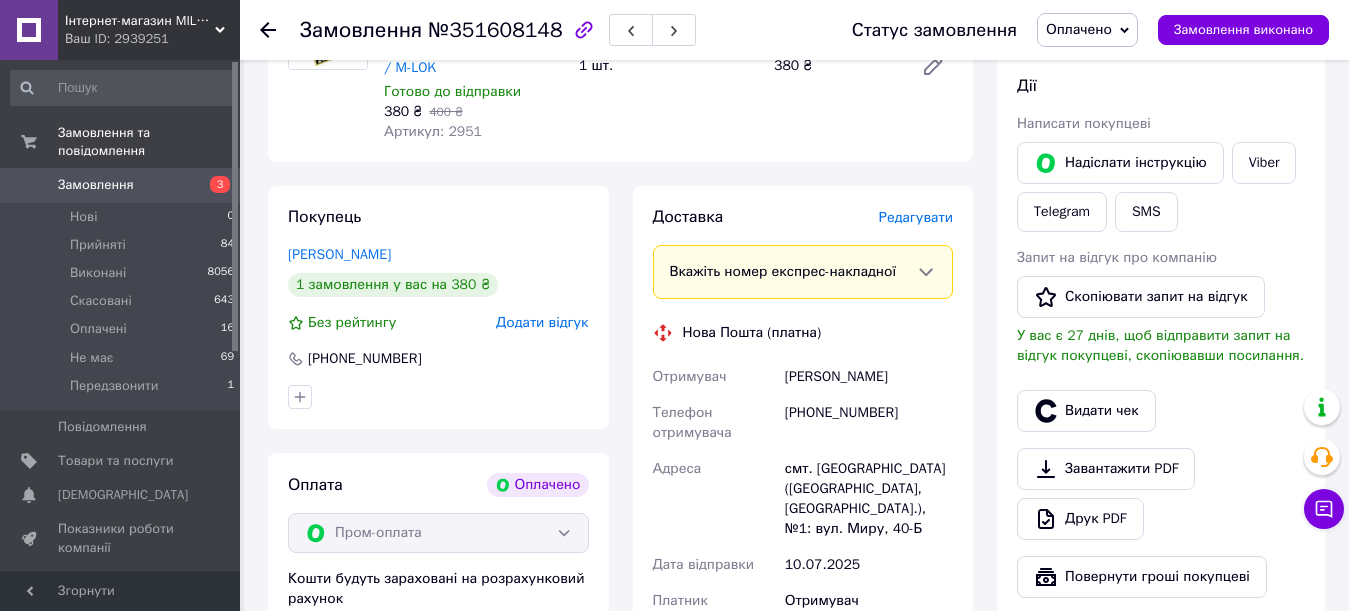 scroll, scrollTop: 823, scrollLeft: 0, axis: vertical 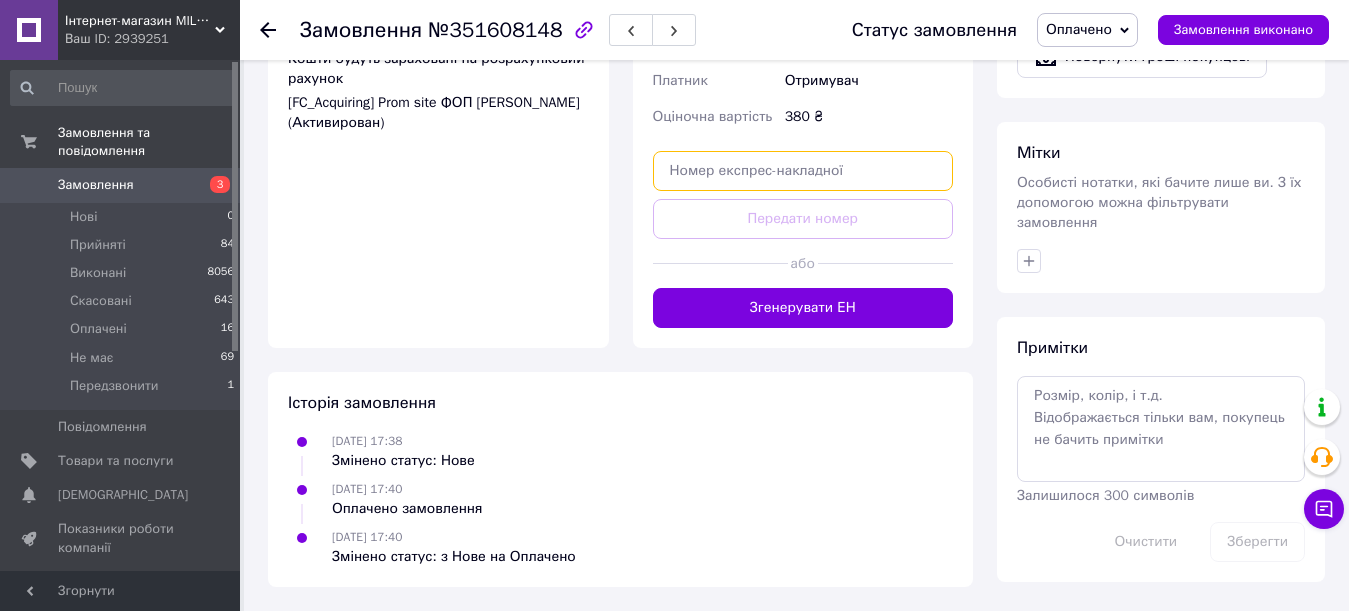 click at bounding box center (803, 171) 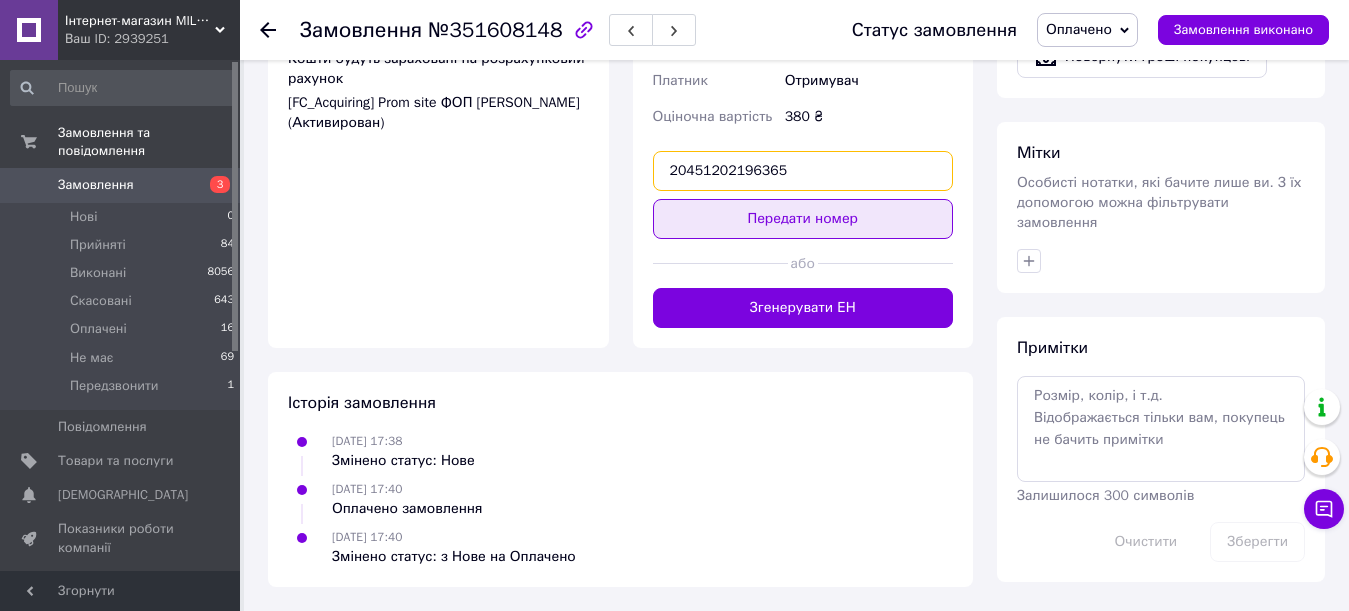 type on "20451202196365" 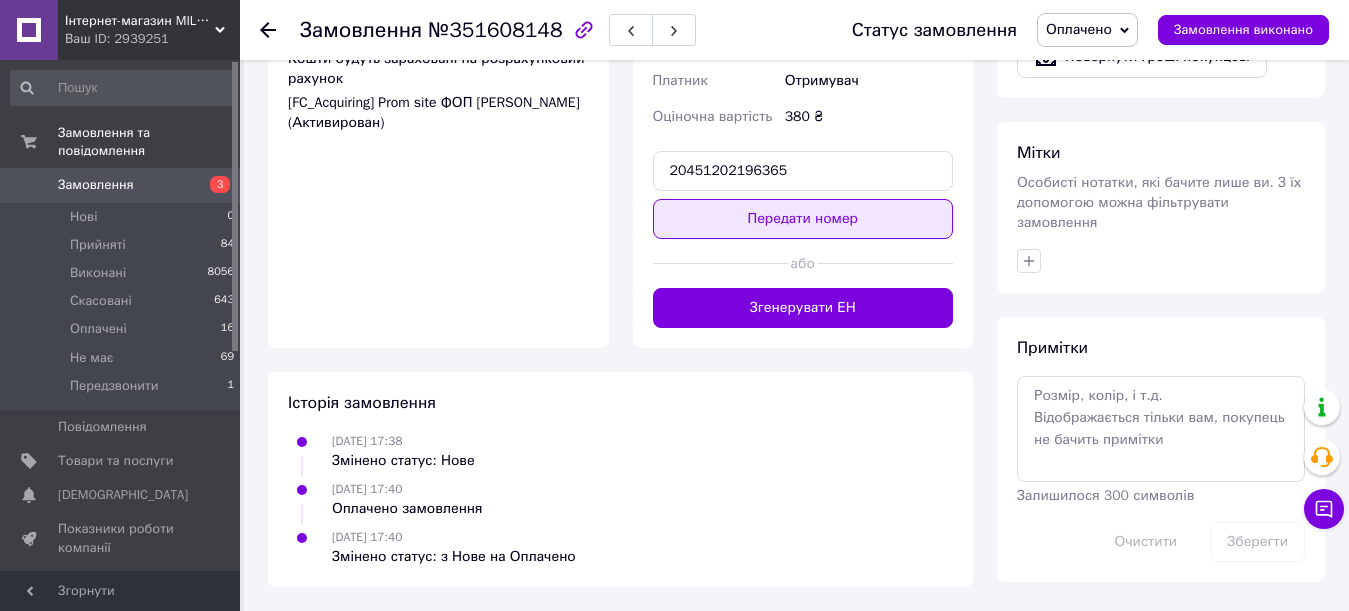 click on "Передати номер" at bounding box center (803, 219) 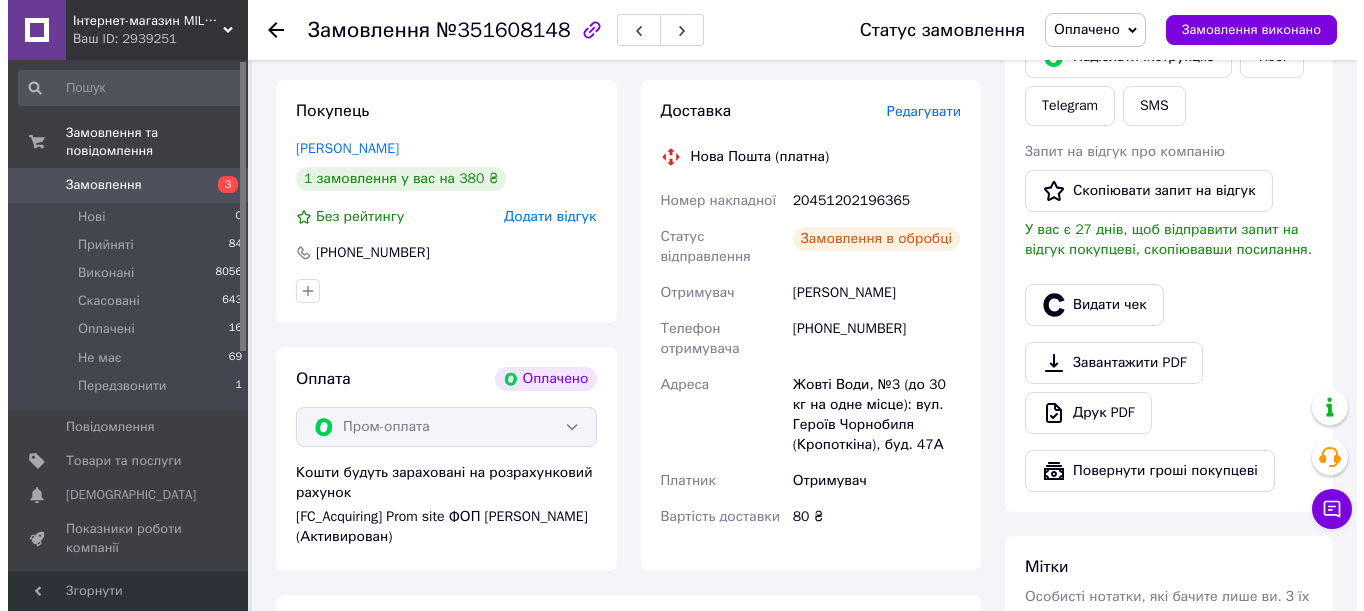 scroll, scrollTop: 398, scrollLeft: 0, axis: vertical 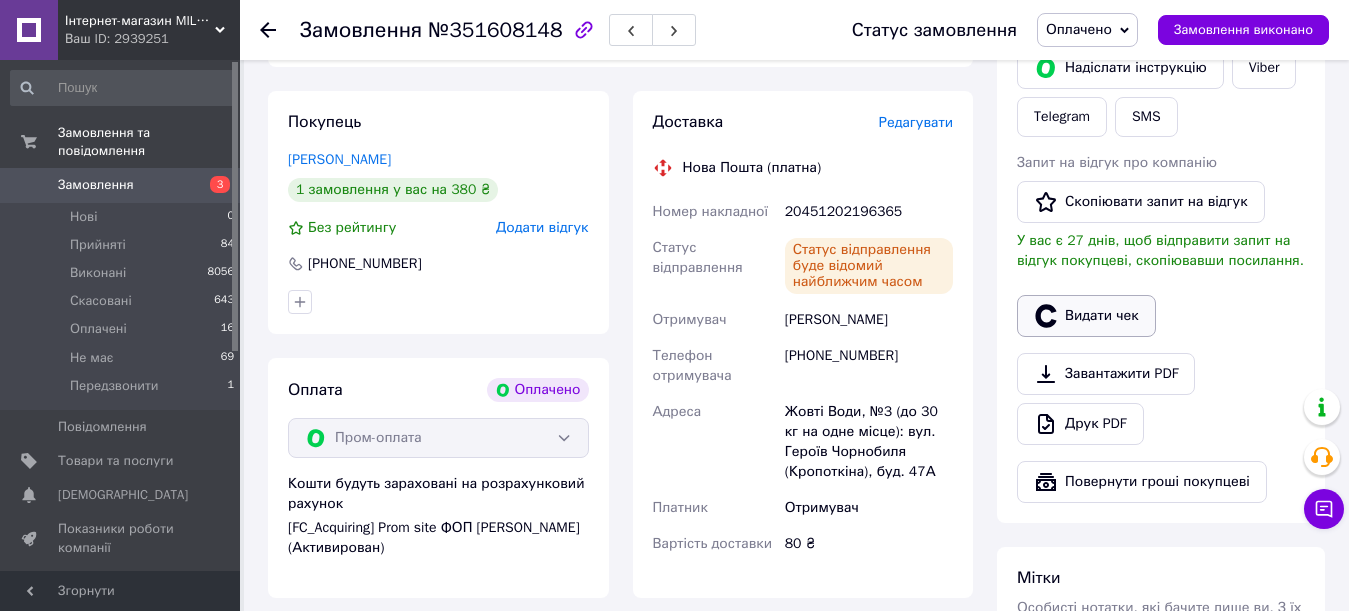 click on "Видати чек" at bounding box center [1086, 316] 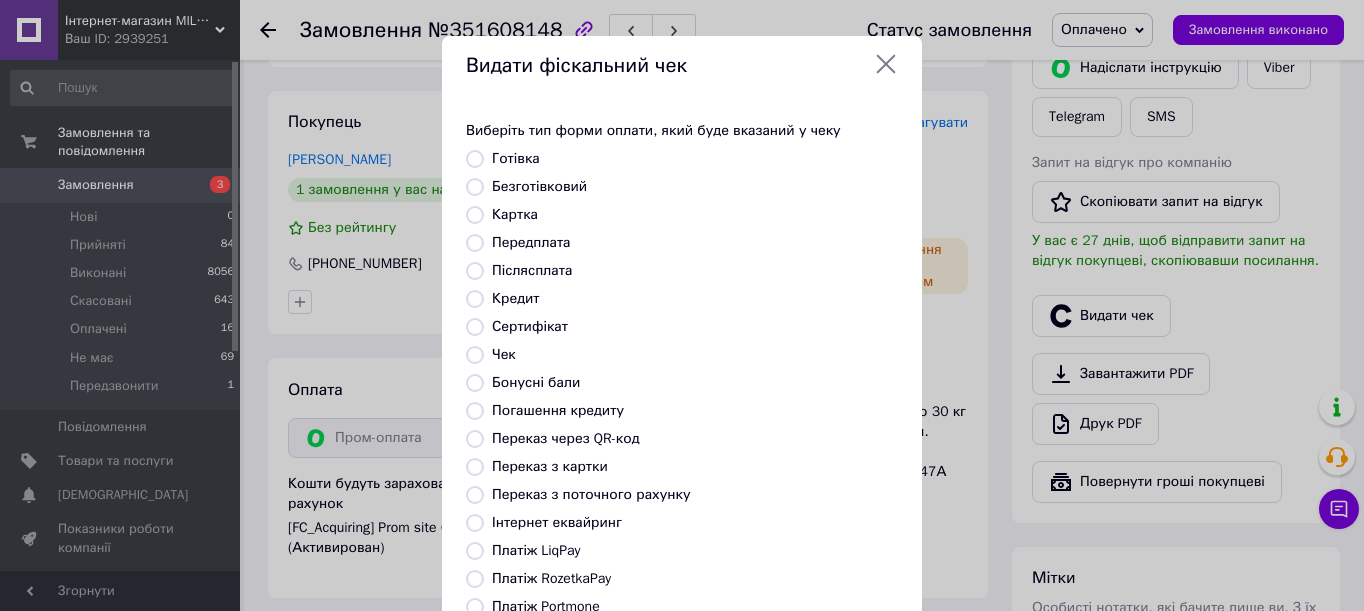 drag, startPoint x: 528, startPoint y: 583, endPoint x: 626, endPoint y: 562, distance: 100.22475 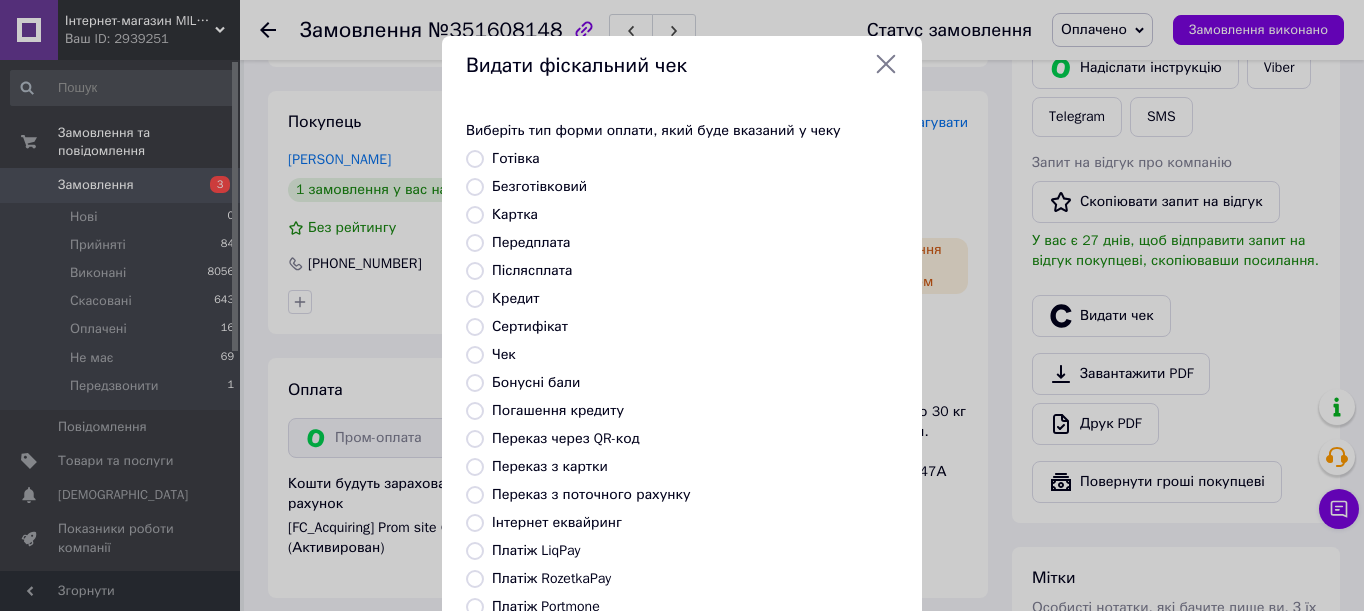 radio on "true" 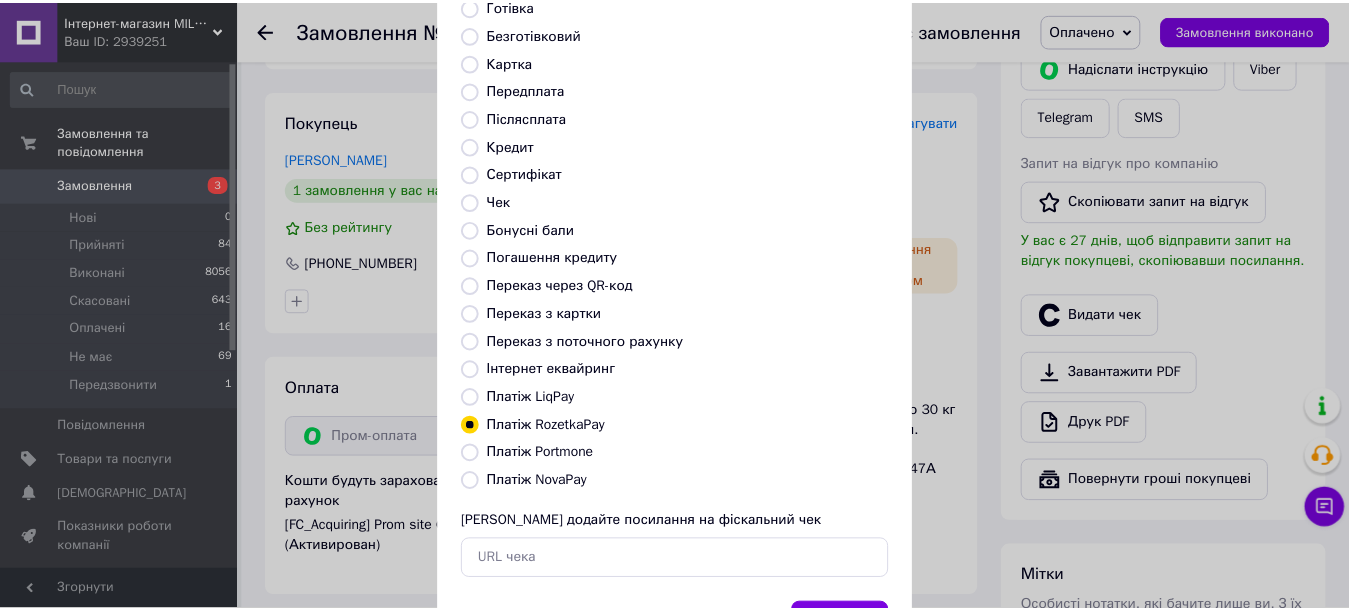 scroll, scrollTop: 200, scrollLeft: 0, axis: vertical 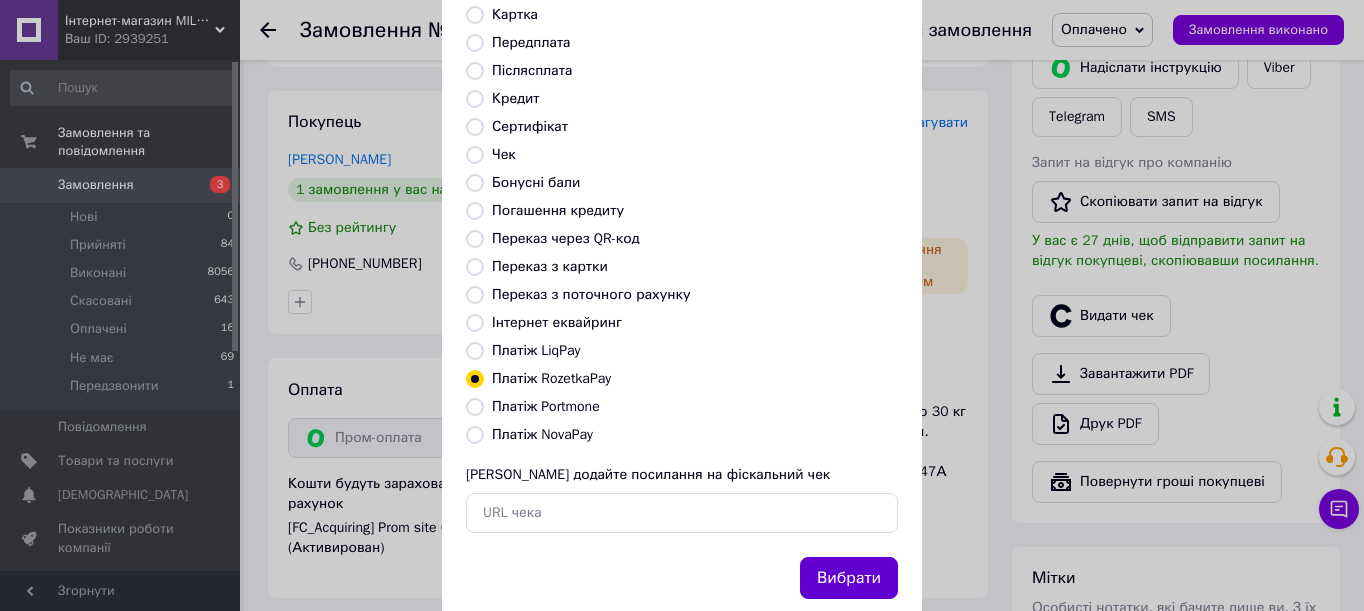 click on "Вибрати" at bounding box center (849, 578) 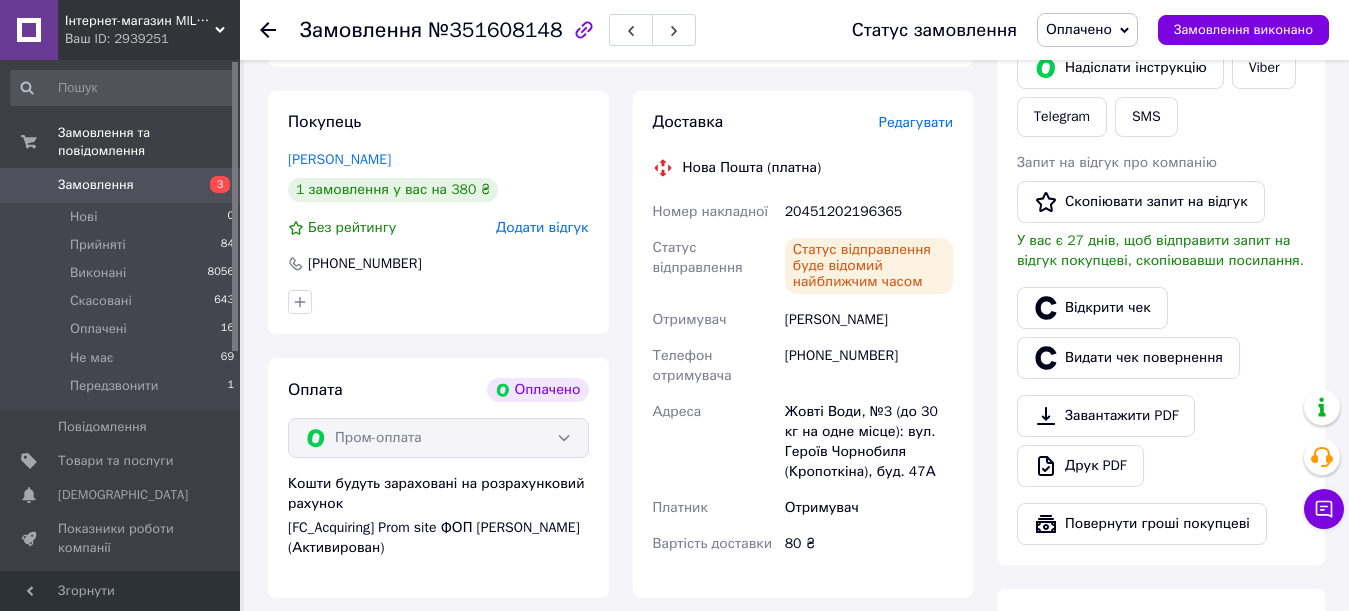 click on "Замовлення 3" at bounding box center [123, 185] 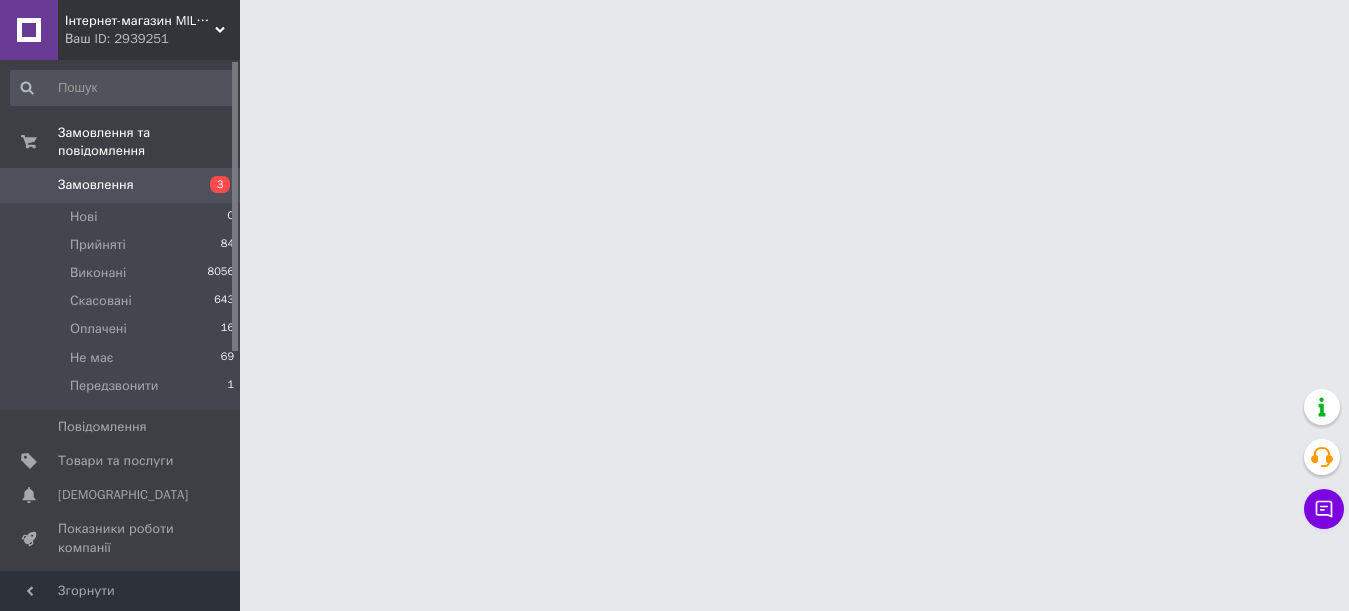 scroll, scrollTop: 0, scrollLeft: 0, axis: both 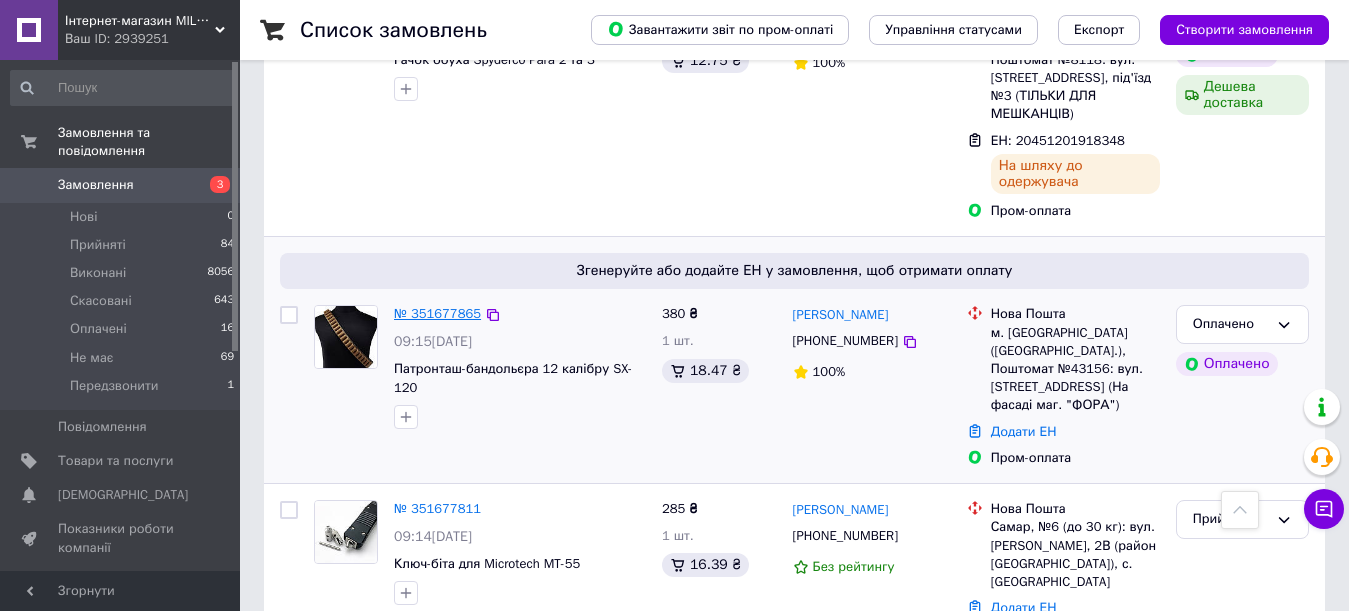 click on "№ 351677865" at bounding box center [437, 313] 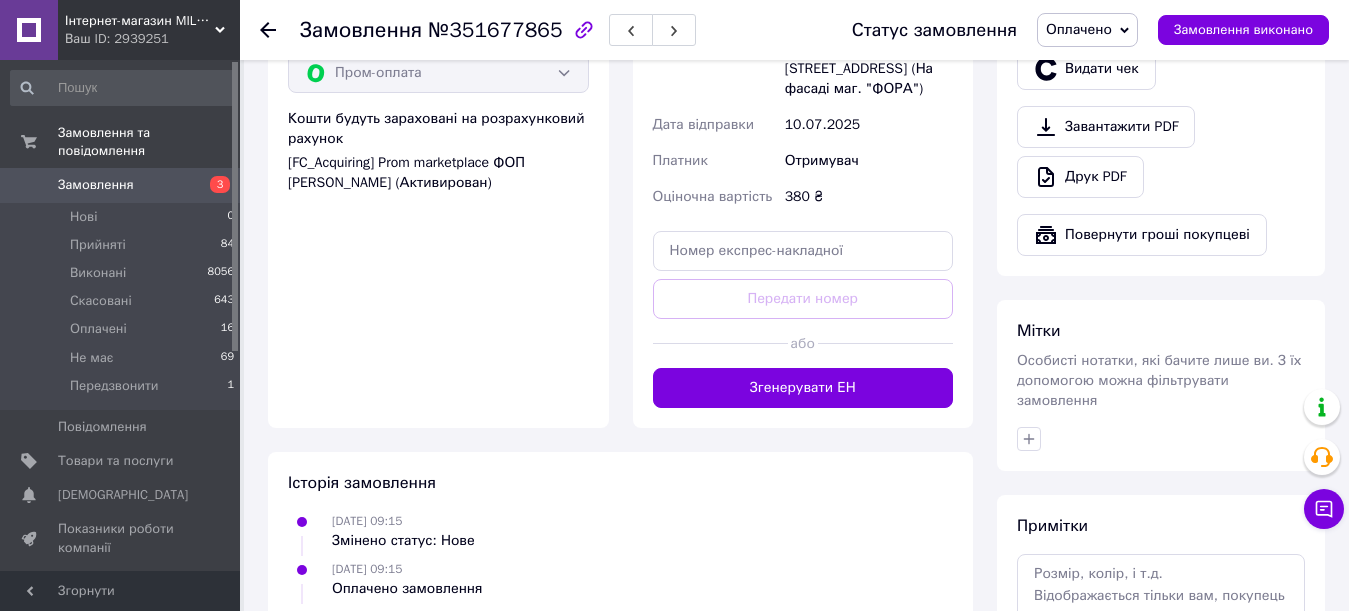 scroll, scrollTop: 716, scrollLeft: 0, axis: vertical 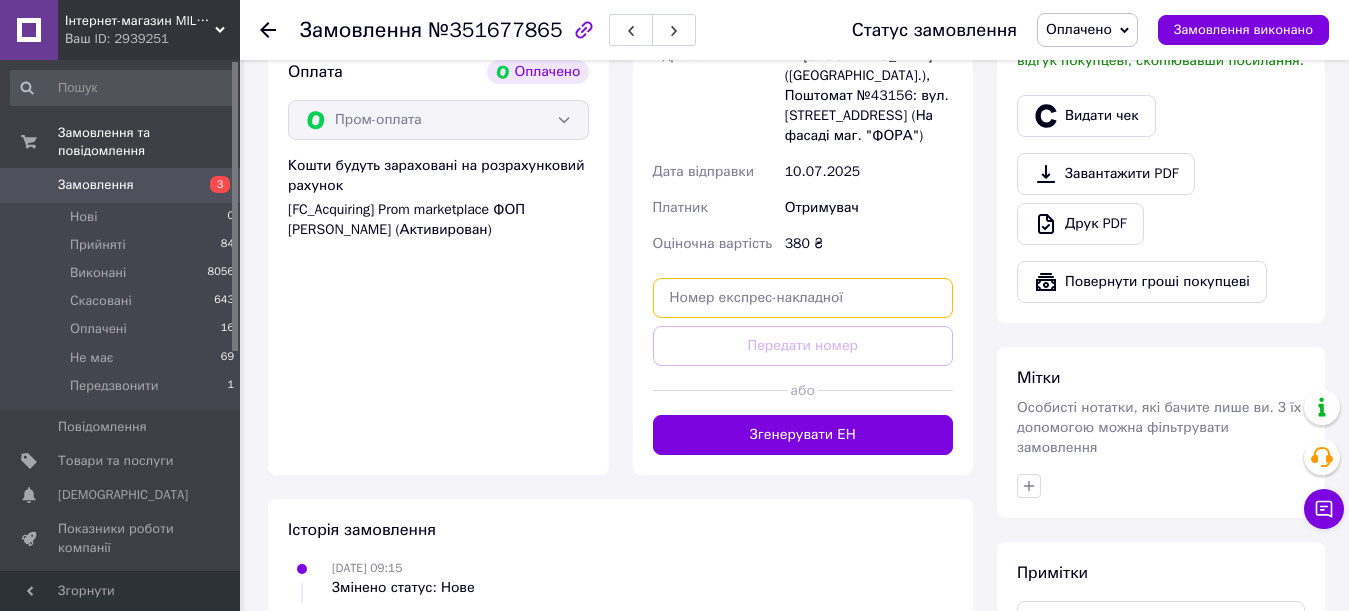 click at bounding box center (803, 298) 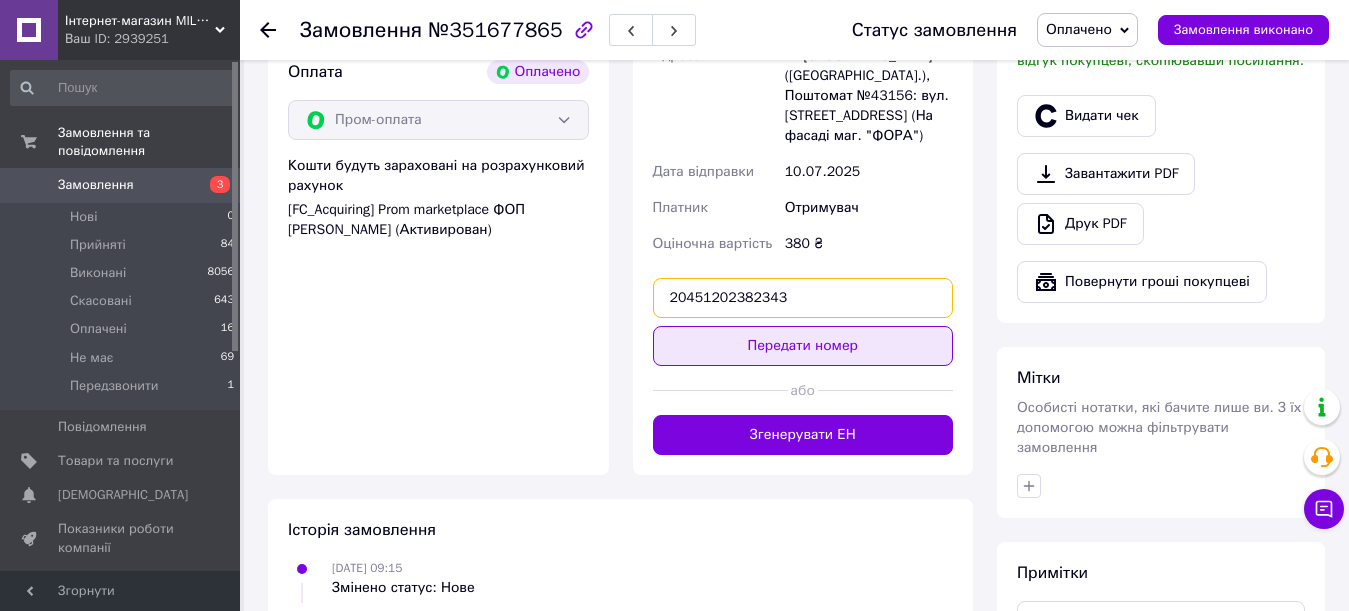 type on "20451202382343" 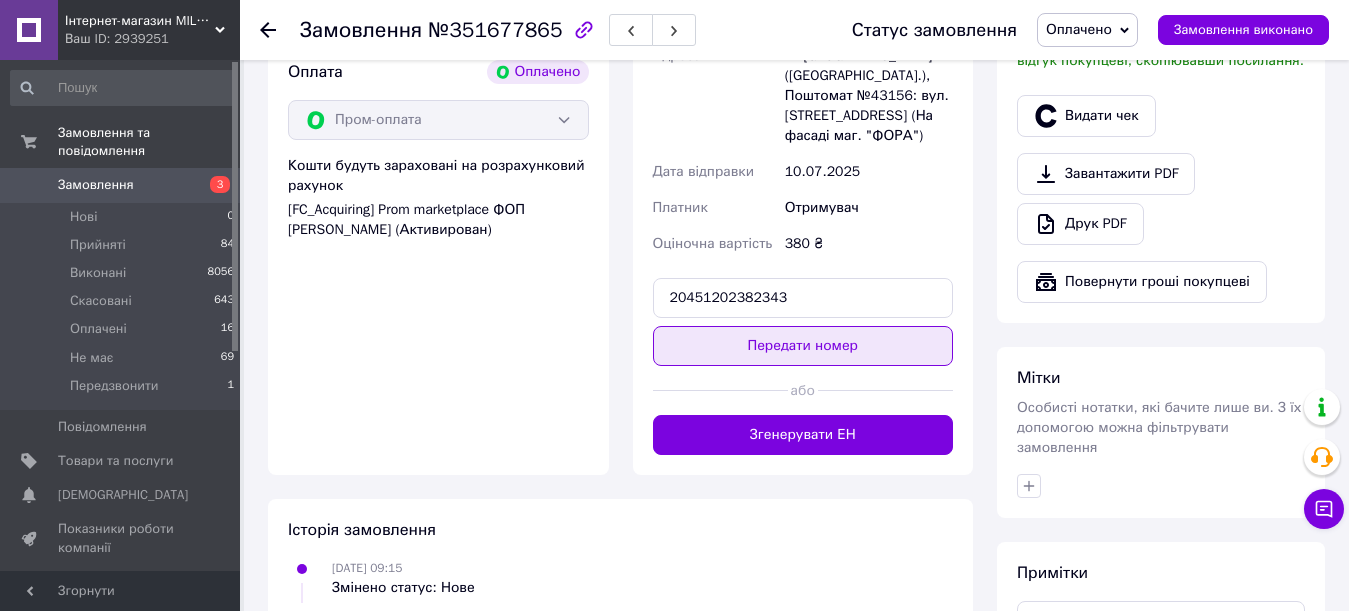 click on "Передати номер" at bounding box center [803, 346] 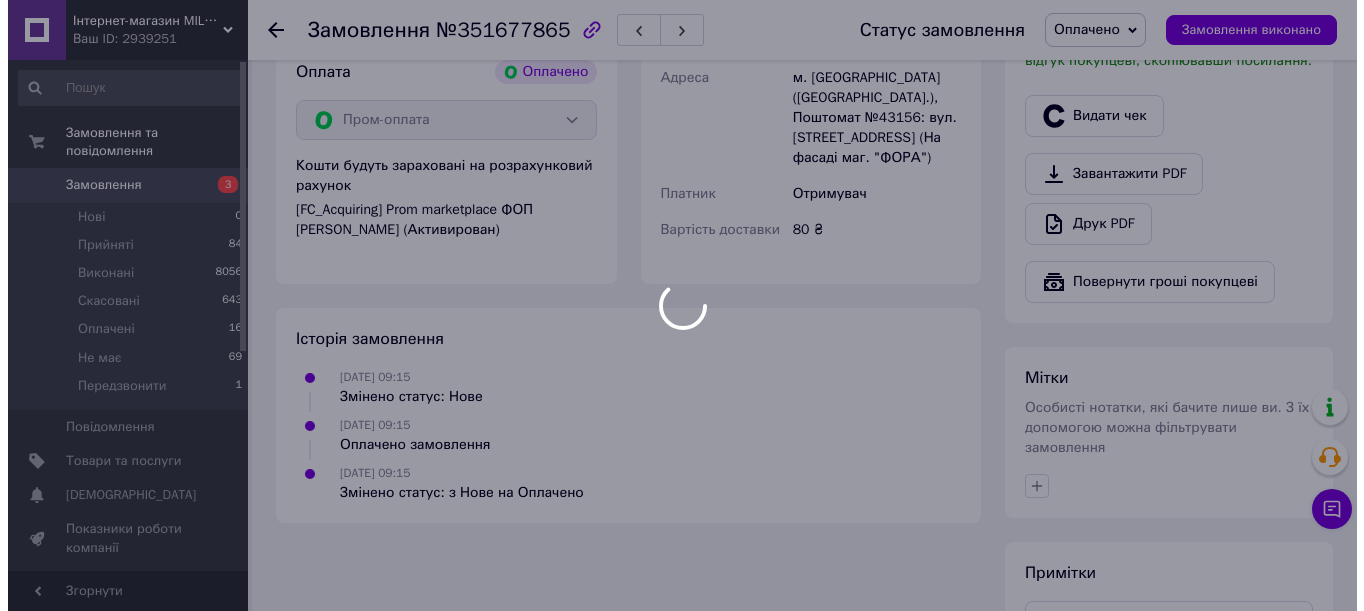 scroll, scrollTop: 516, scrollLeft: 0, axis: vertical 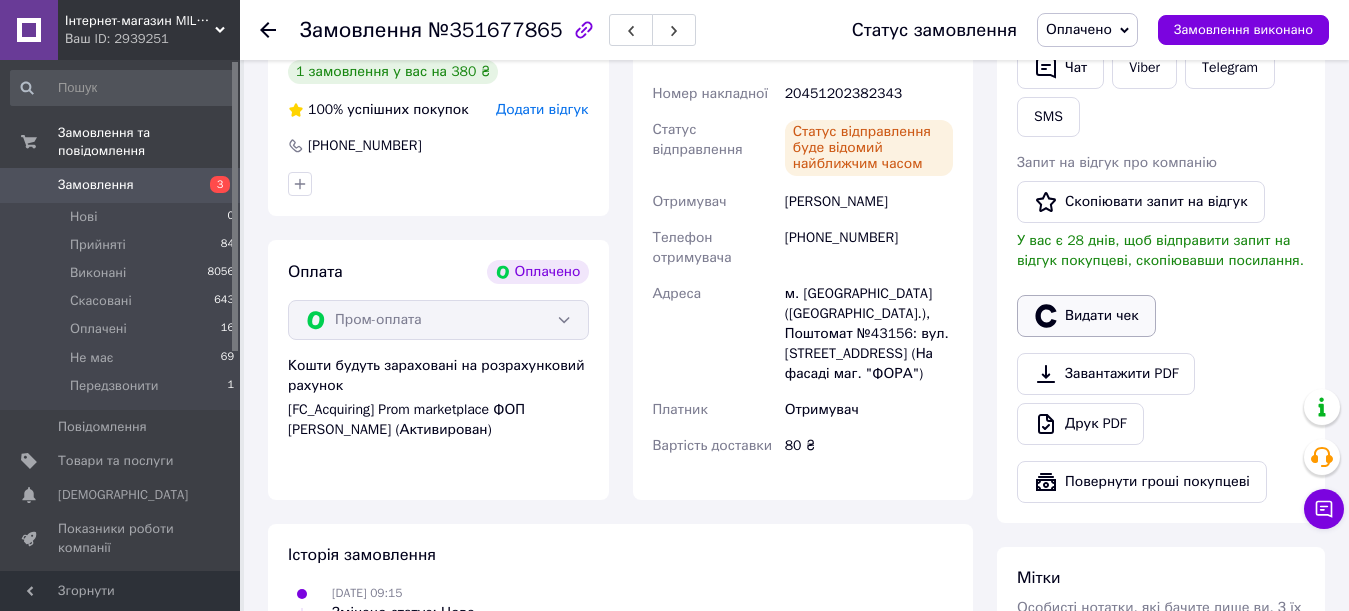 click on "Видати чек" at bounding box center [1086, 316] 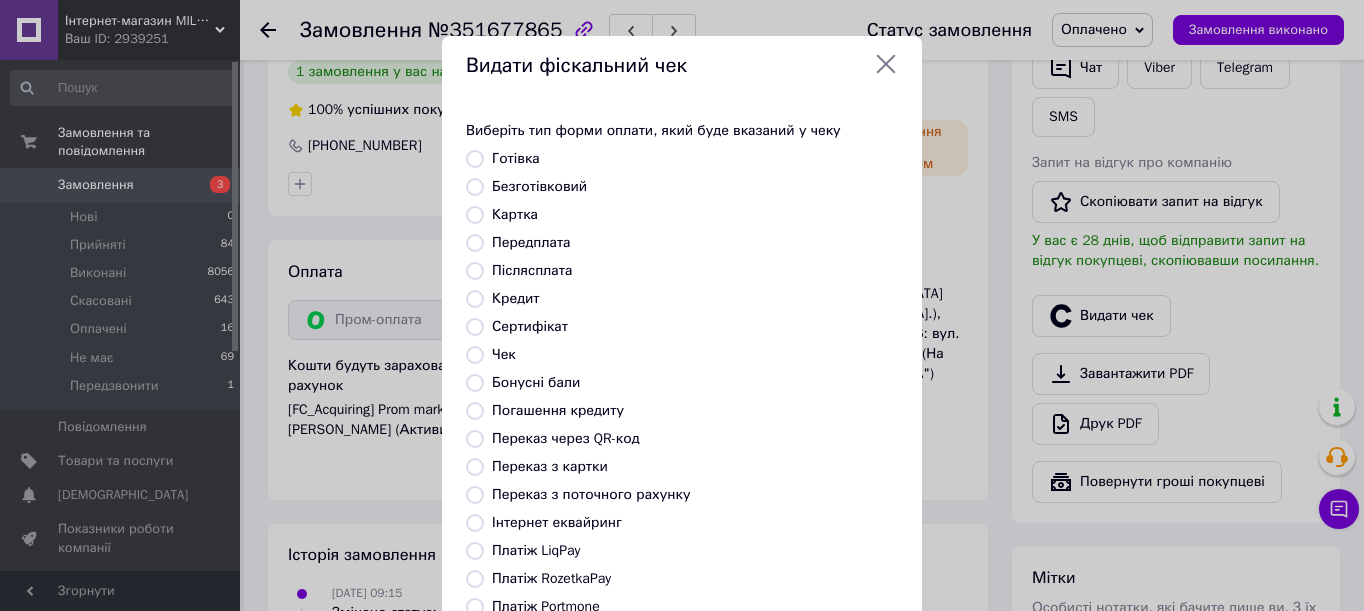 click on "Виберіть тип форми оплати, який буде вказаний у чеку Готівка Безготівковий Картка Передплата Післясплата Кредит Сертифікат Чек Бонусні бали Погашення кредиту Переказ через QR-код Переказ з картки Переказ з поточного рахунку Інтернет еквайринг Платіж LiqPay Платіж RozetkaPay Платіж Portmone Платіж NovaPay Або додайте посилання на фіскальний чек" at bounding box center [682, 427] 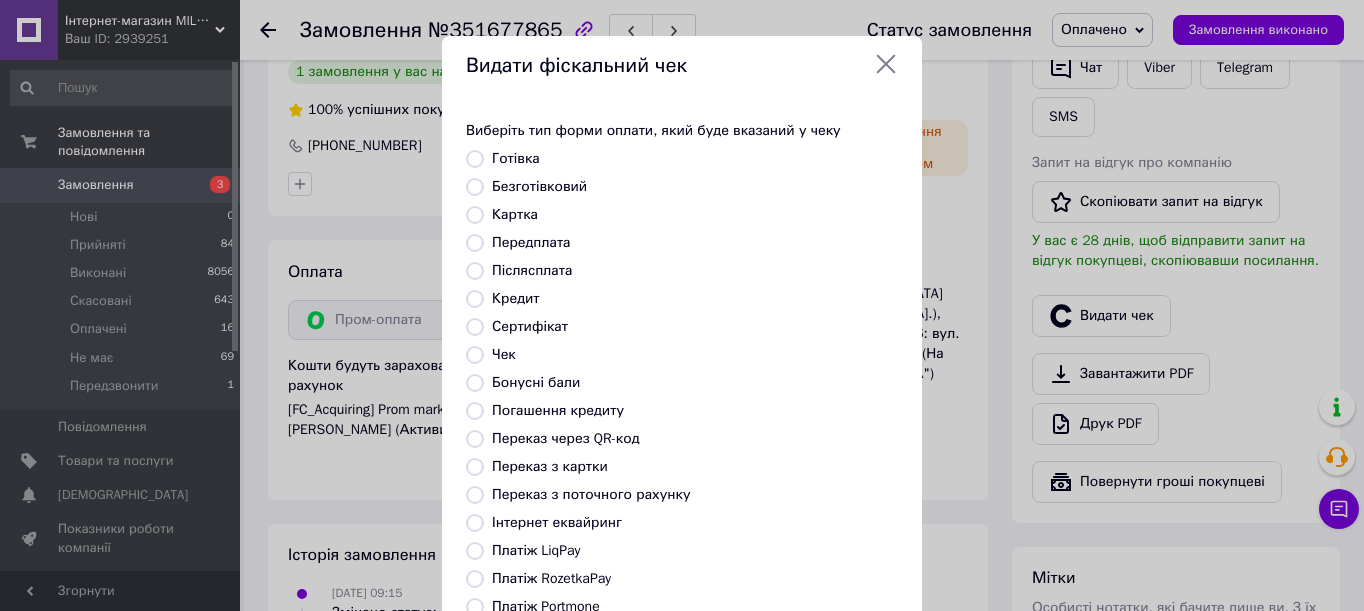 radio on "true" 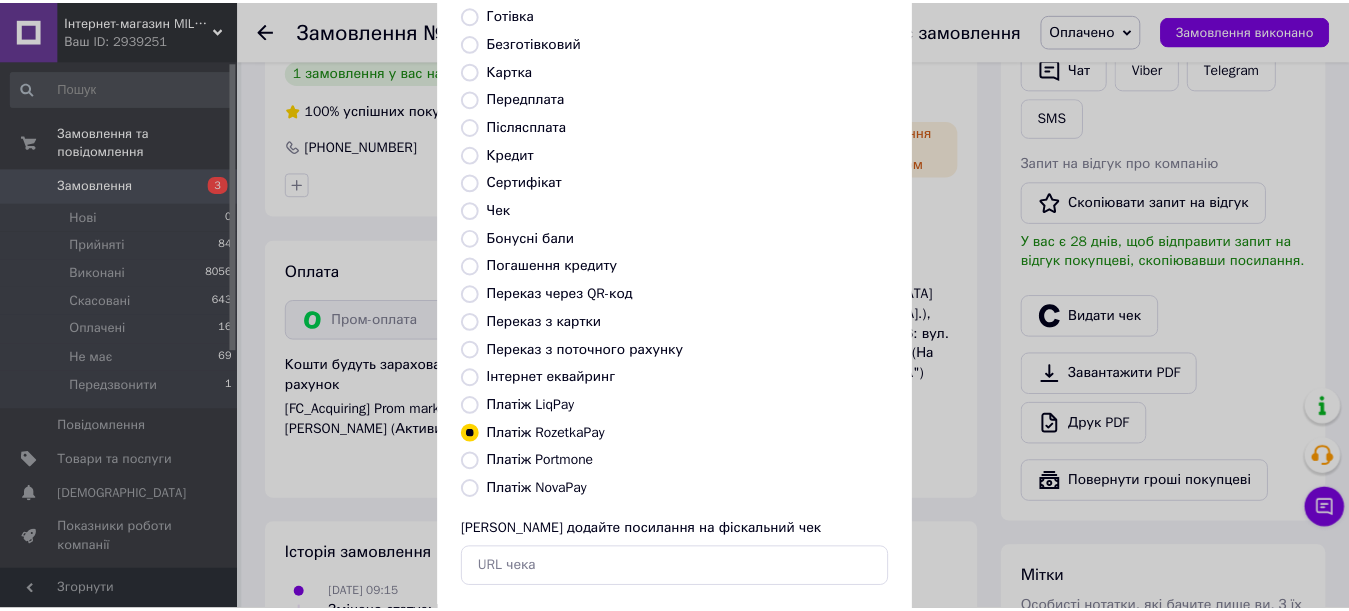 scroll, scrollTop: 248, scrollLeft: 0, axis: vertical 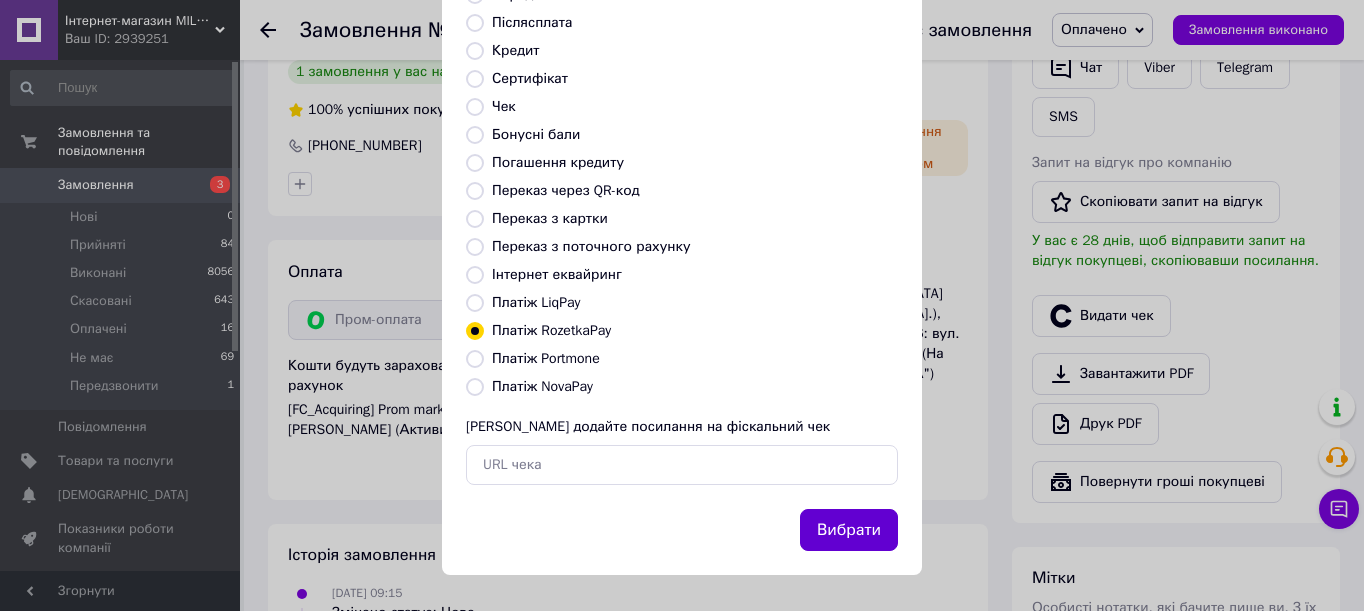 click on "Вибрати" at bounding box center [849, 530] 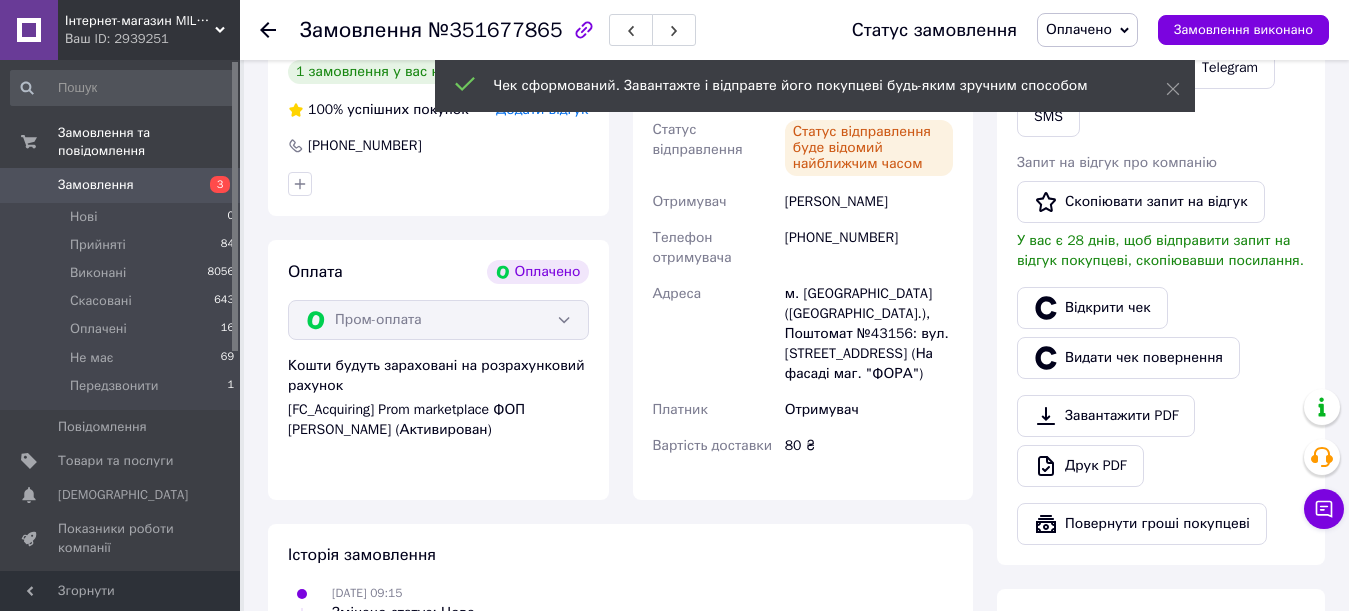 click on "Замовлення" at bounding box center [121, 185] 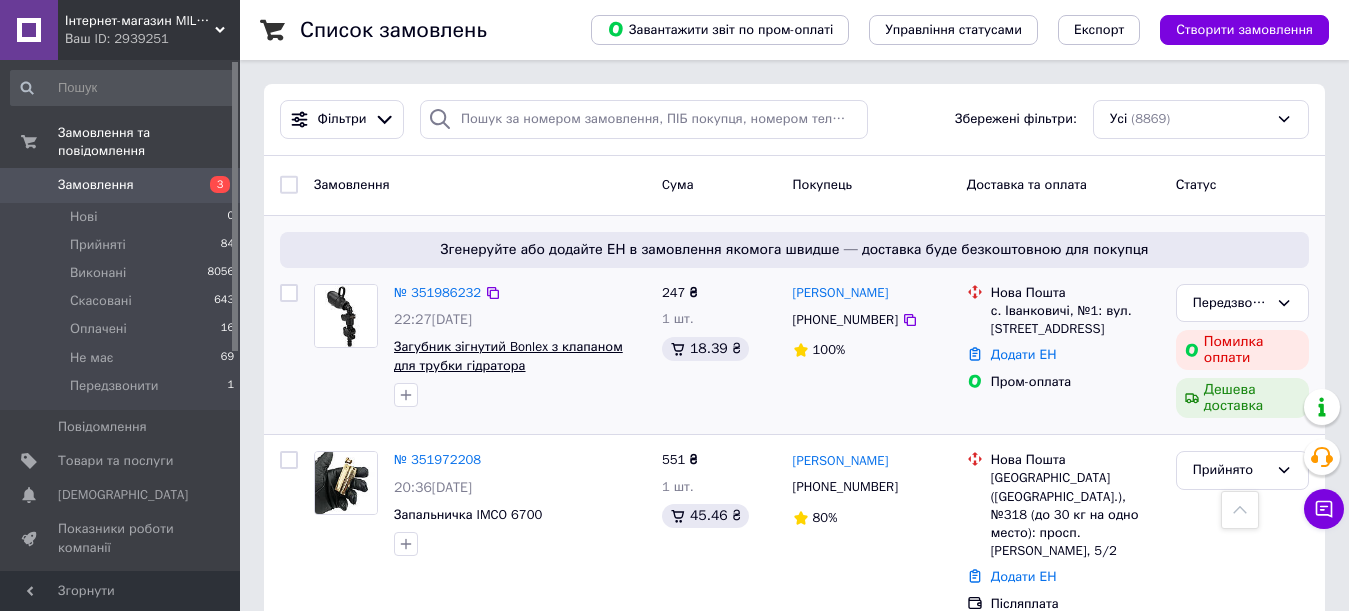 scroll, scrollTop: 5651, scrollLeft: 0, axis: vertical 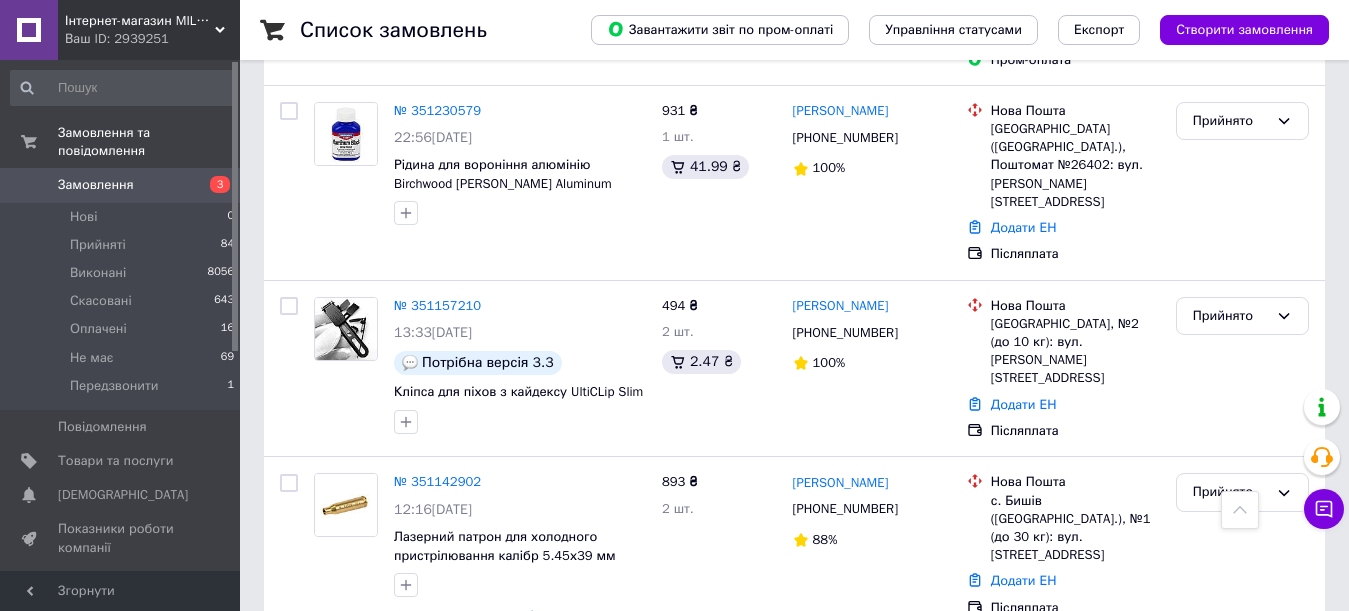click on "№ 351083496" at bounding box center [437, 670] 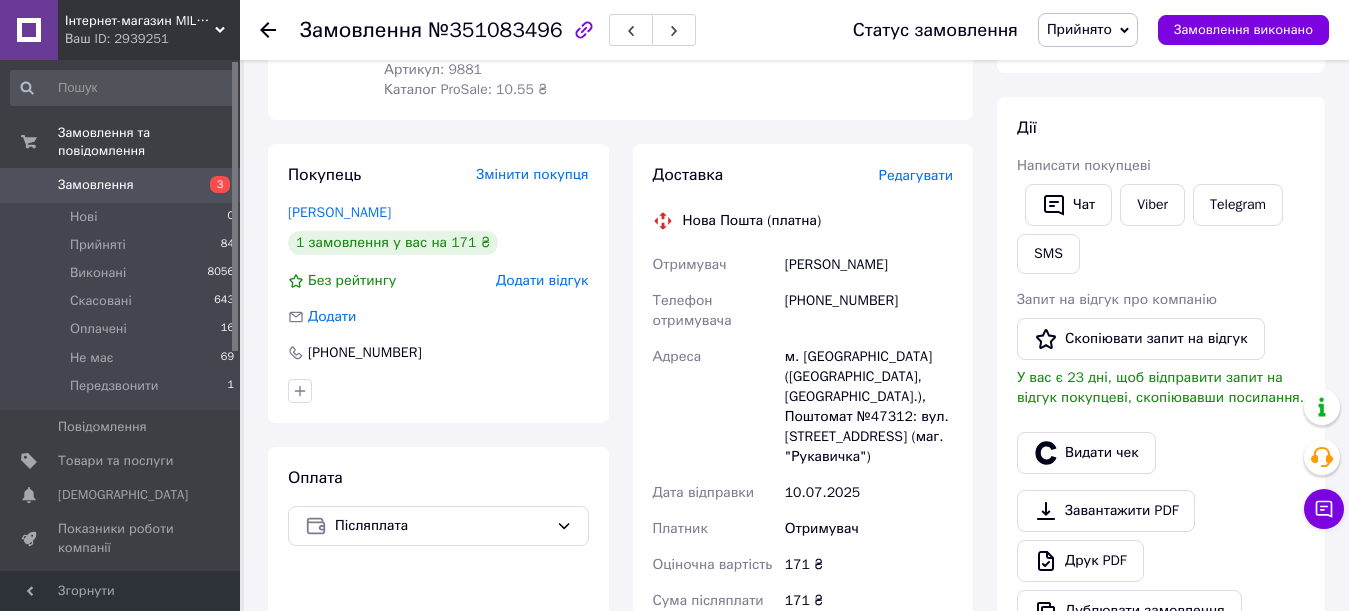 scroll, scrollTop: 879, scrollLeft: 0, axis: vertical 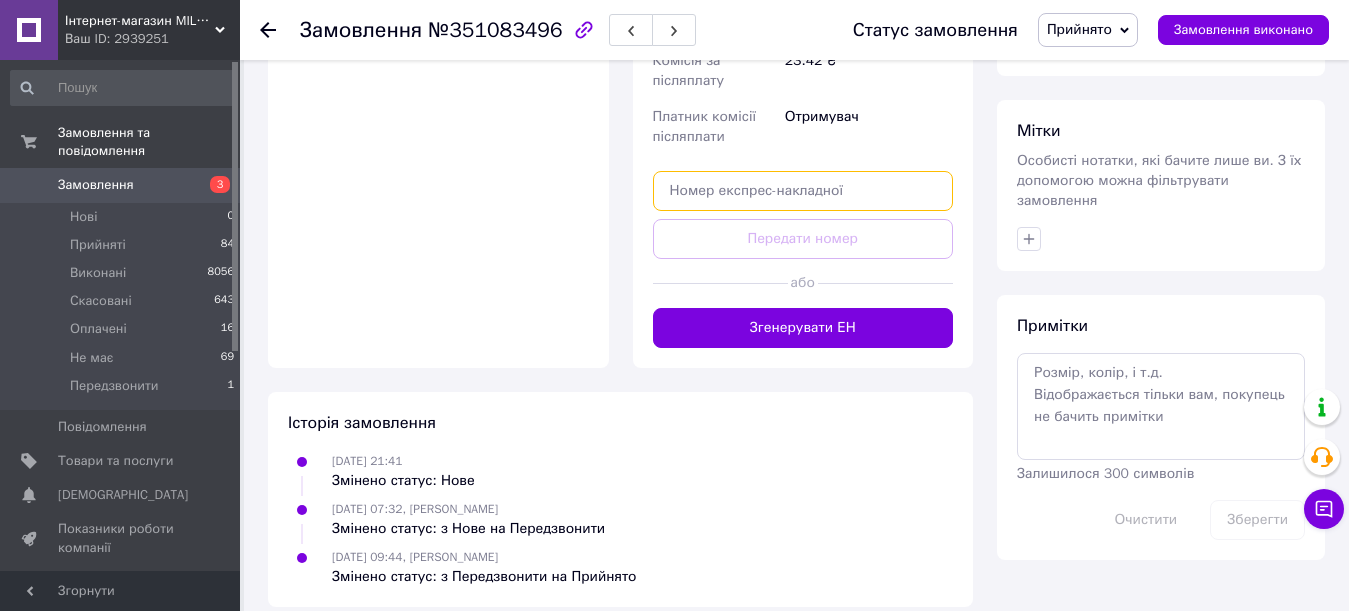 click at bounding box center (803, 191) 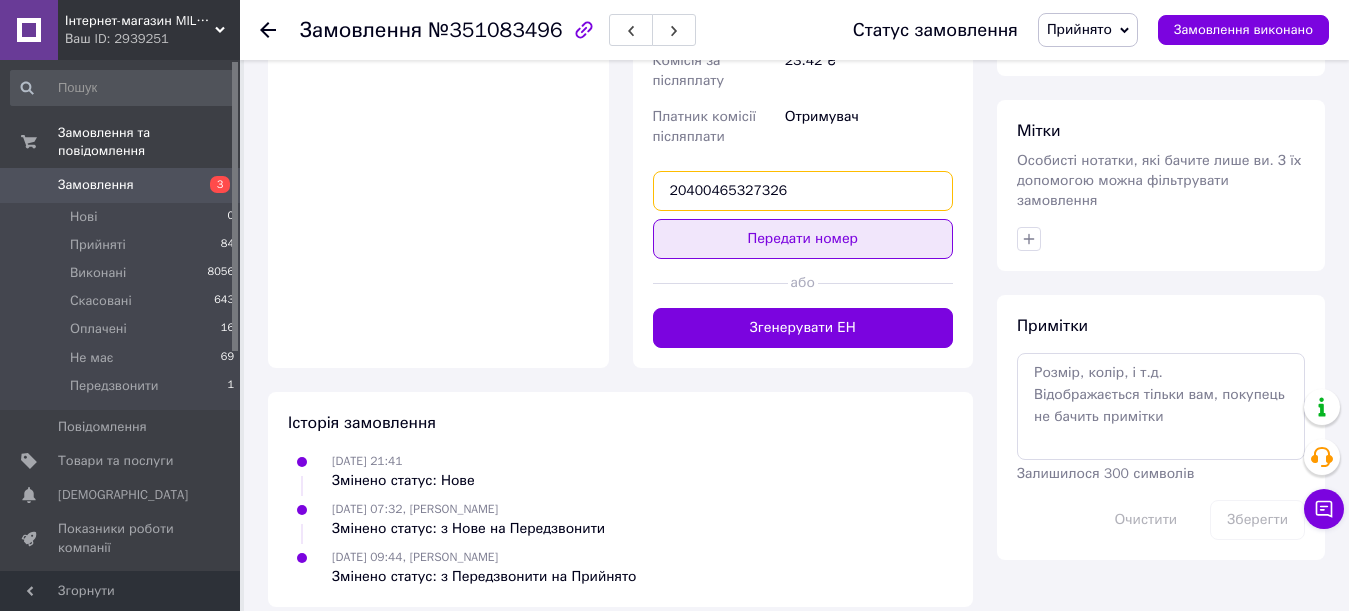 type on "20400465327326" 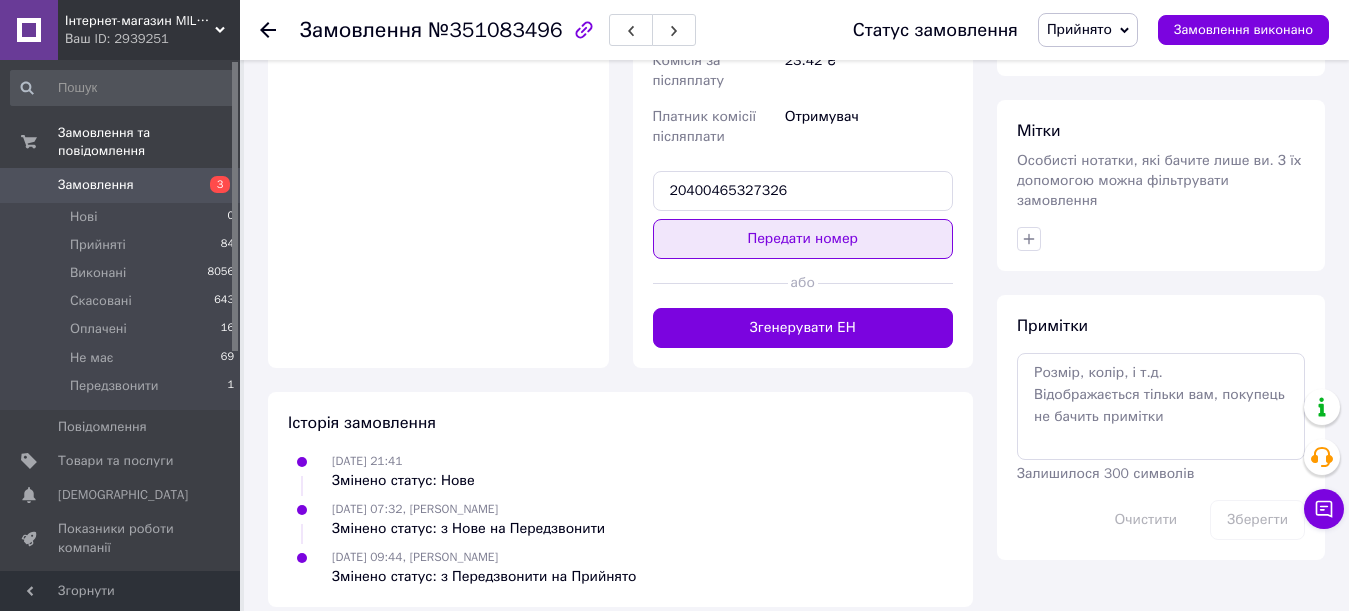 click on "Передати номер" at bounding box center (803, 239) 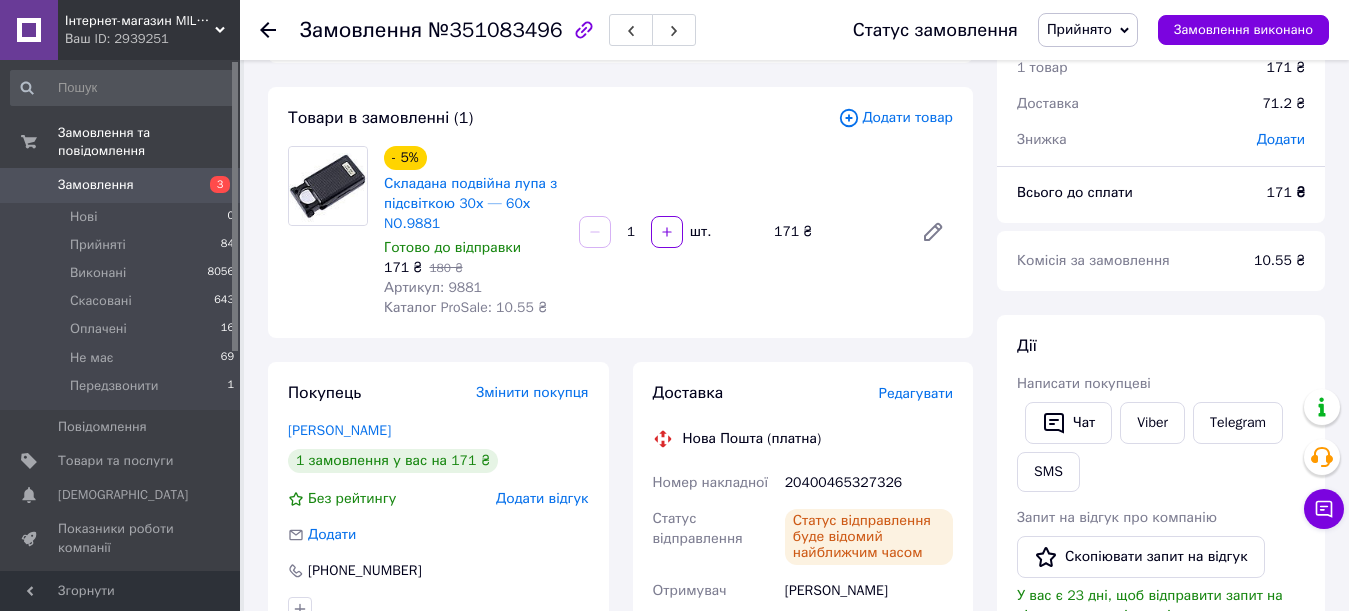 scroll, scrollTop: 79, scrollLeft: 0, axis: vertical 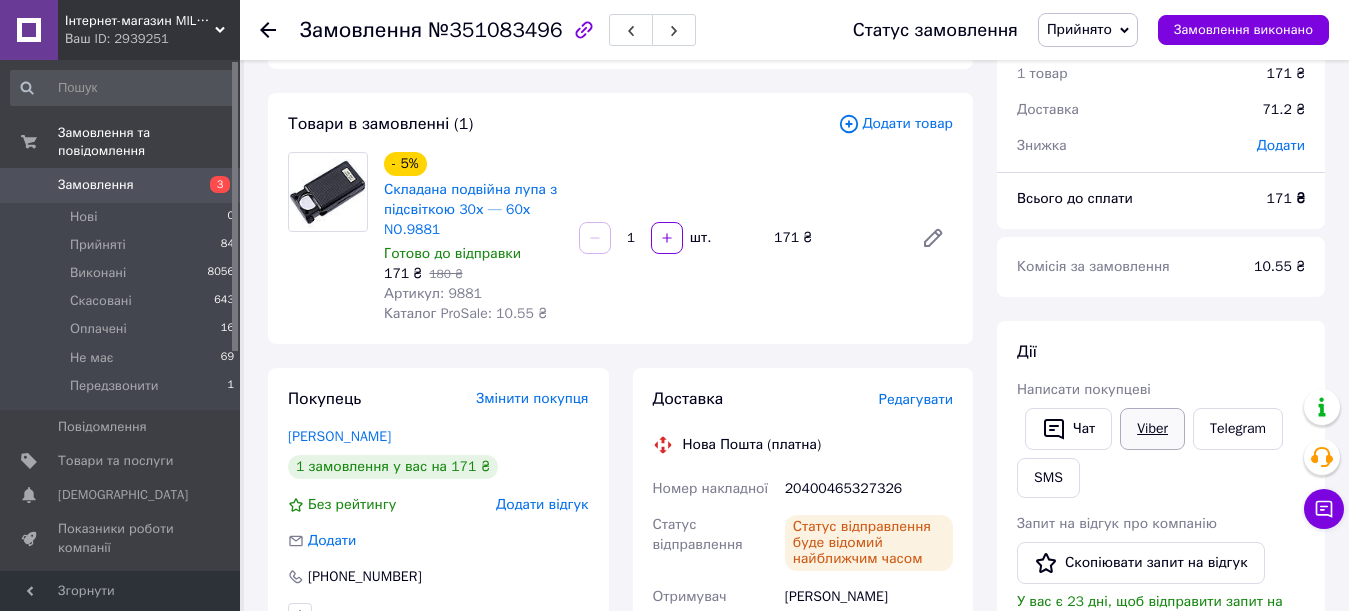 click on "Viber" at bounding box center [1152, 429] 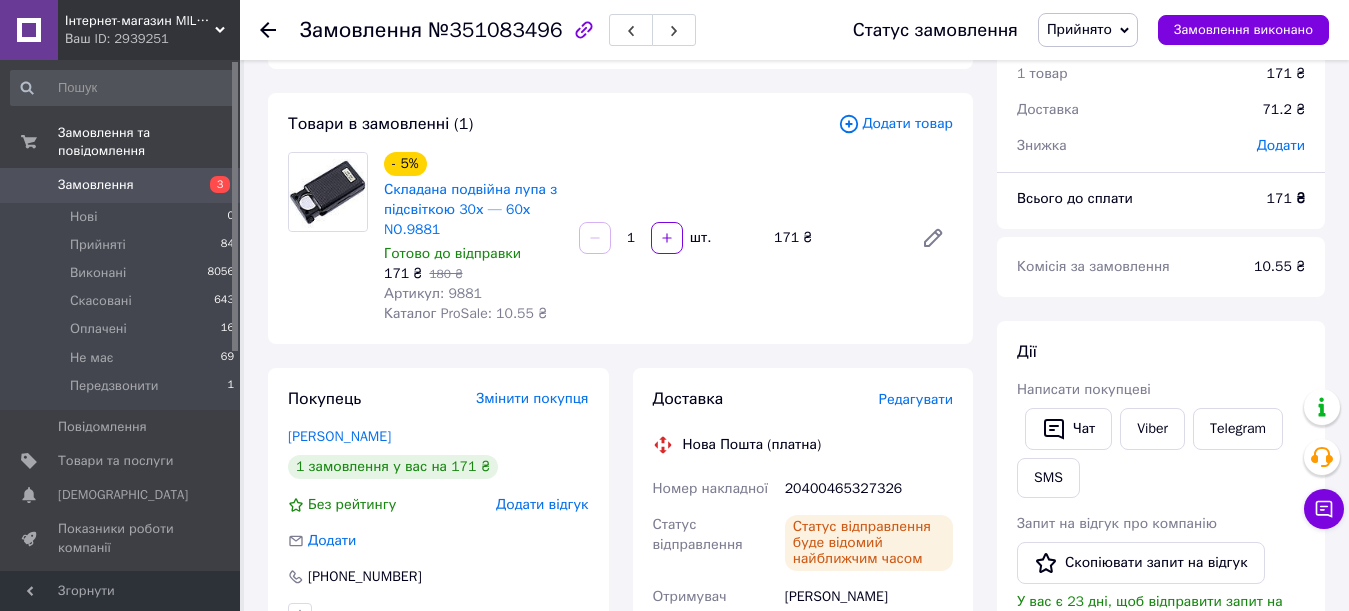click on "Дії Написати покупцеві   Чат Viber Telegram SMS Запит на відгук про компанію   Скопіювати запит на відгук У вас є 23 дні, щоб відправити запит на відгук покупцеві, скопіювавши посилання.   Видати чек   Завантажити PDF   Друк PDF   Дублювати замовлення" at bounding box center [1161, 598] 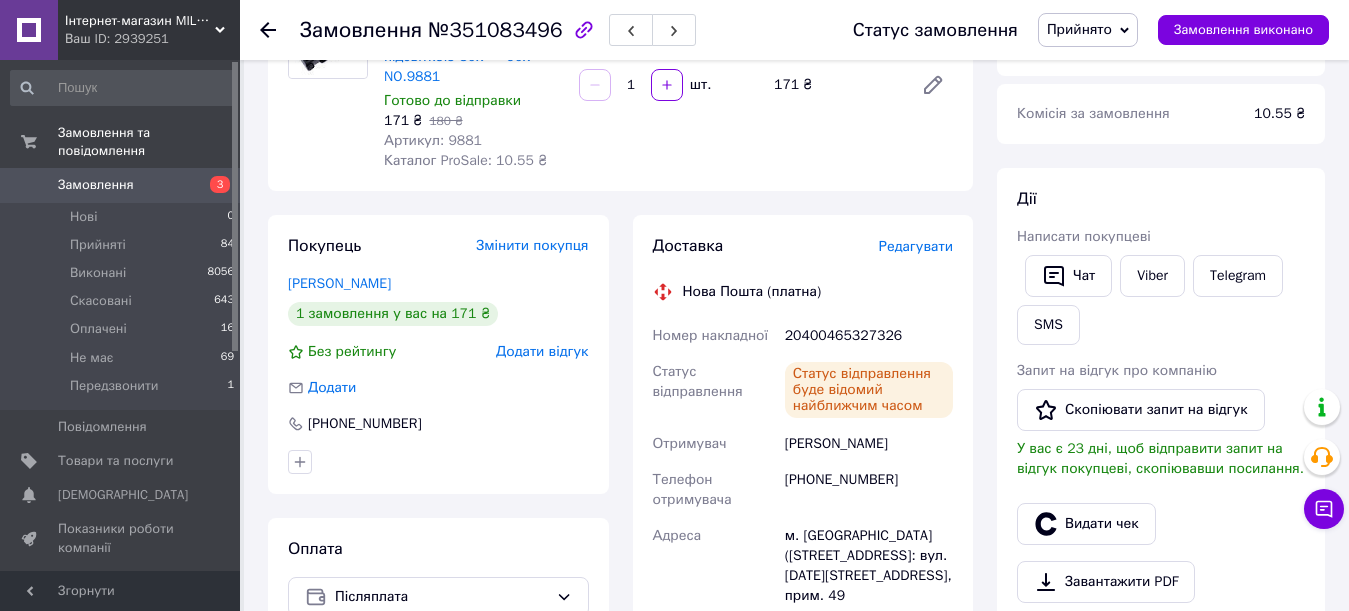 scroll, scrollTop: 279, scrollLeft: 0, axis: vertical 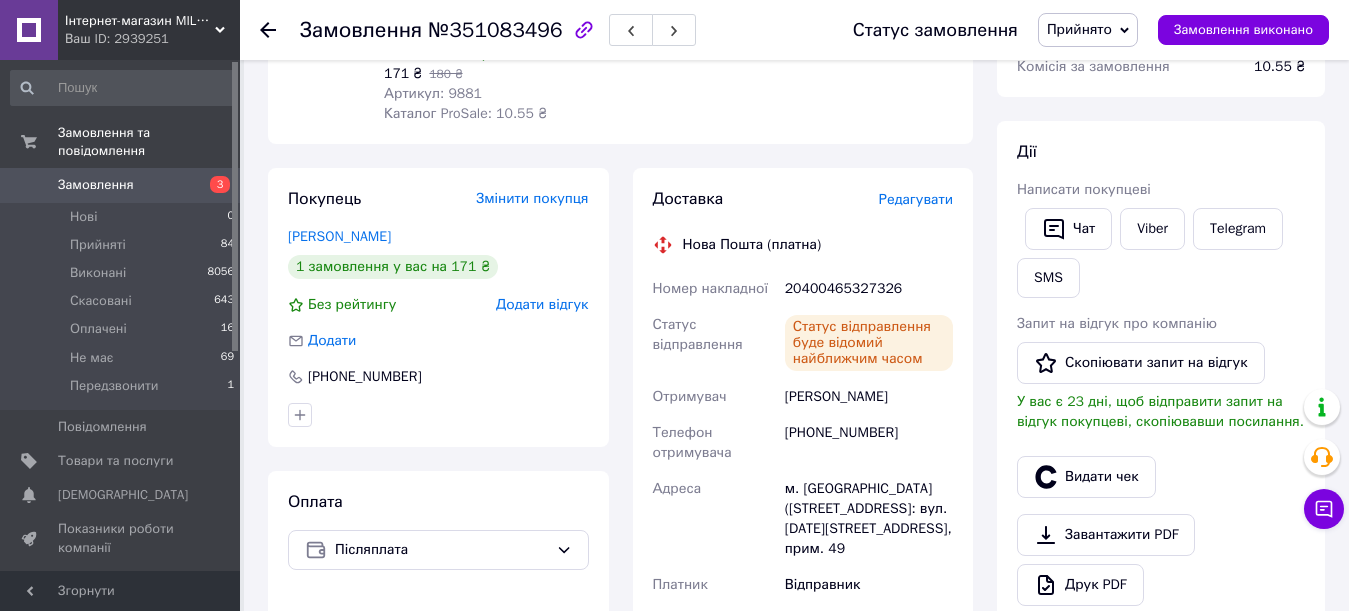 click on "3" at bounding box center [212, 185] 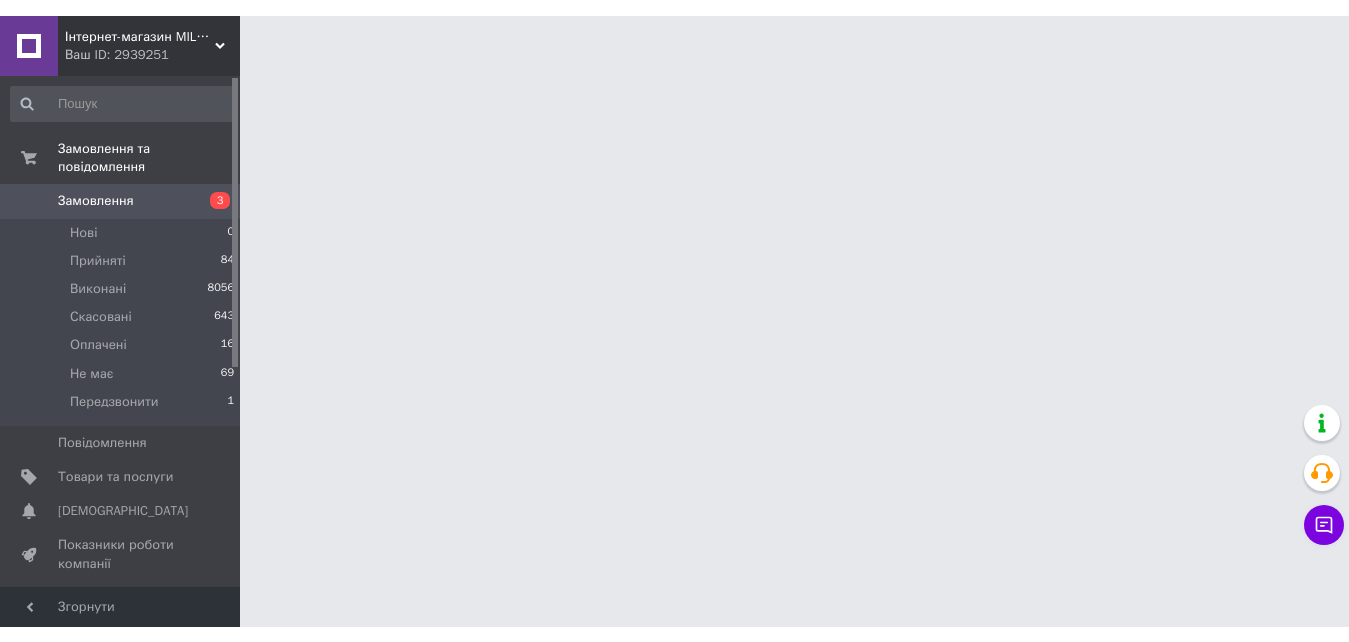scroll, scrollTop: 0, scrollLeft: 0, axis: both 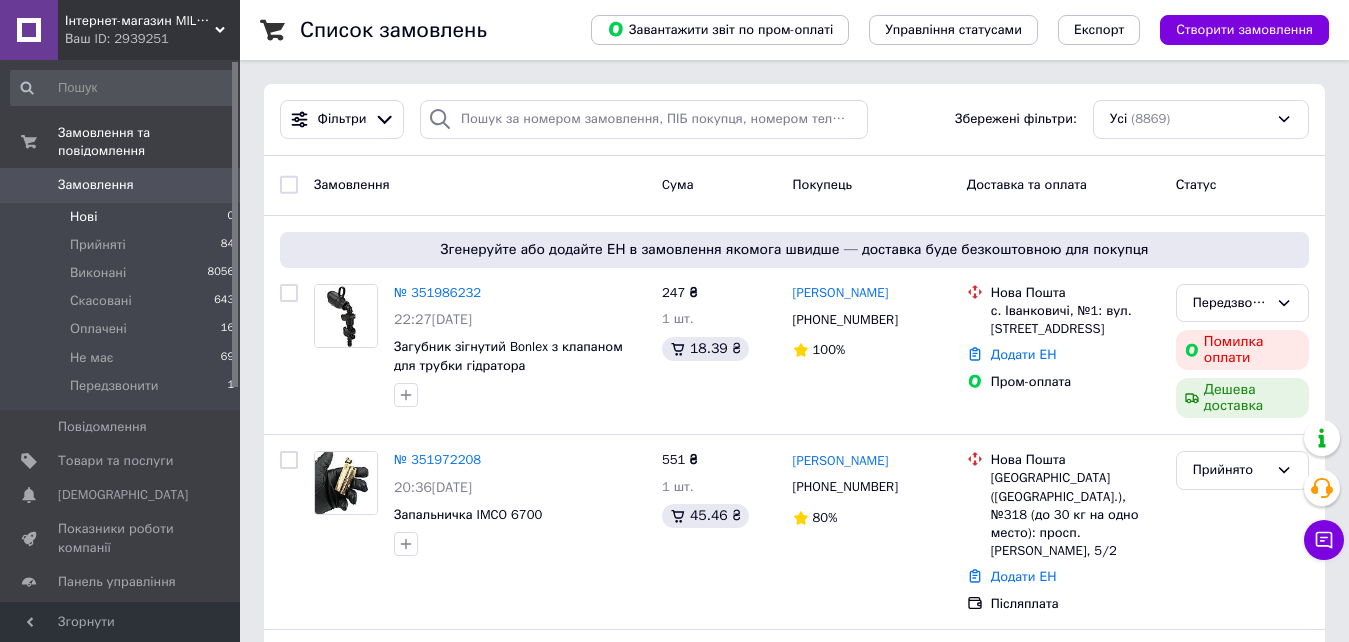 click on "Нові 0" at bounding box center [123, 217] 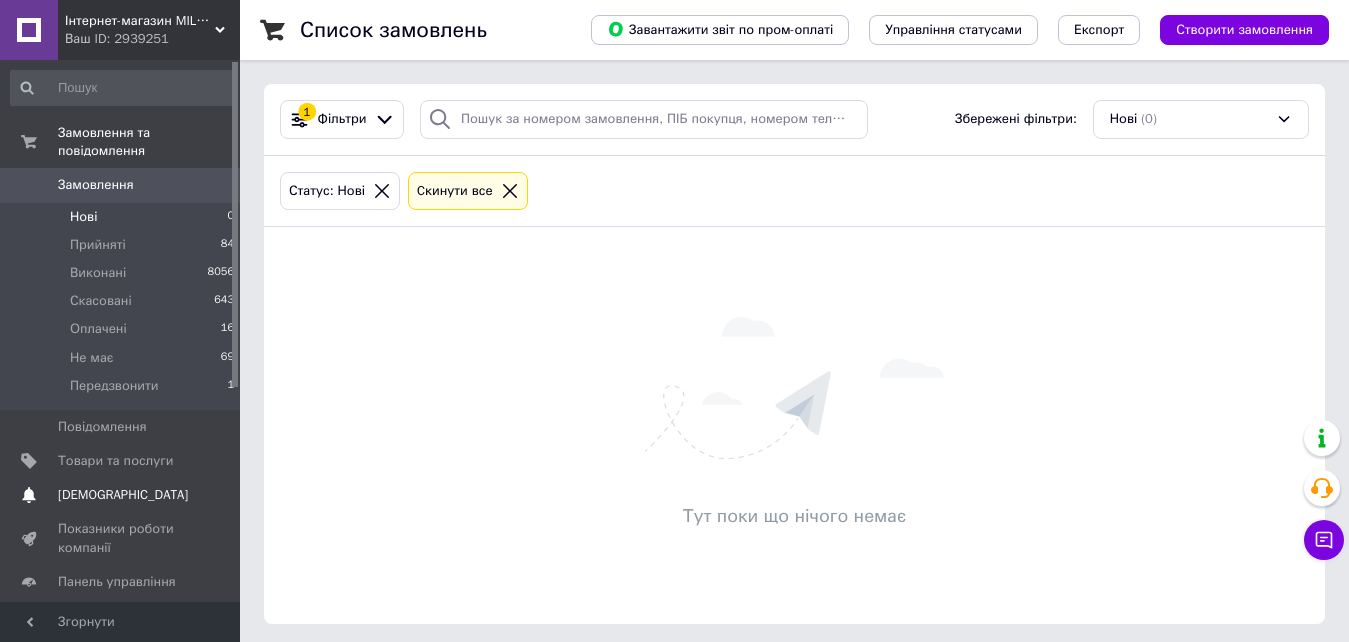 click on "[DEMOGRAPHIC_DATA]" at bounding box center (121, 495) 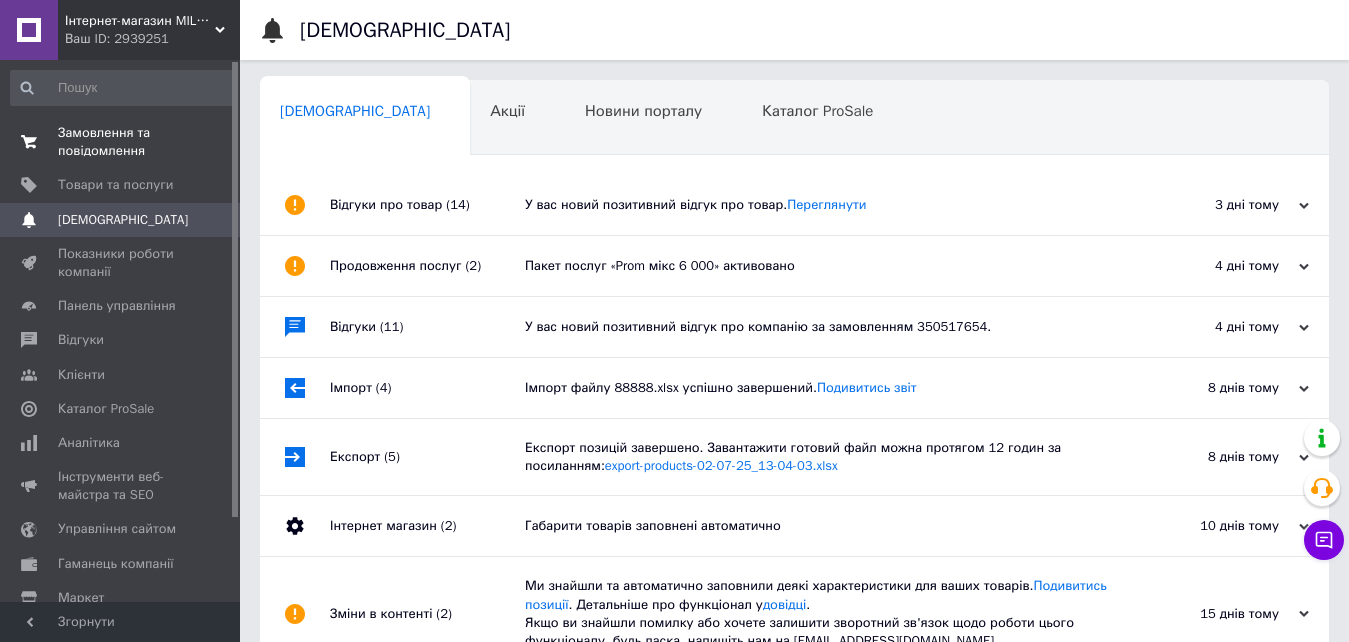 click on "Замовлення та повідомлення" at bounding box center (121, 142) 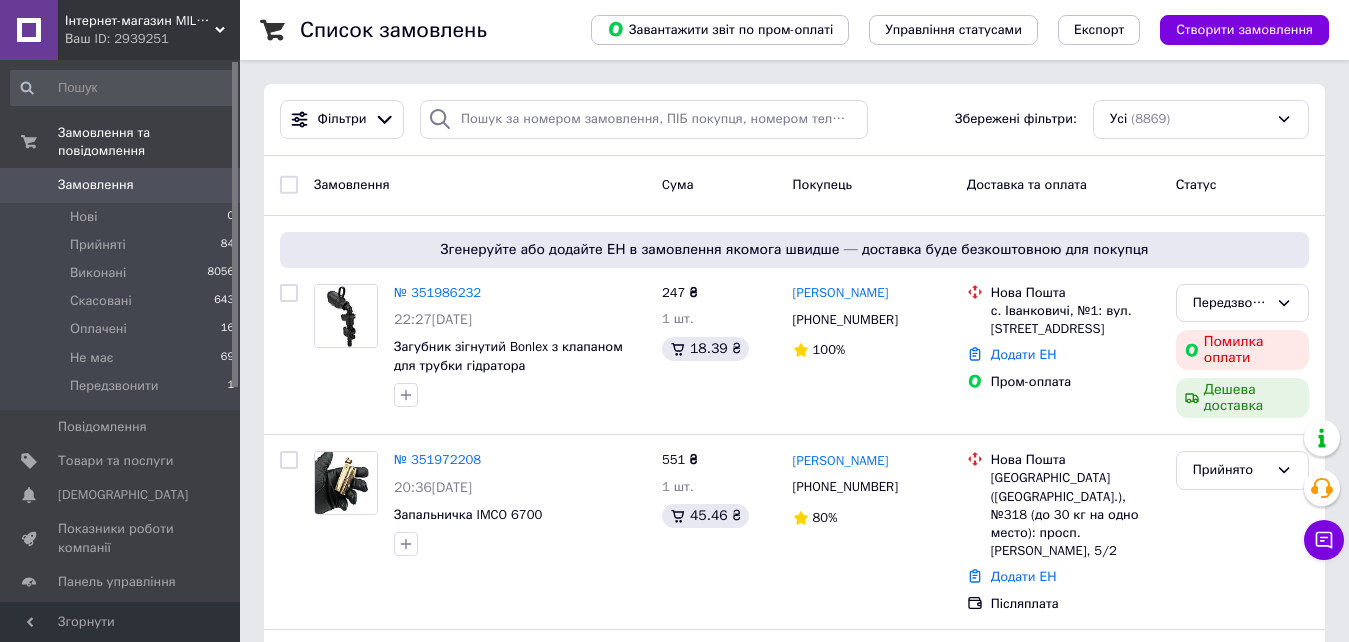 drag, startPoint x: 1344, startPoint y: 206, endPoint x: 1331, endPoint y: 204, distance: 13.152946 